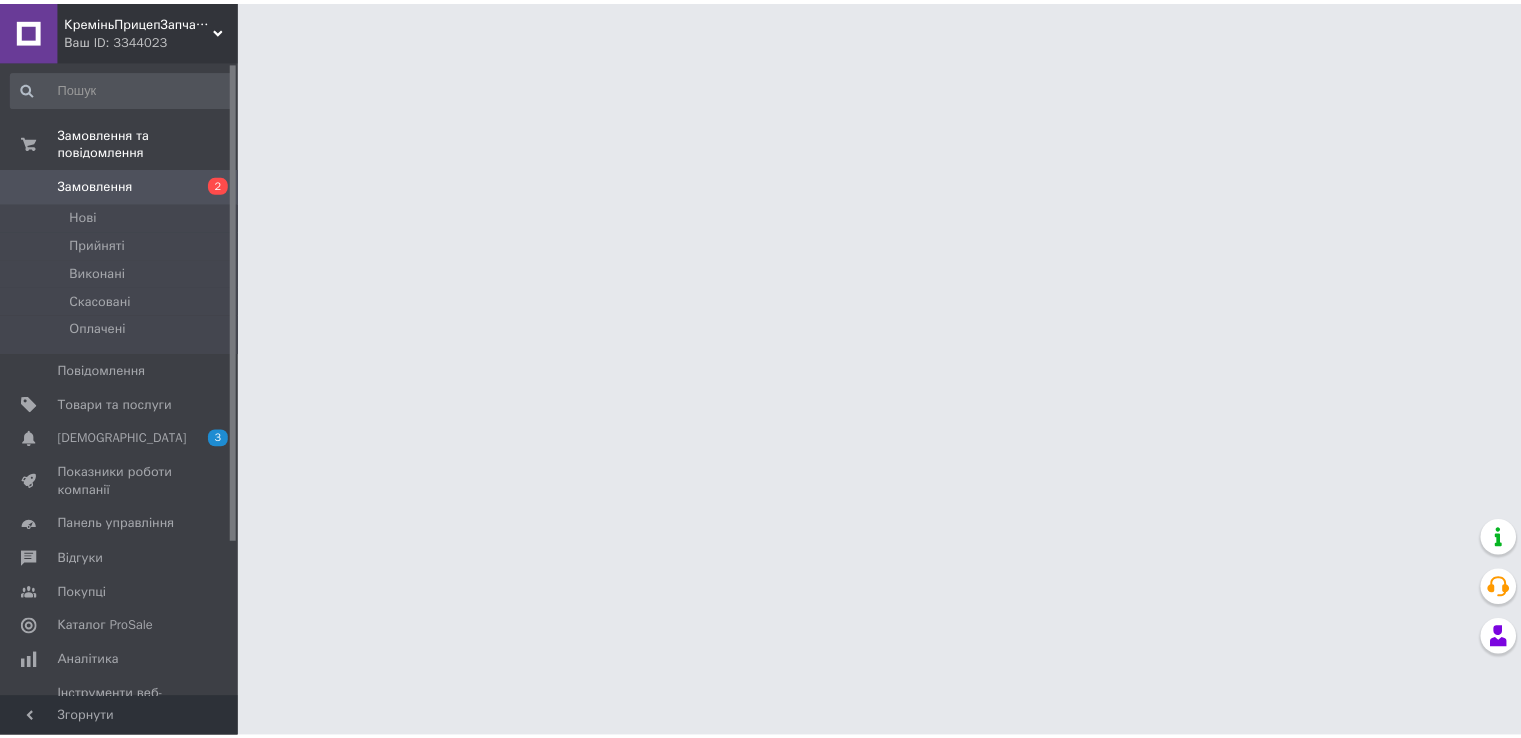 scroll, scrollTop: 0, scrollLeft: 0, axis: both 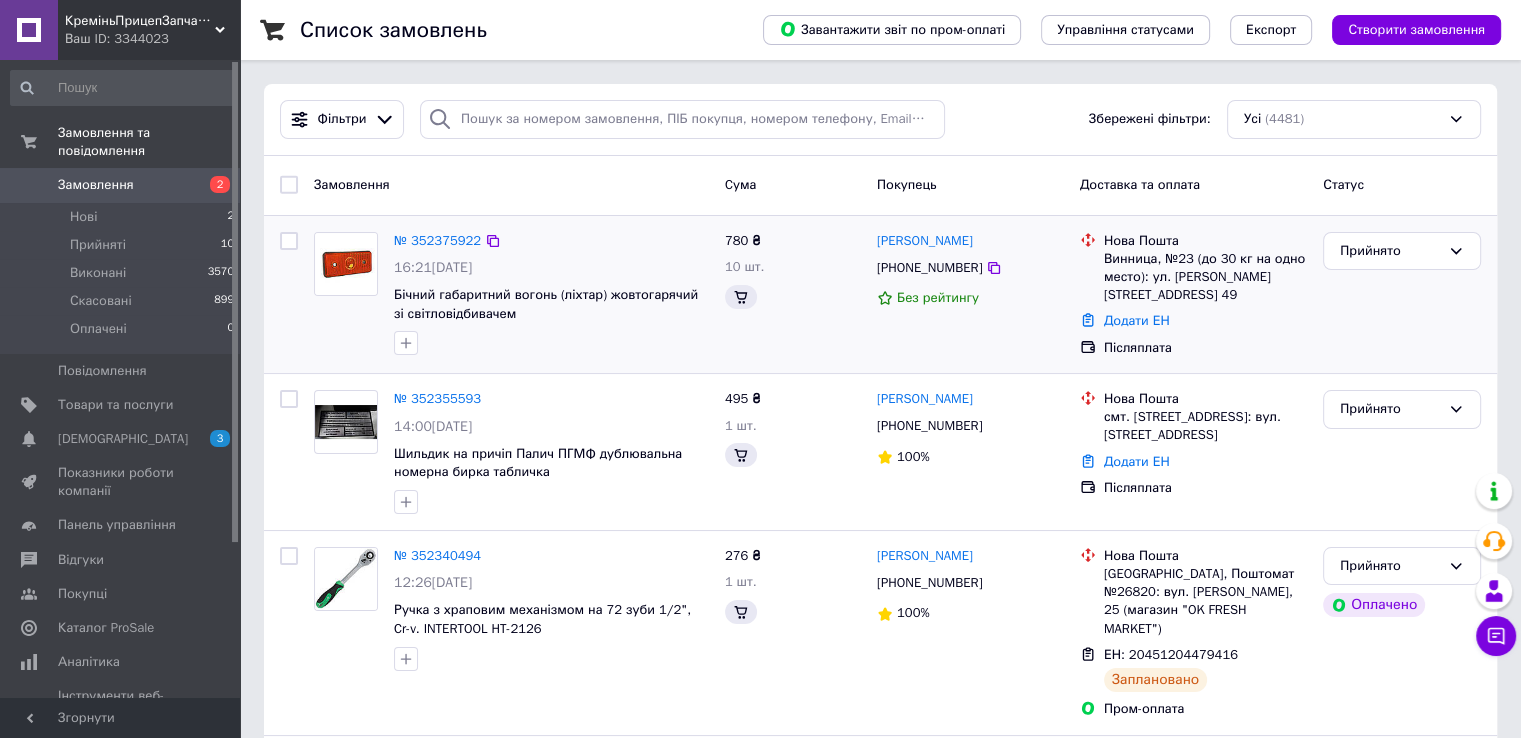 click on "Прийнято" at bounding box center (1390, 251) 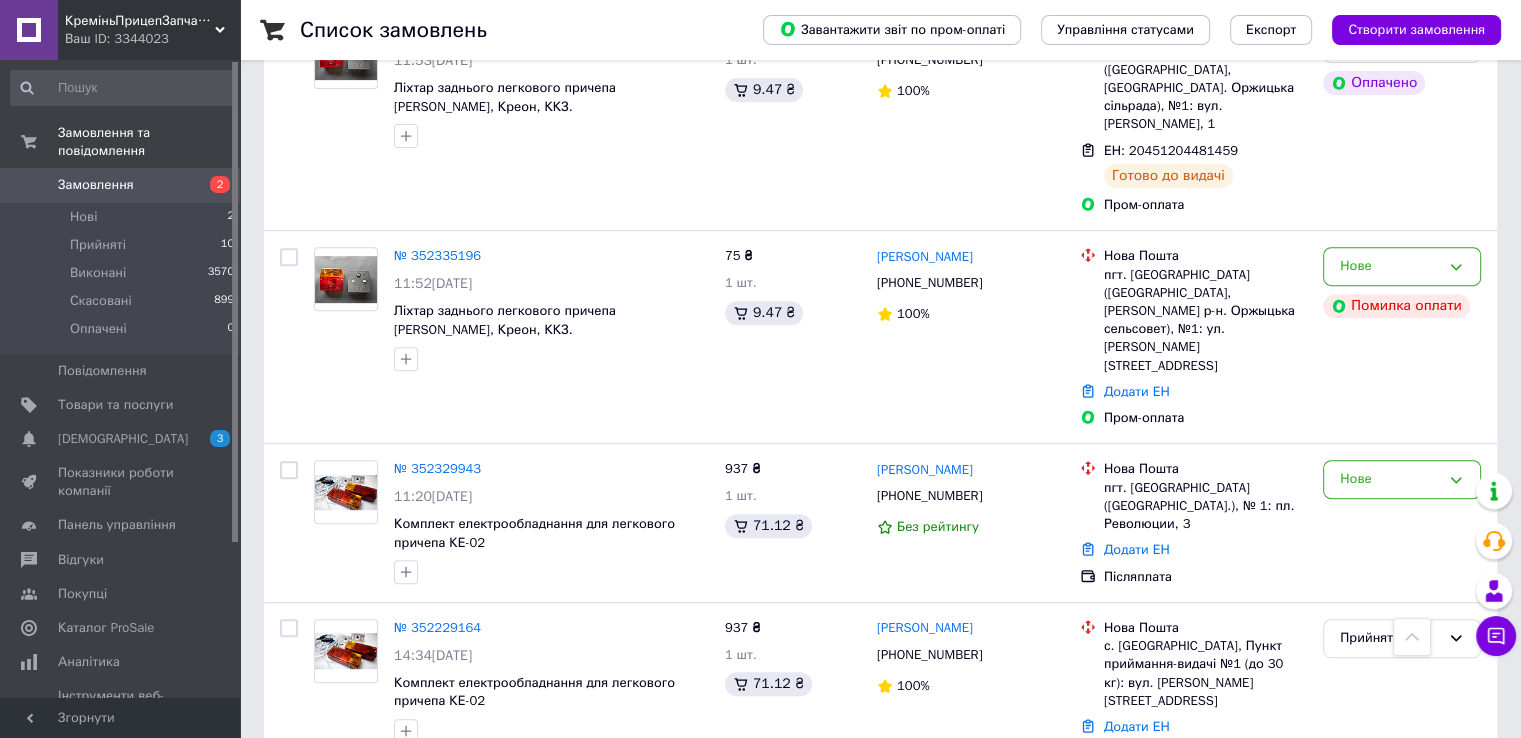 scroll, scrollTop: 833, scrollLeft: 0, axis: vertical 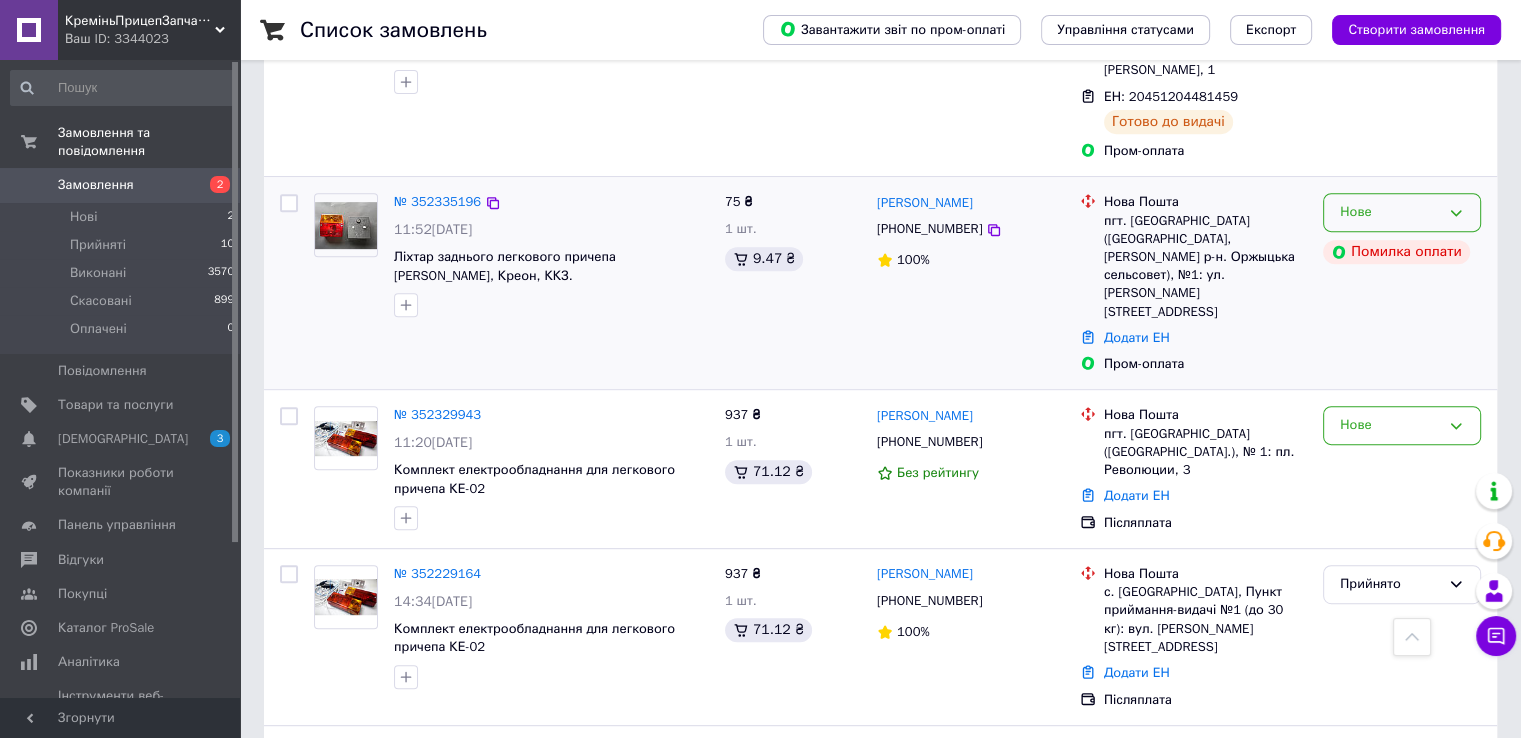 click 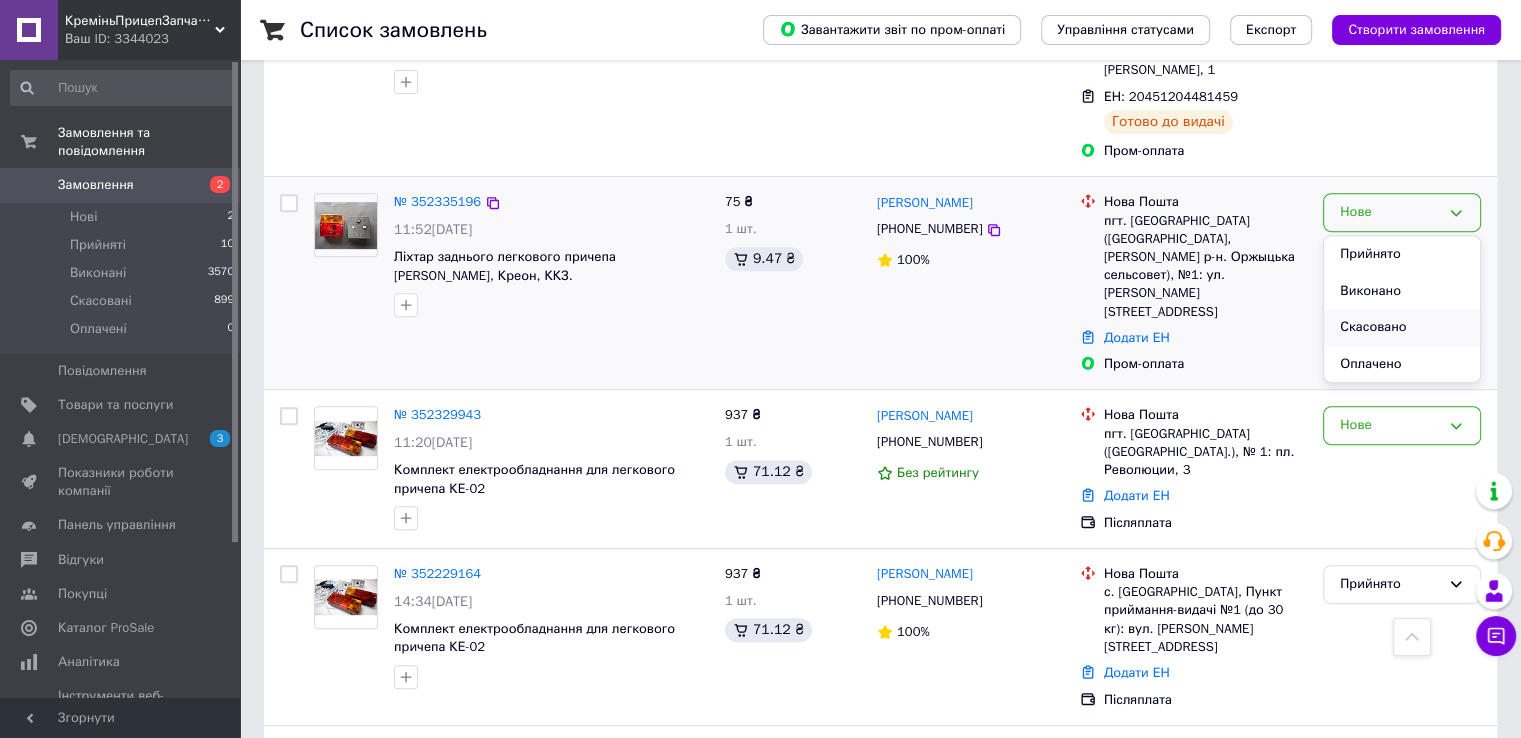 click on "Скасовано" at bounding box center (1402, 327) 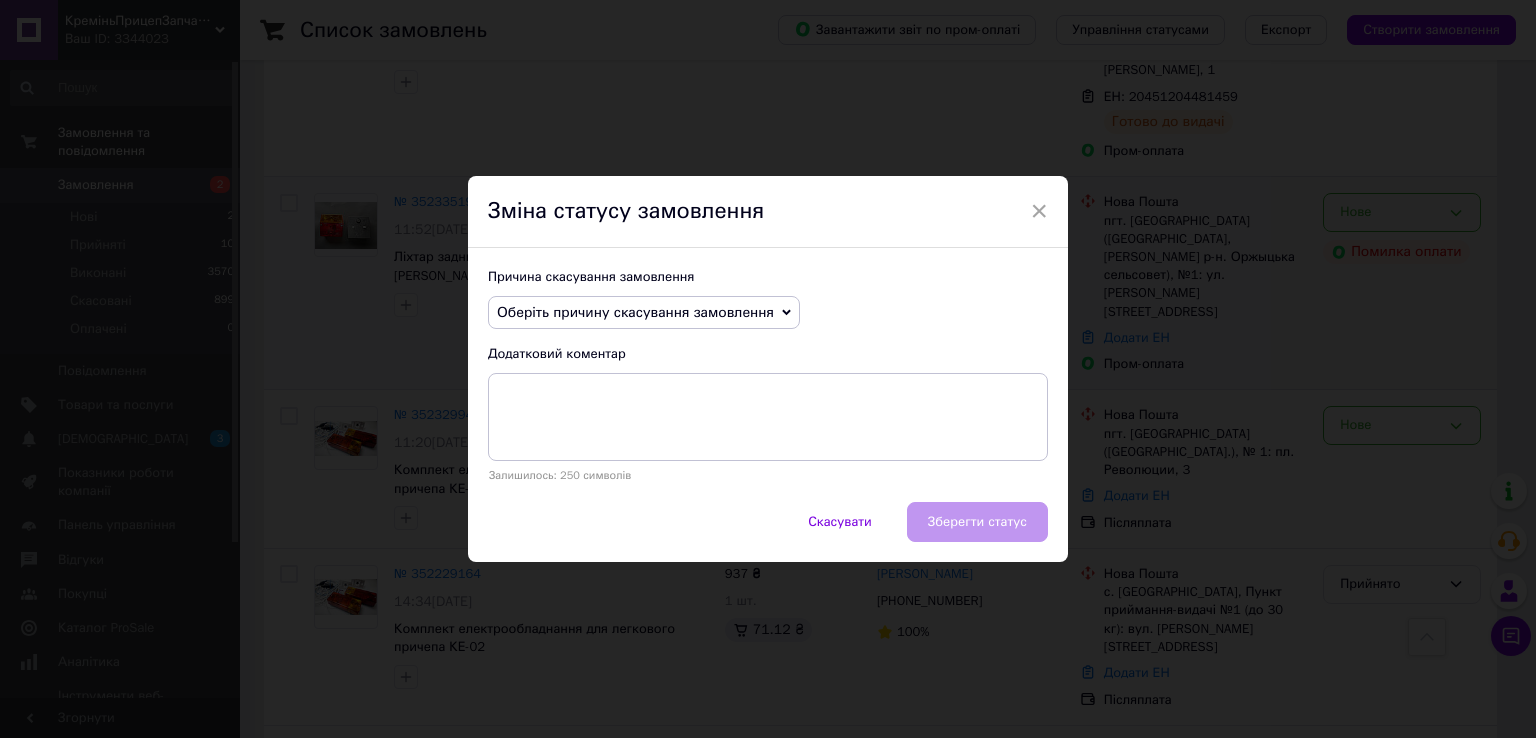 click on "Оберіть причину скасування замовлення" at bounding box center (635, 312) 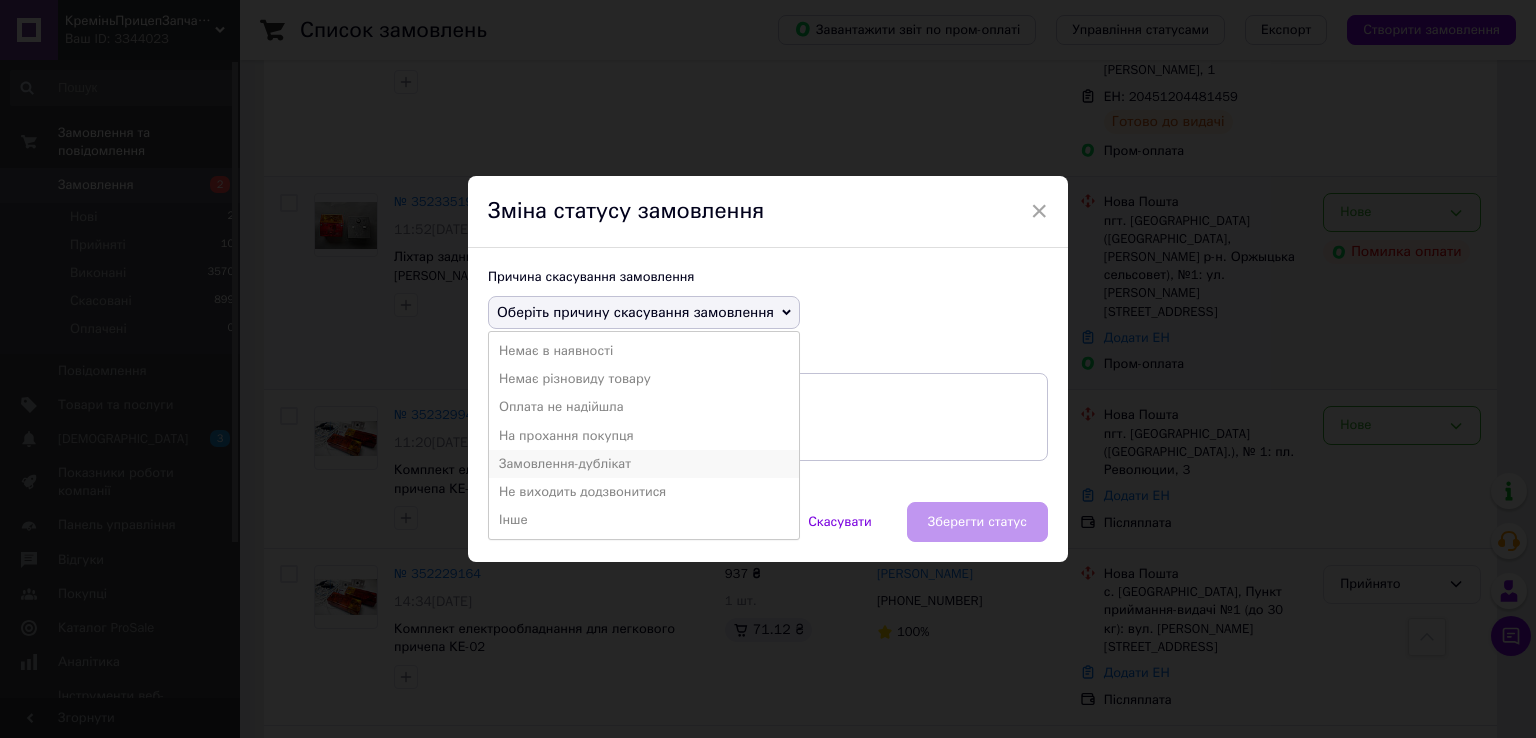 click on "Замовлення-дублікат" at bounding box center [644, 464] 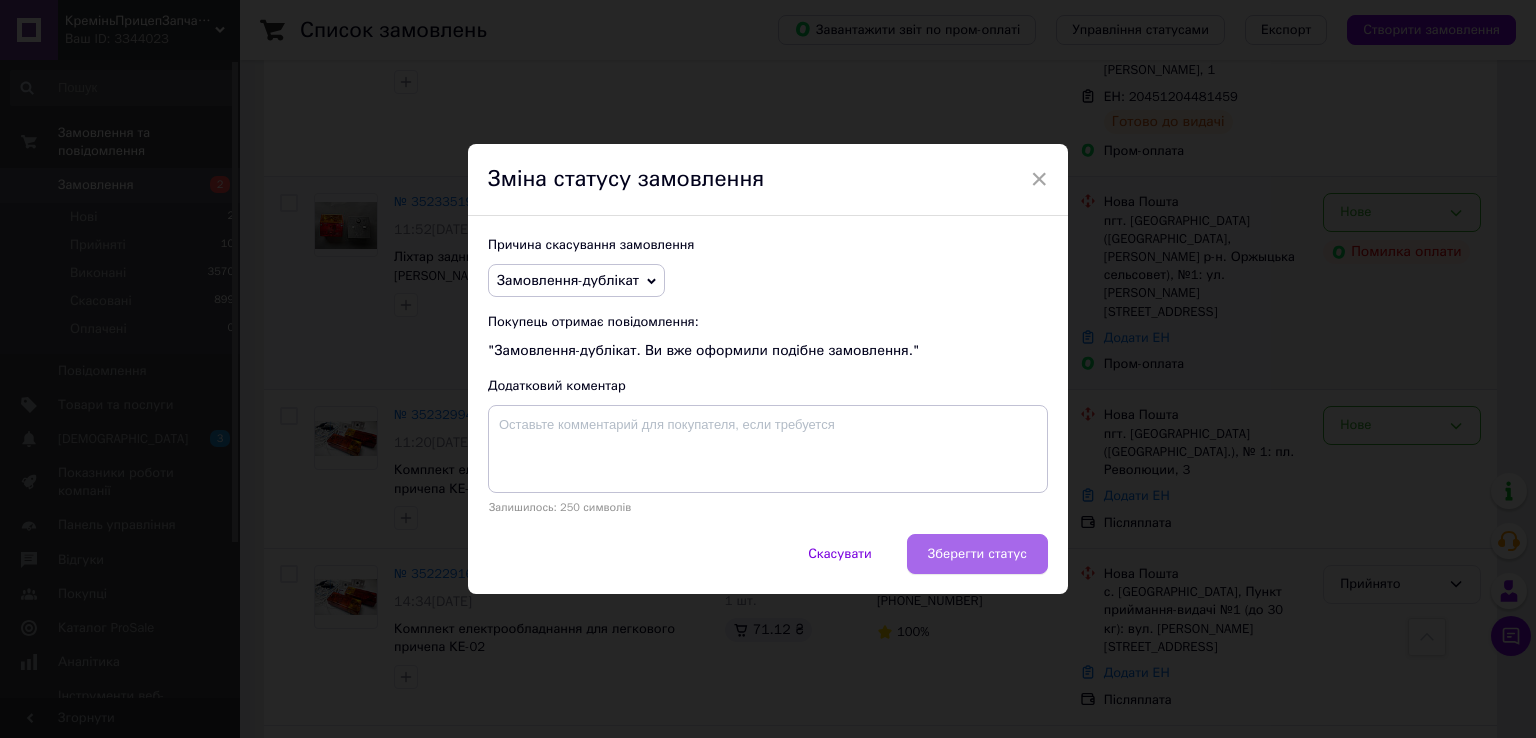 click on "Зберегти статус" at bounding box center (977, 554) 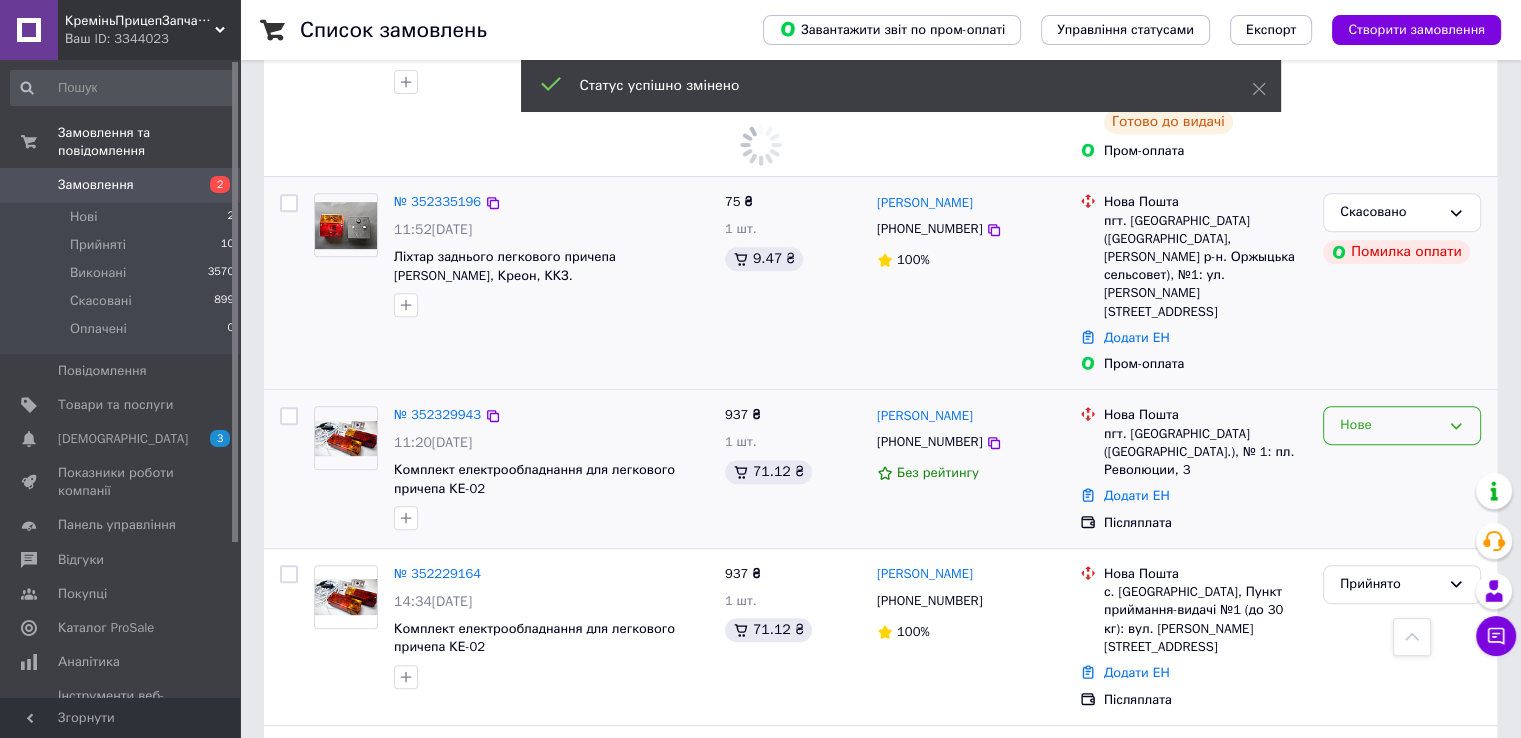 click on "Нове" at bounding box center [1402, 425] 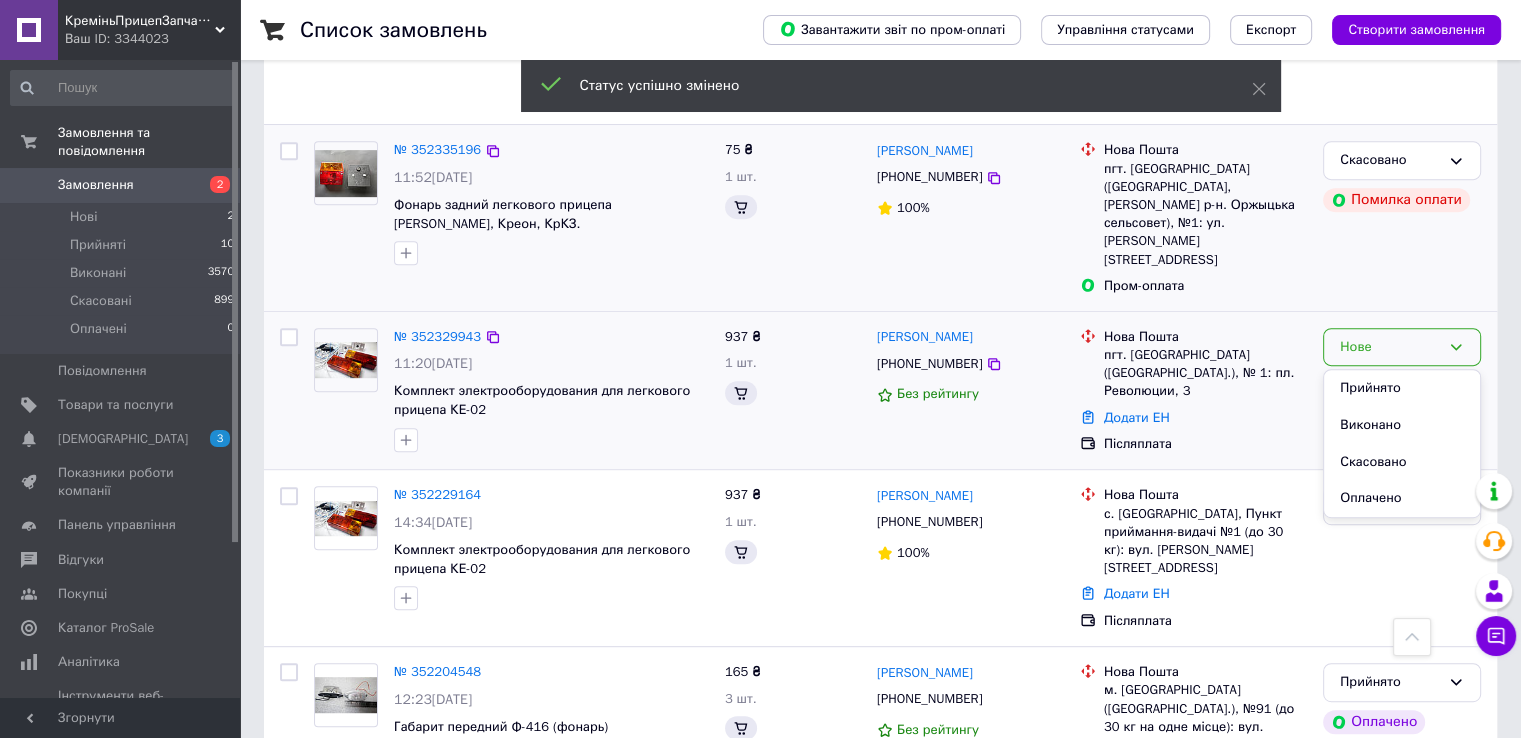 scroll, scrollTop: 833, scrollLeft: 0, axis: vertical 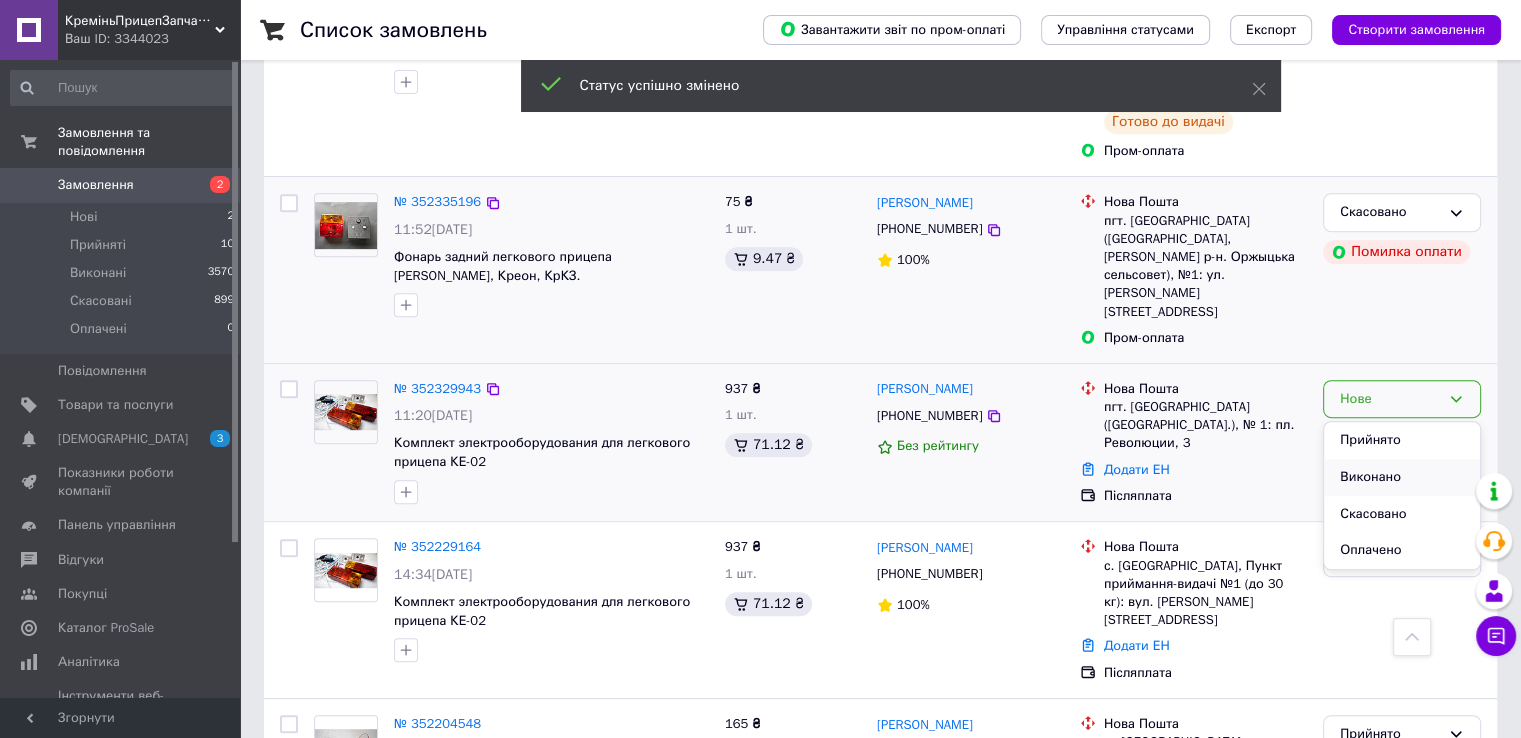 click on "Виконано" at bounding box center [1402, 477] 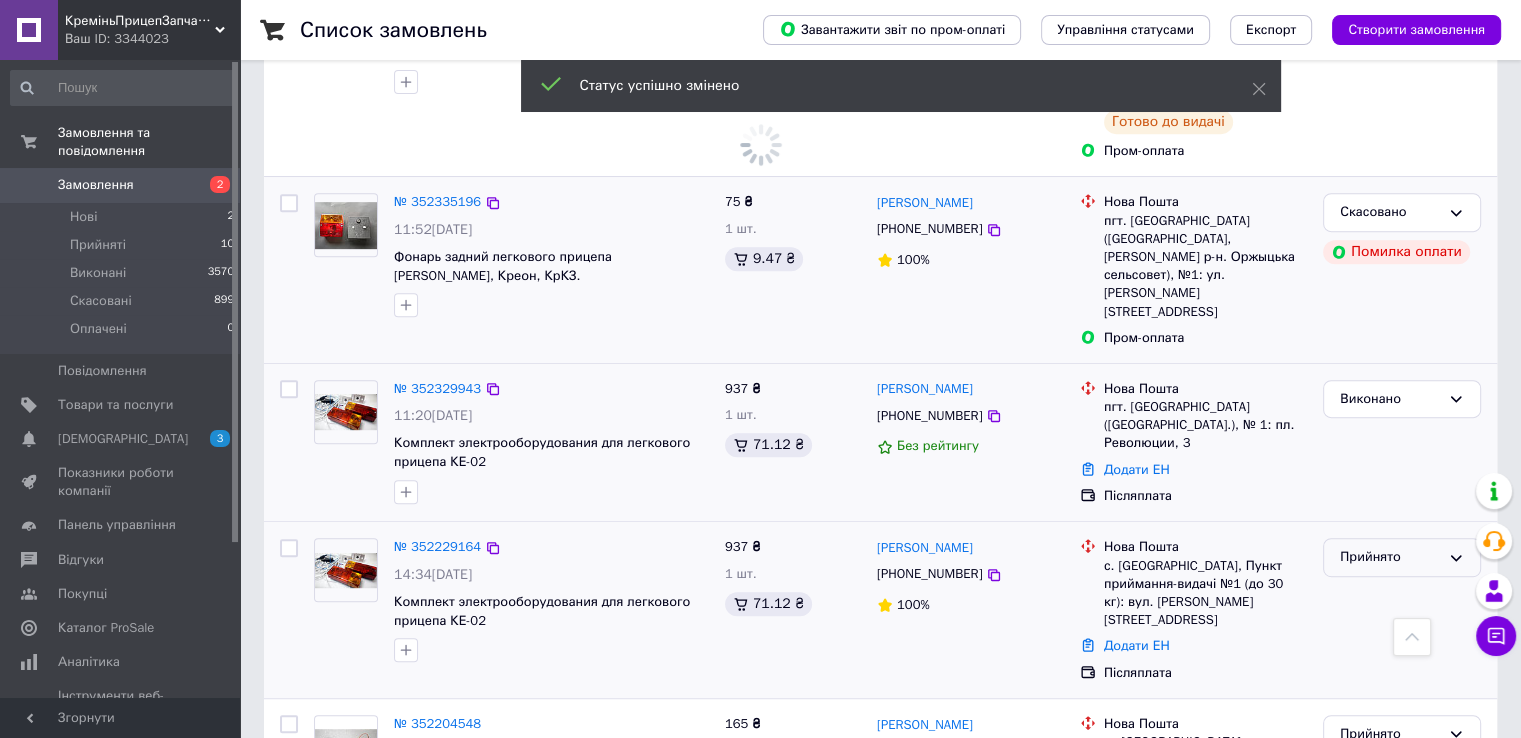 click on "Прийнято" at bounding box center [1390, 557] 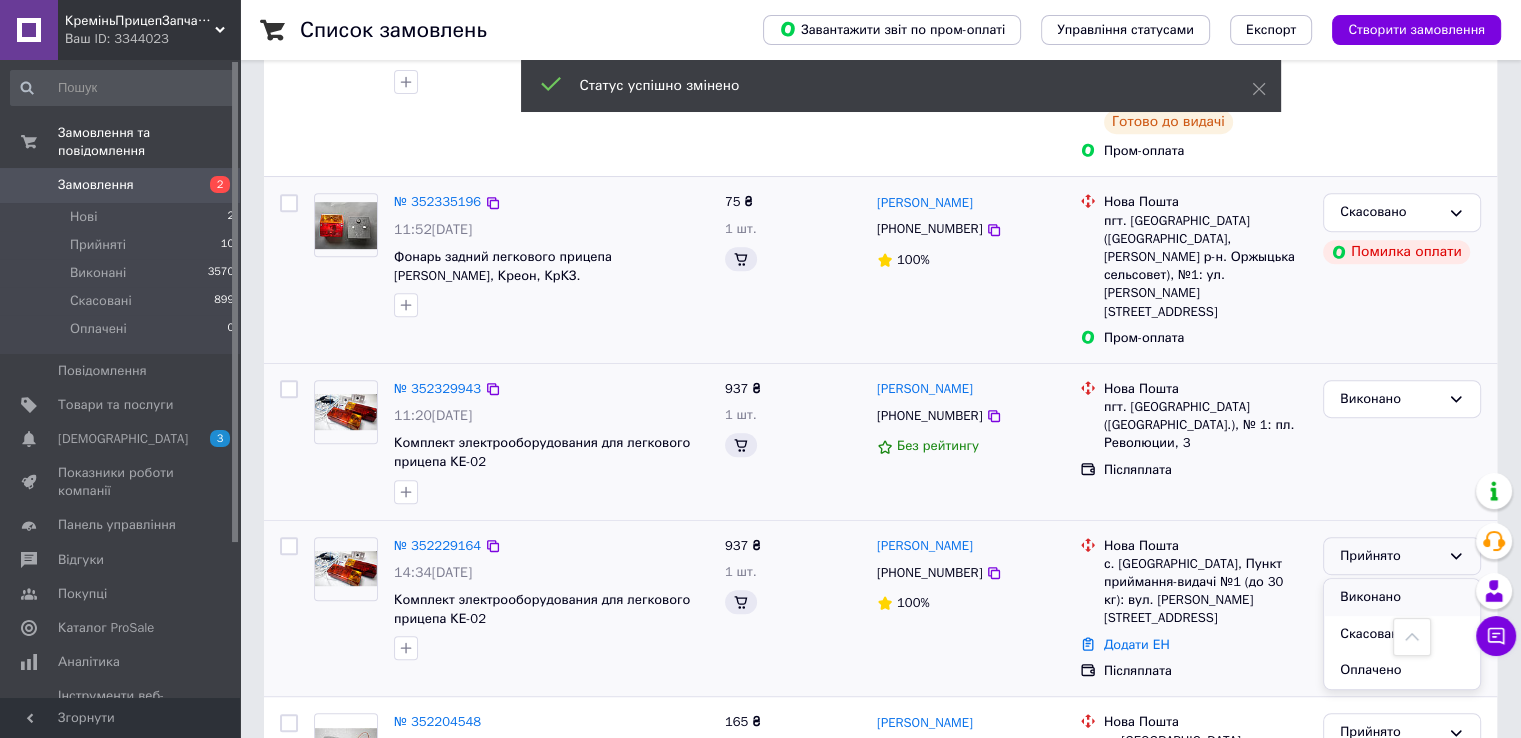 click on "Виконано" at bounding box center [1402, 597] 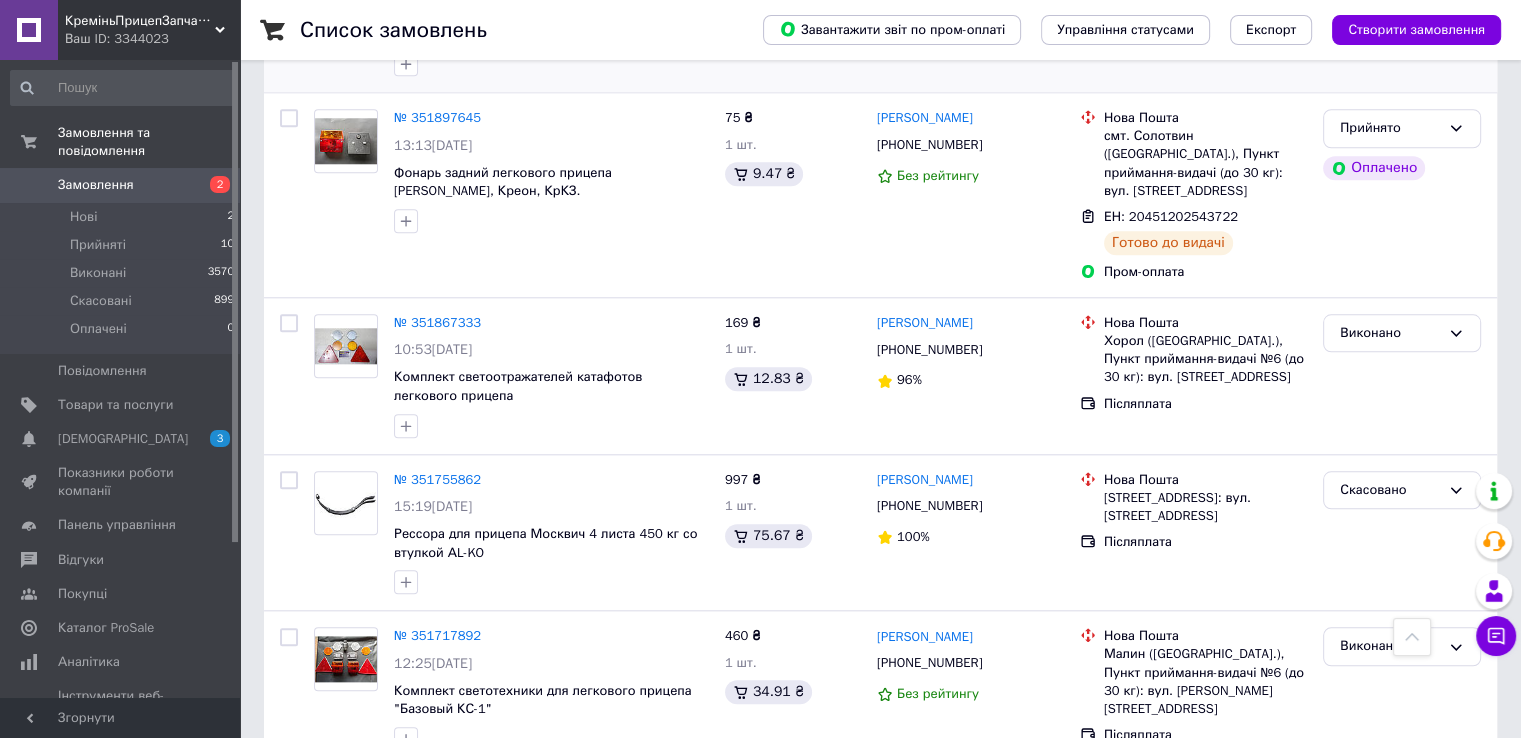 scroll, scrollTop: 2000, scrollLeft: 0, axis: vertical 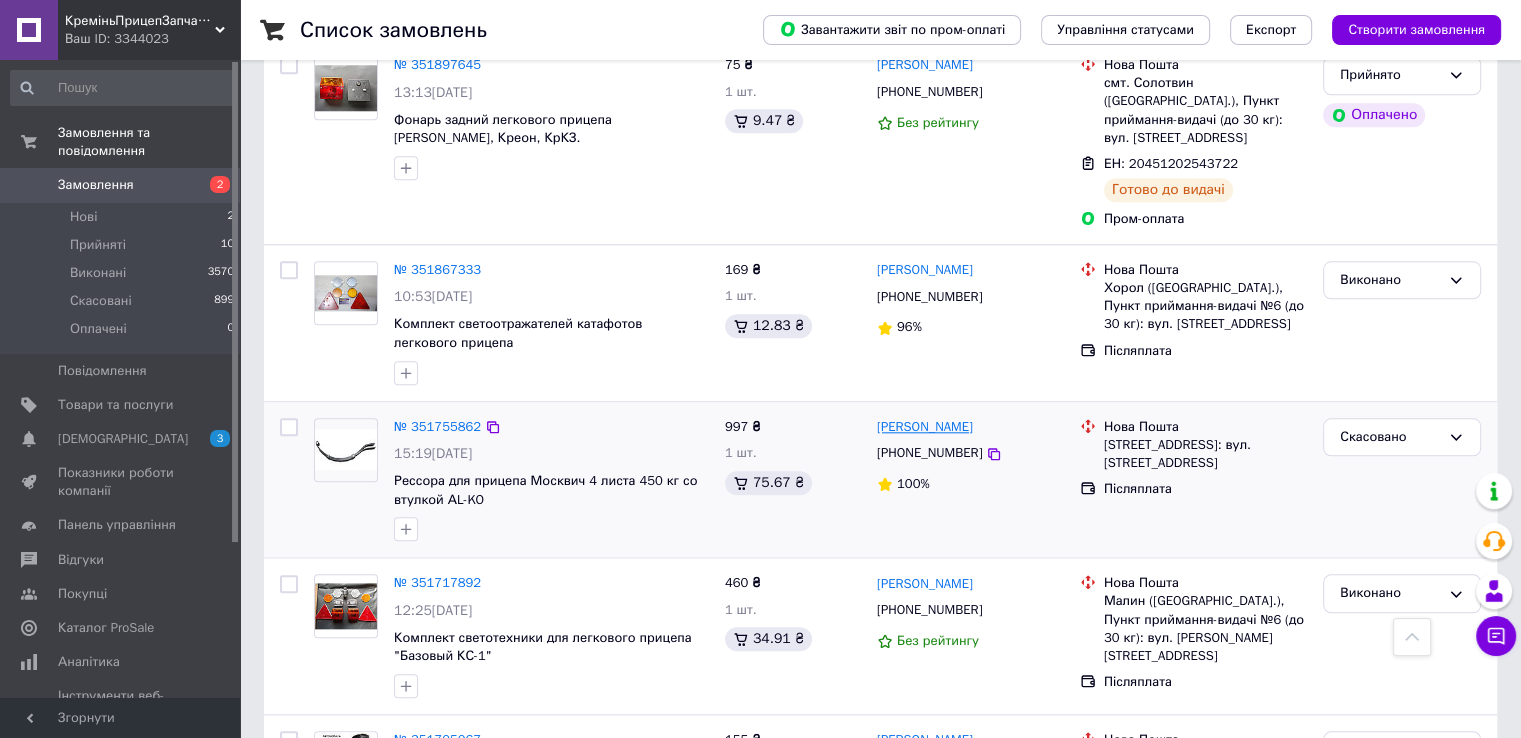 click on "Андрей Шостак" at bounding box center [925, 427] 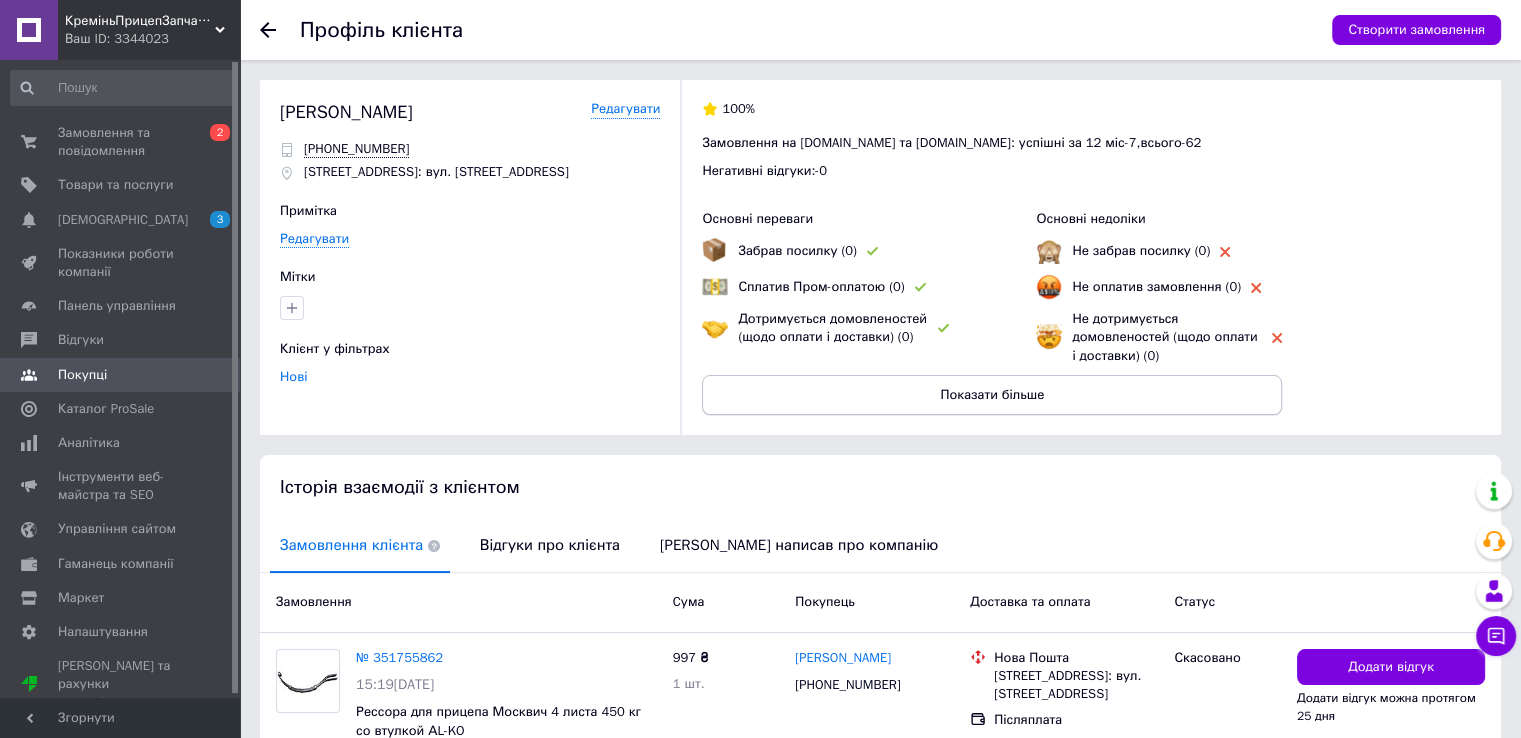 scroll, scrollTop: 129, scrollLeft: 0, axis: vertical 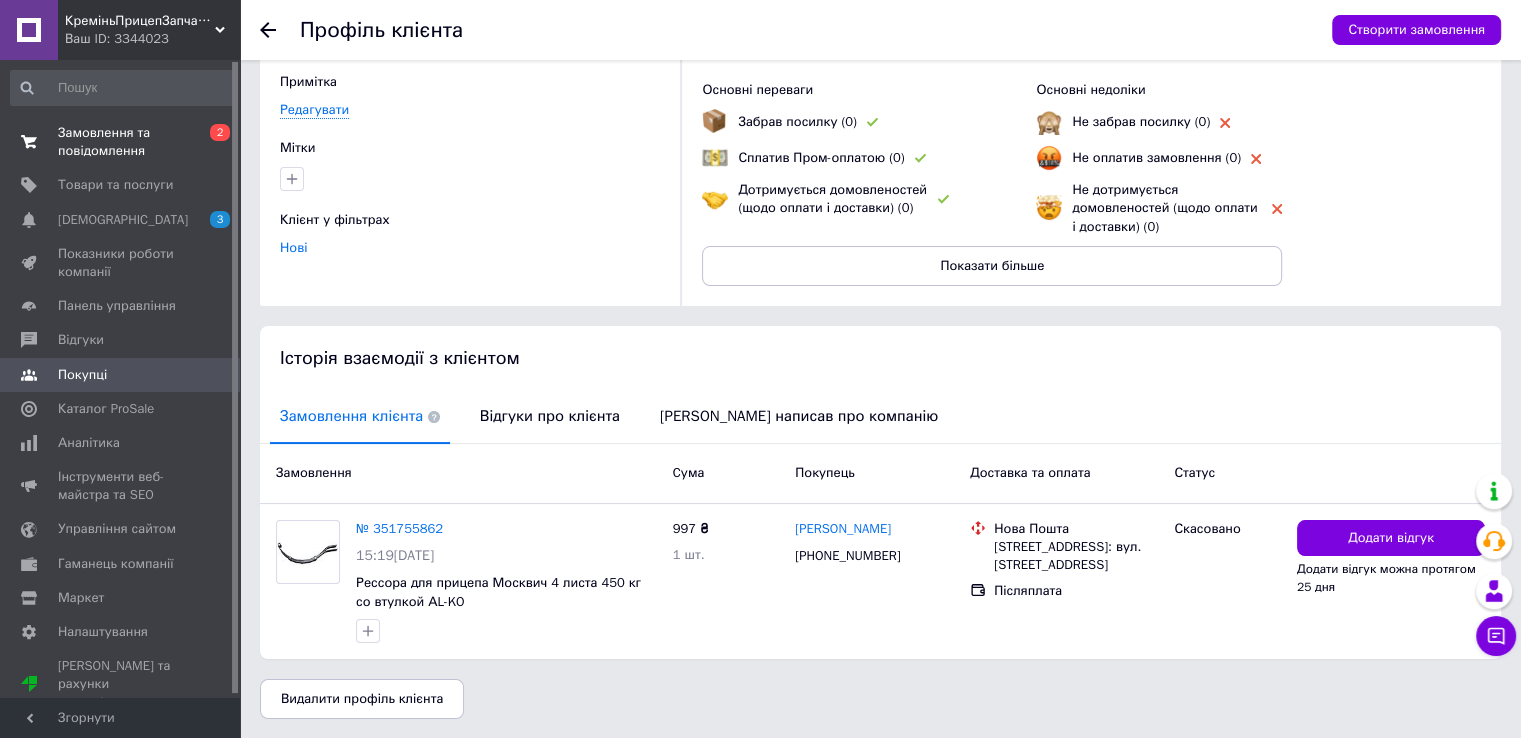 click on "Замовлення та повідомлення" at bounding box center [121, 142] 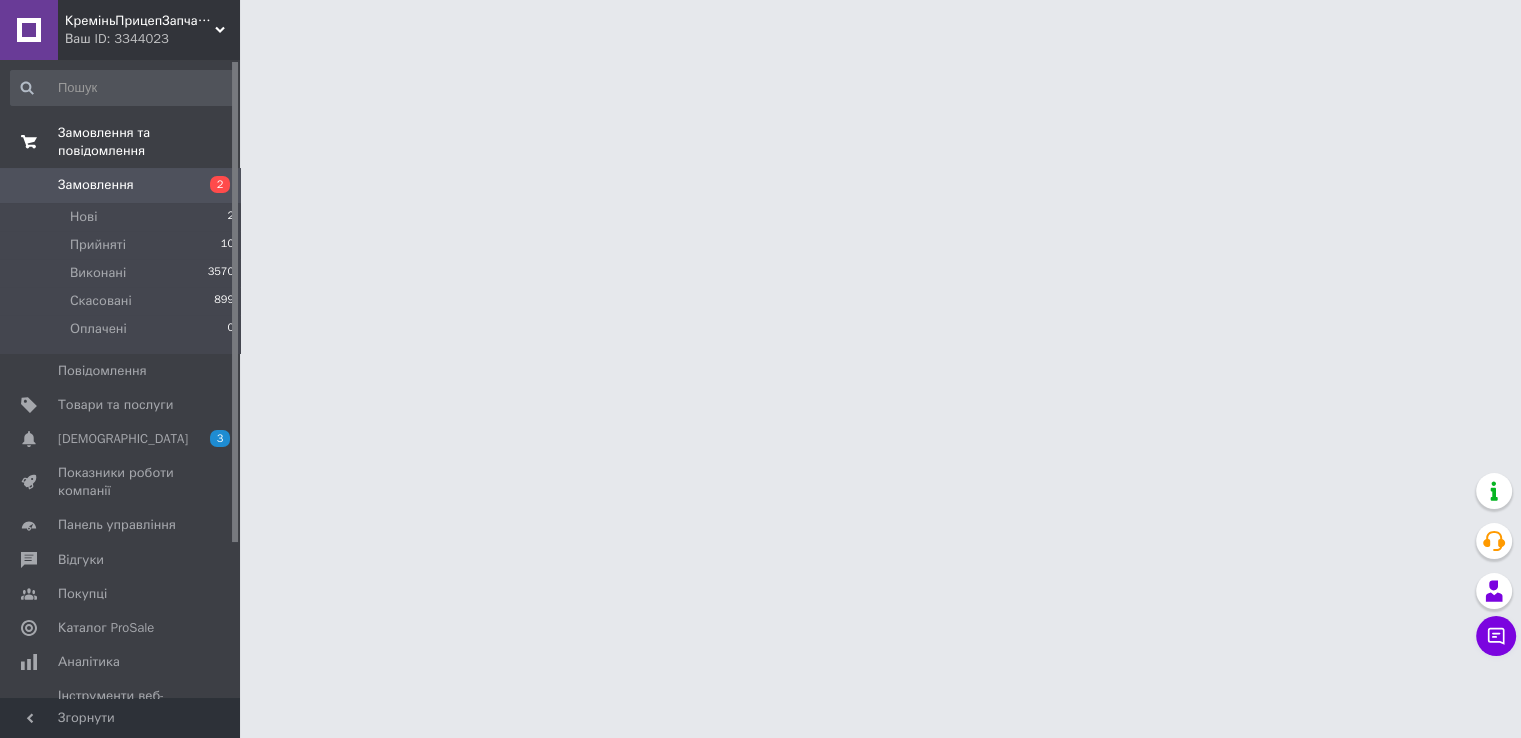 scroll, scrollTop: 0, scrollLeft: 0, axis: both 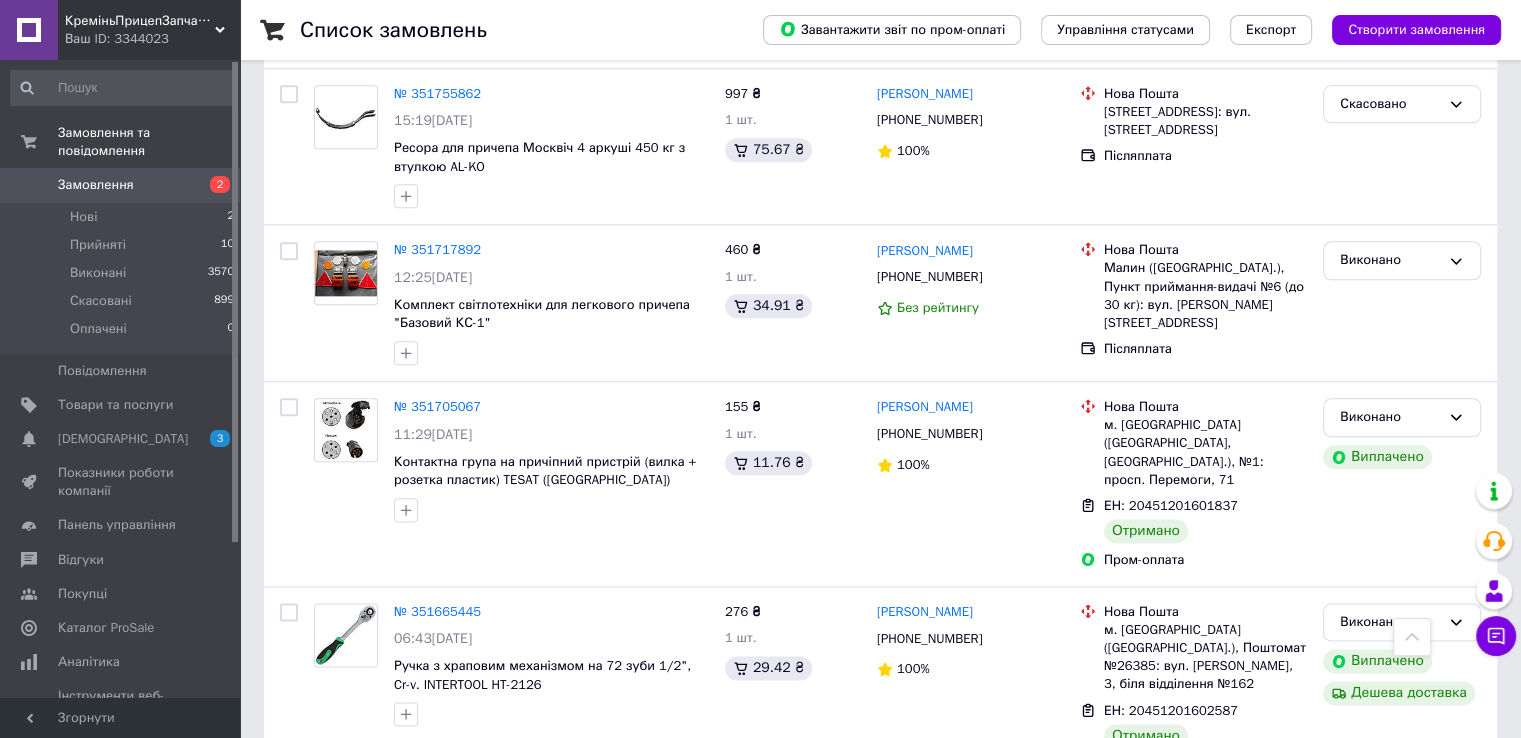 click on "КреміньПрицепЗапчастина" at bounding box center [140, 21] 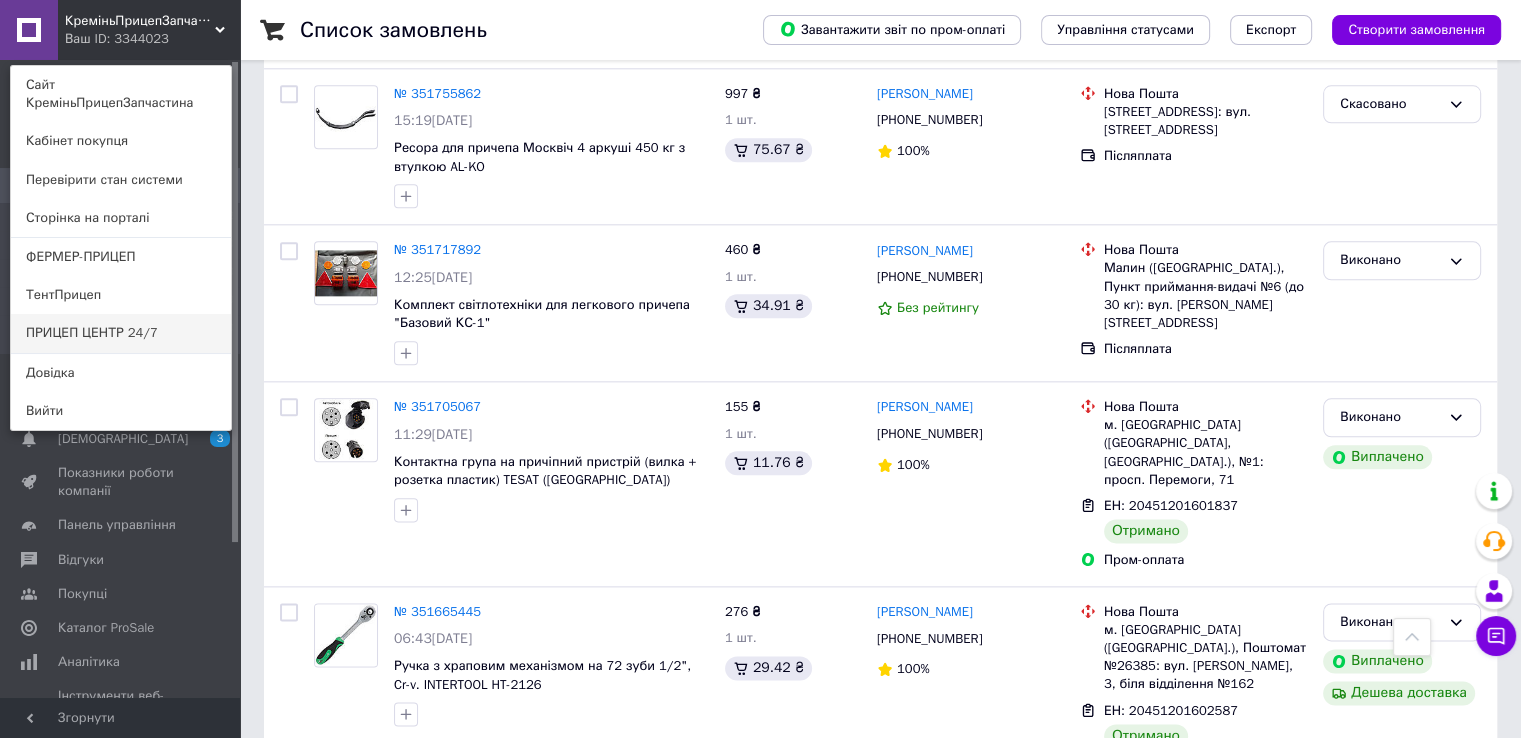 click on "ПРИЦЕП ЦЕНТР 24/7" at bounding box center [121, 333] 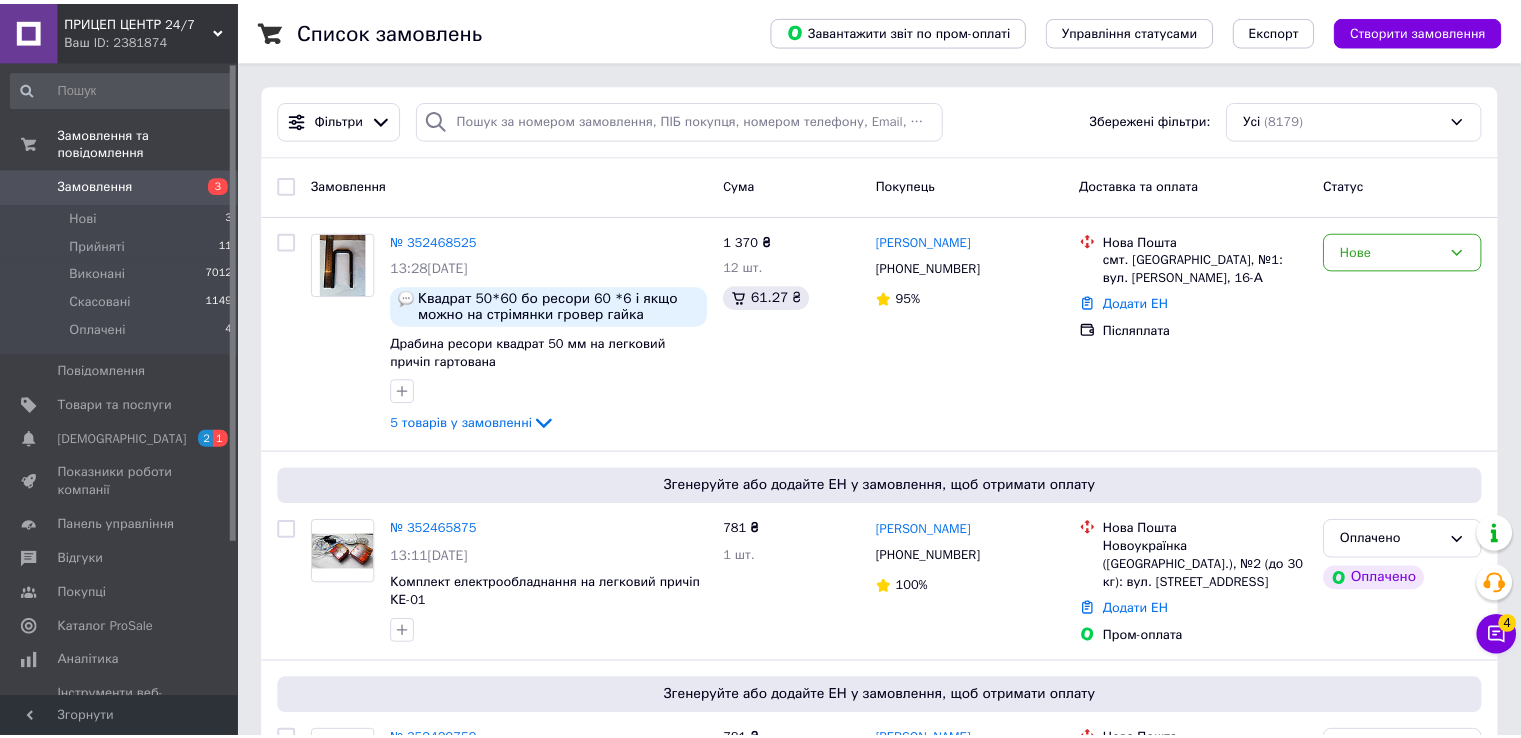 scroll, scrollTop: 0, scrollLeft: 0, axis: both 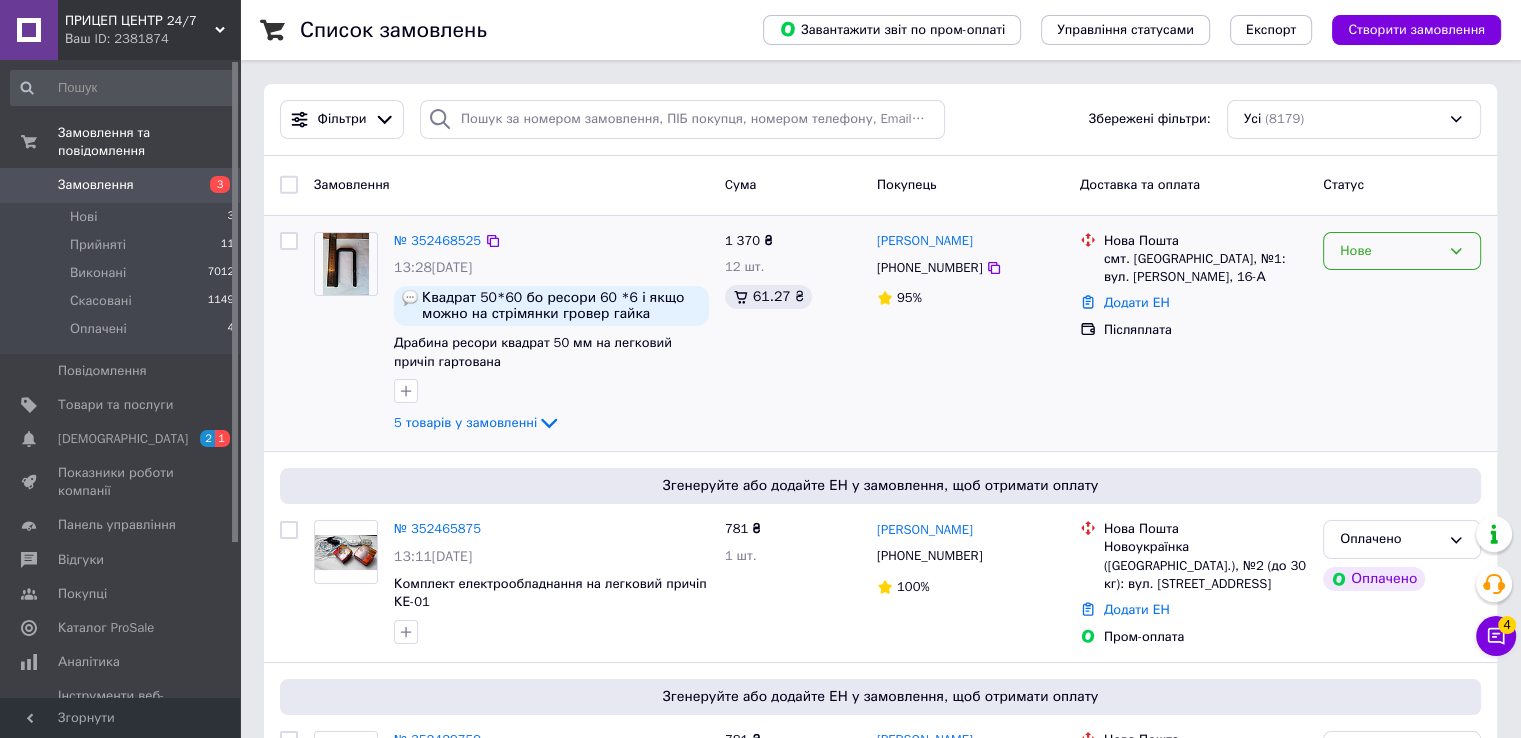 click on "Нове" at bounding box center (1390, 251) 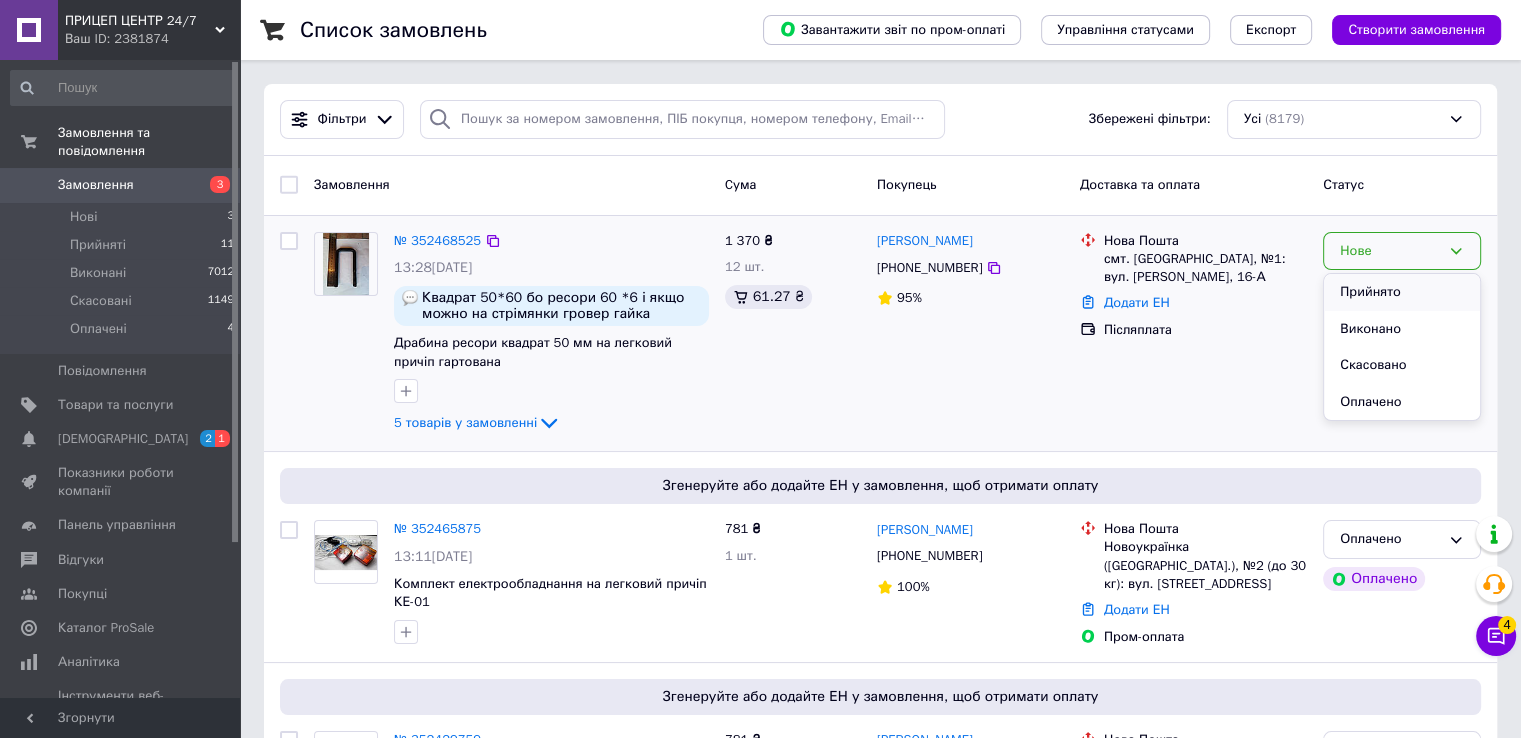 click on "Прийнято" at bounding box center (1402, 292) 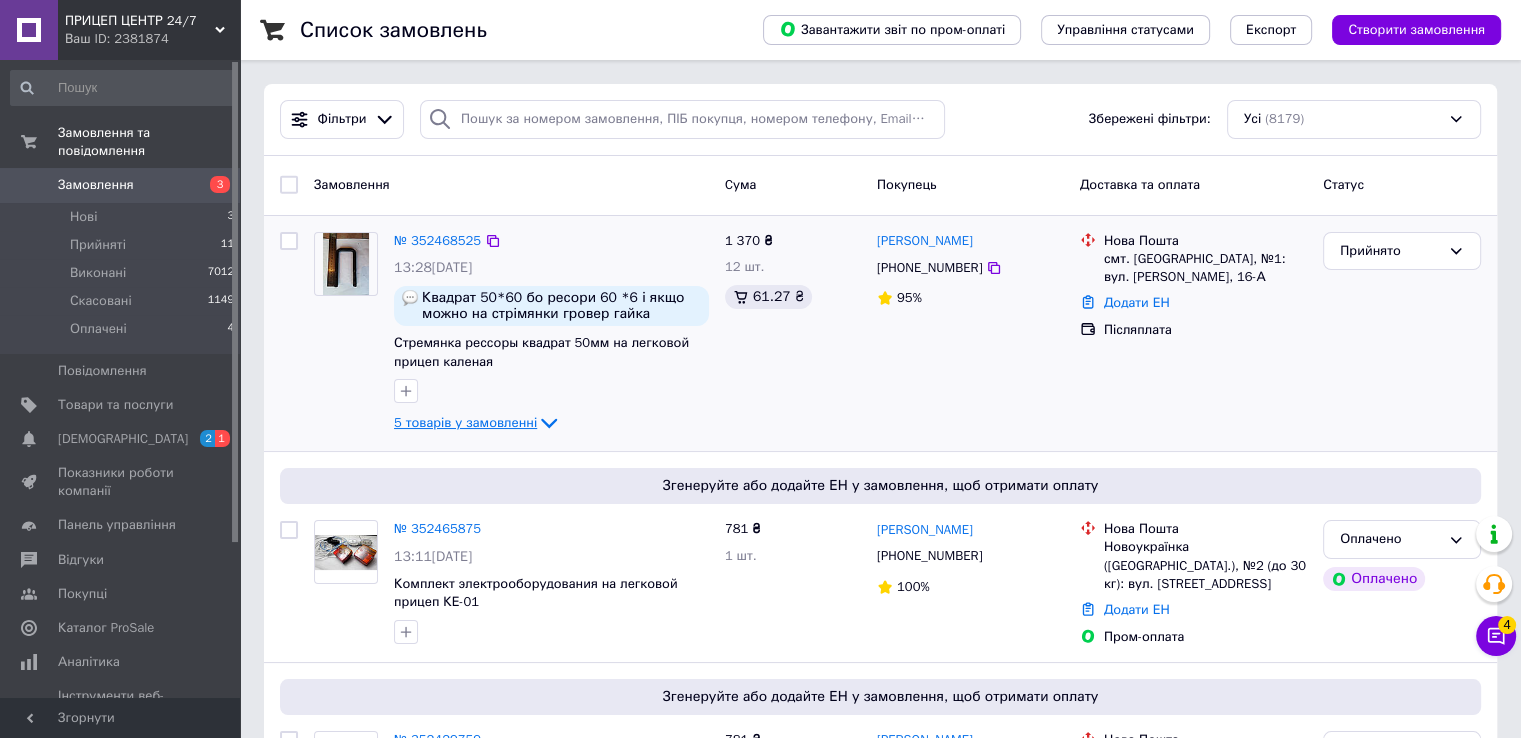 click on "5 товарів у замовленні" at bounding box center [465, 422] 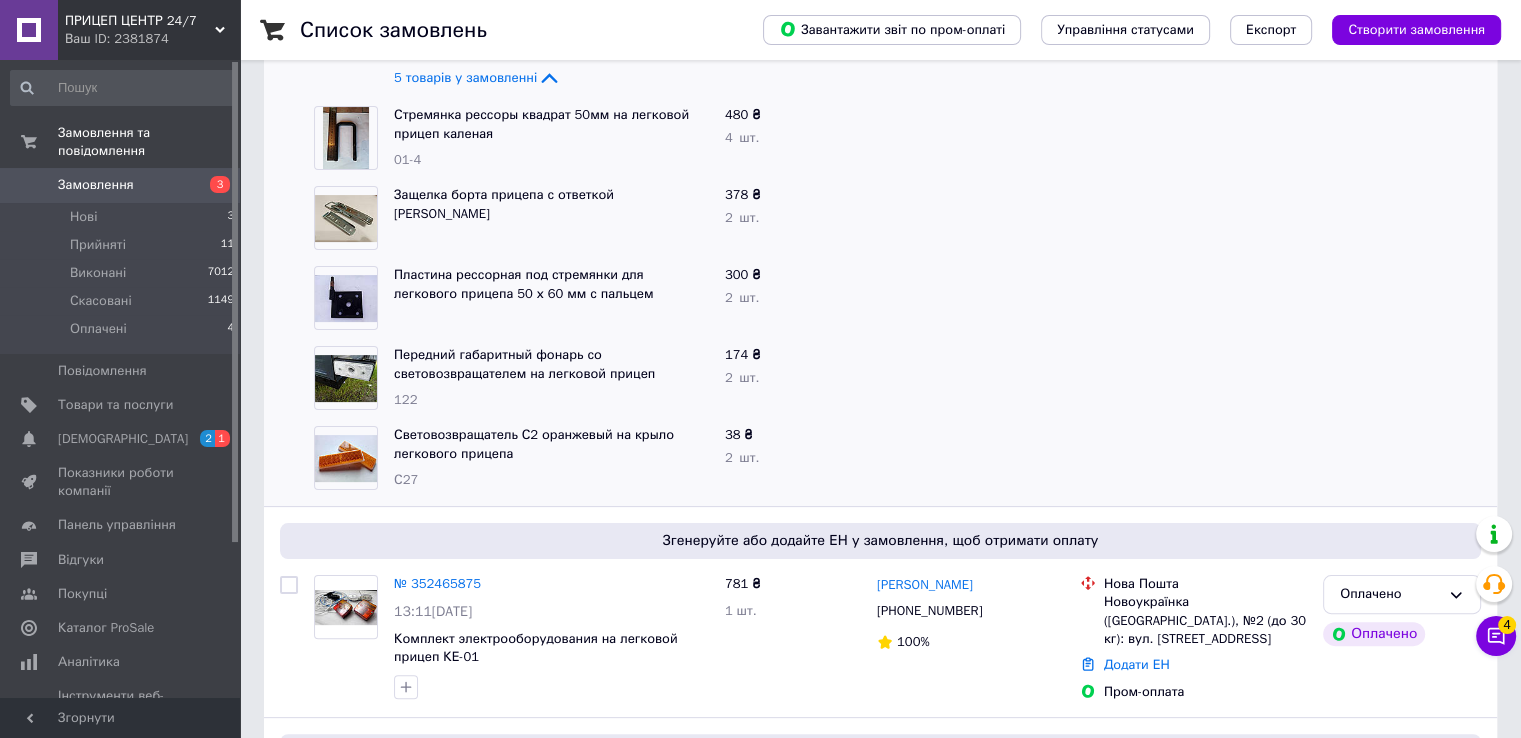 scroll, scrollTop: 500, scrollLeft: 0, axis: vertical 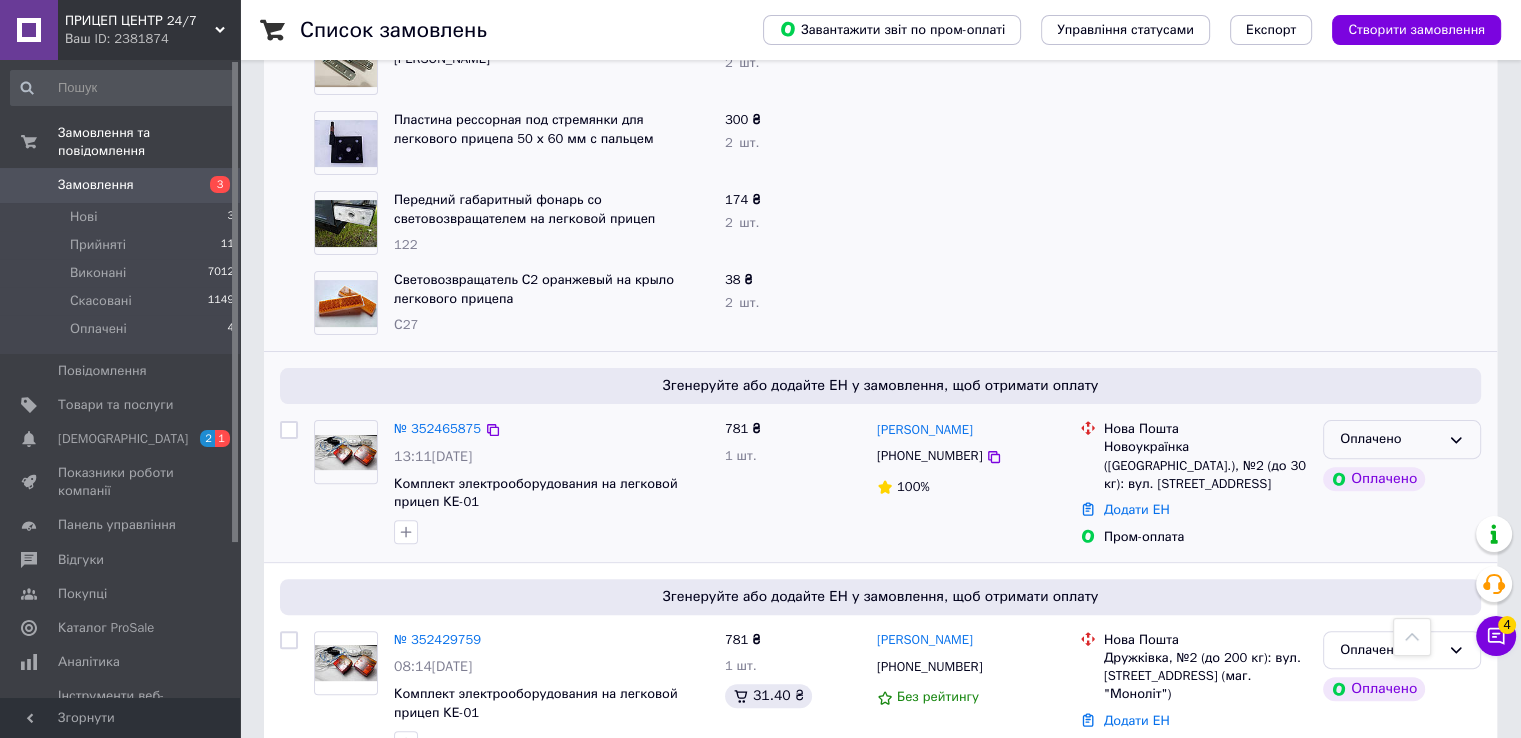 click 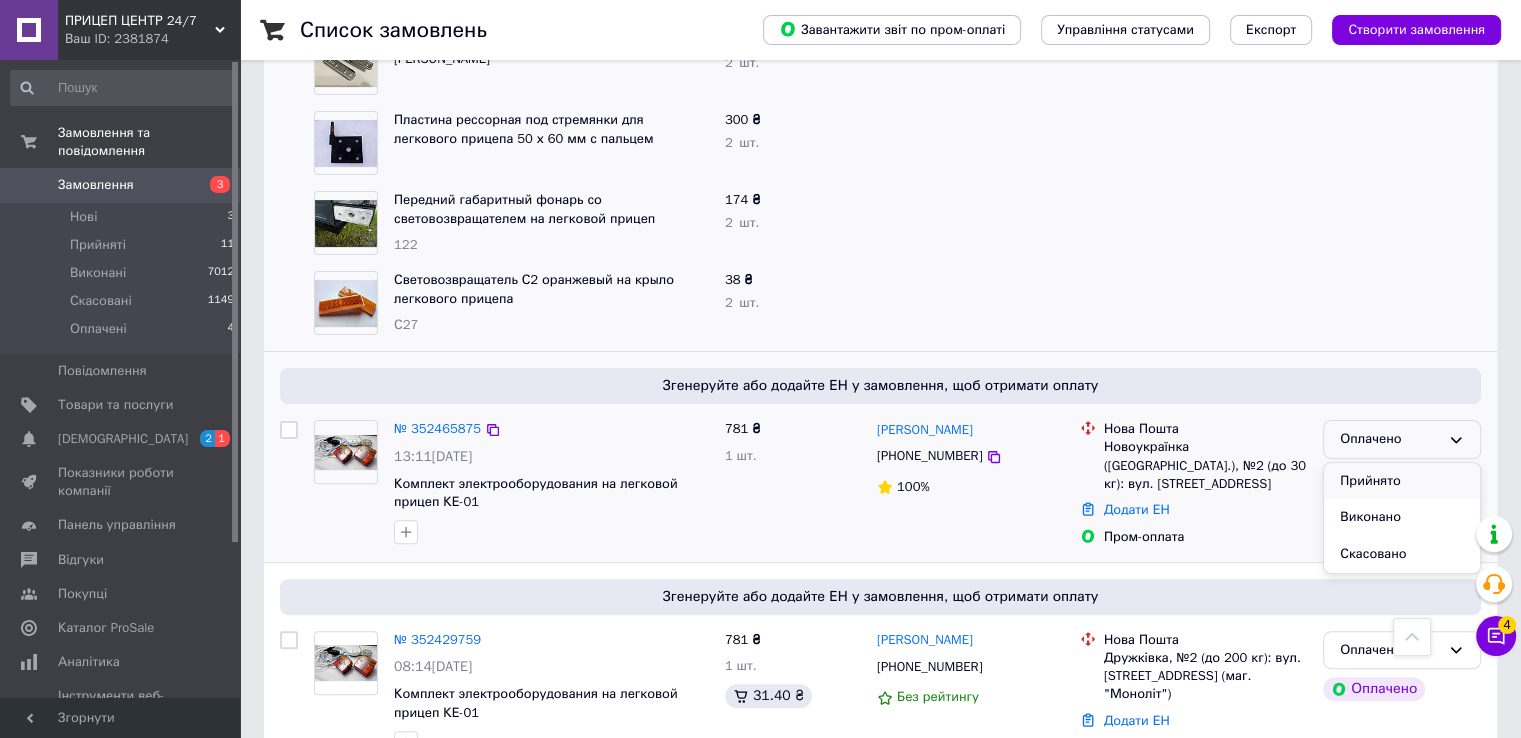 click on "Прийнято" at bounding box center (1402, 481) 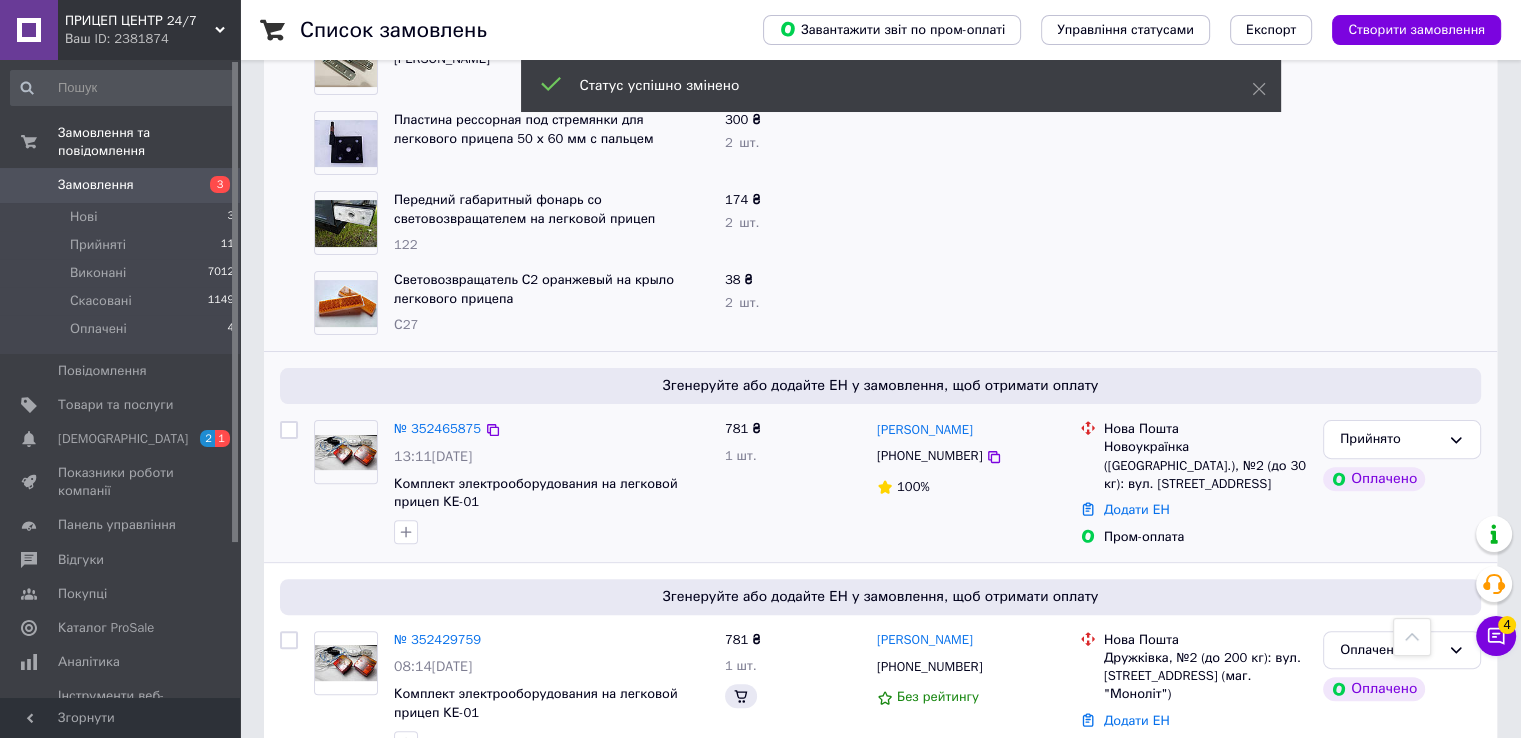 scroll, scrollTop: 666, scrollLeft: 0, axis: vertical 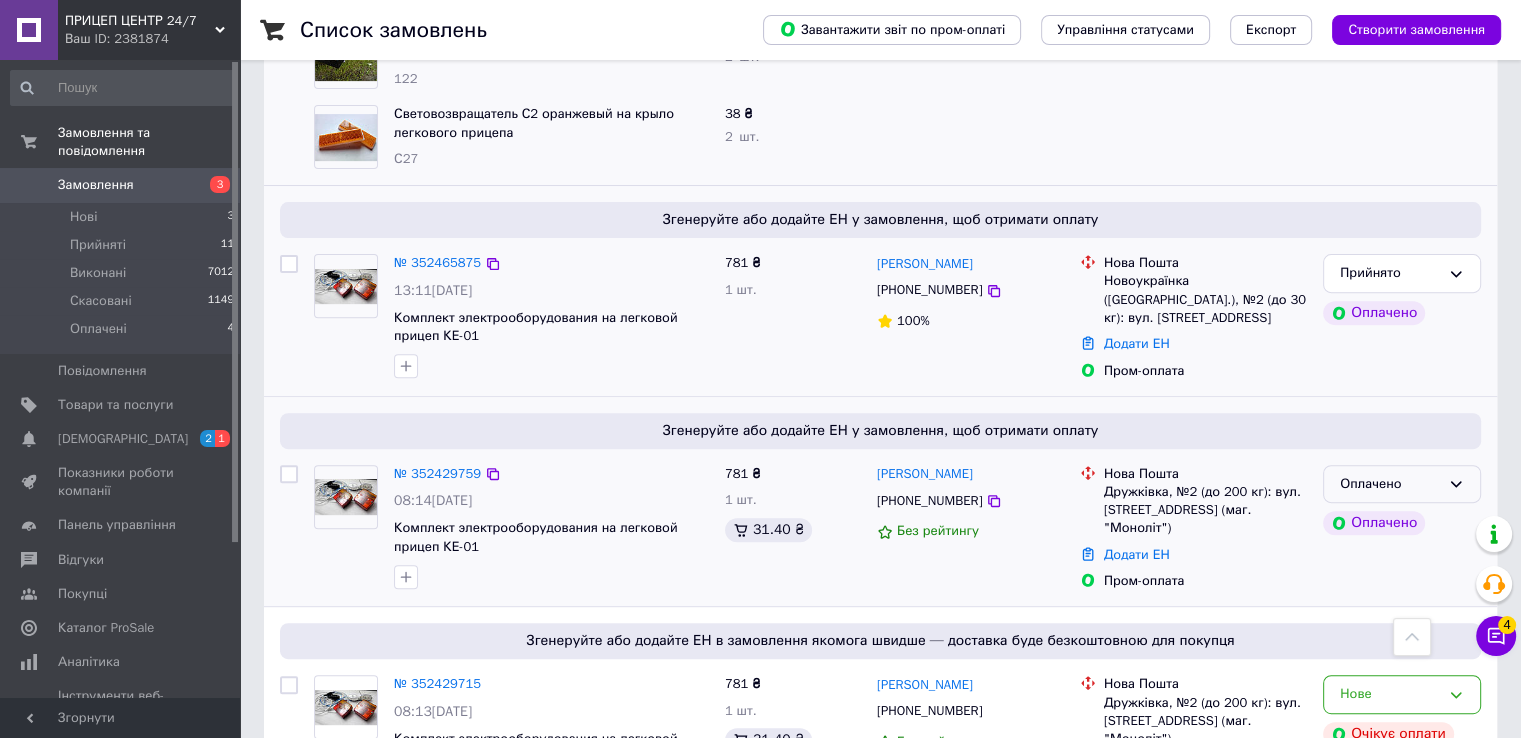 click 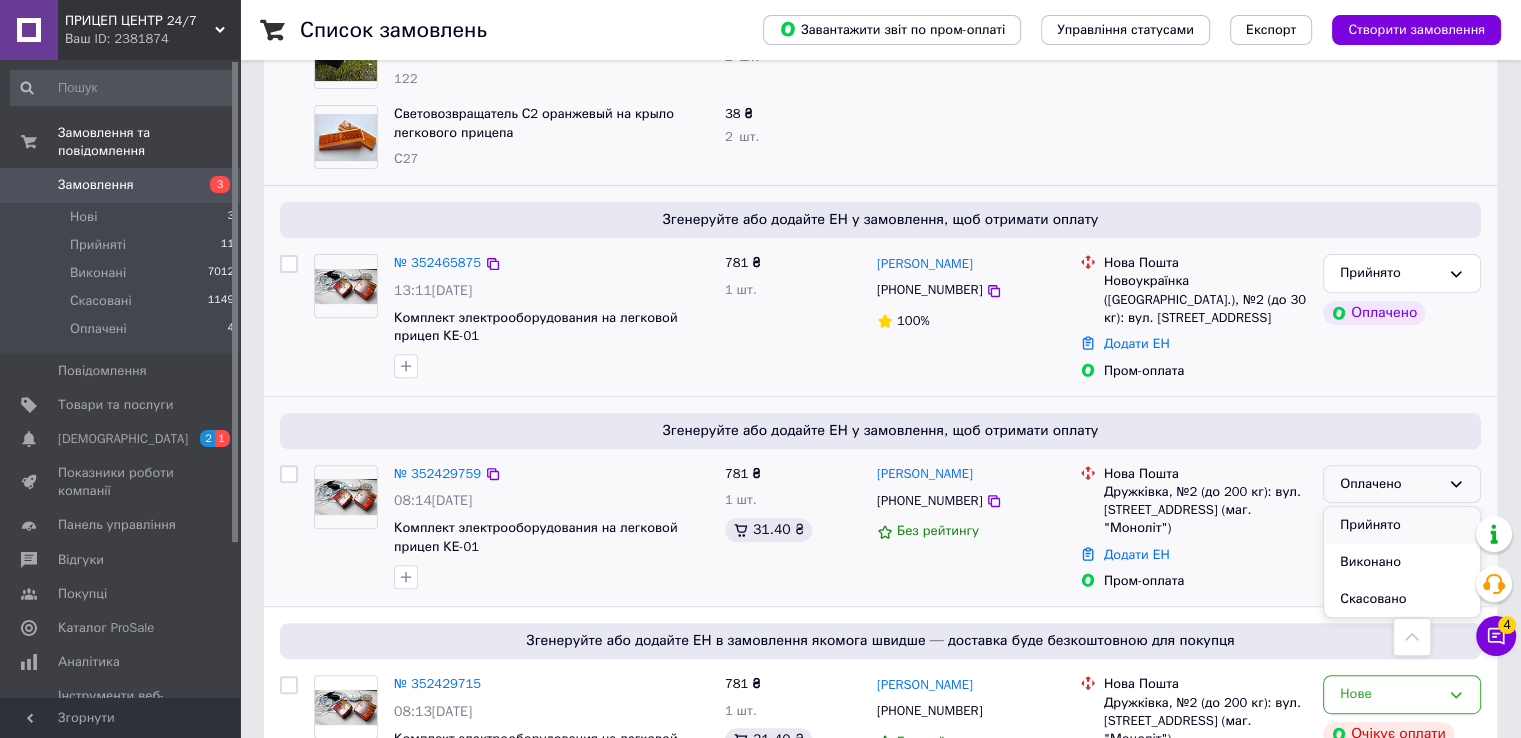click on "Прийнято" at bounding box center (1402, 525) 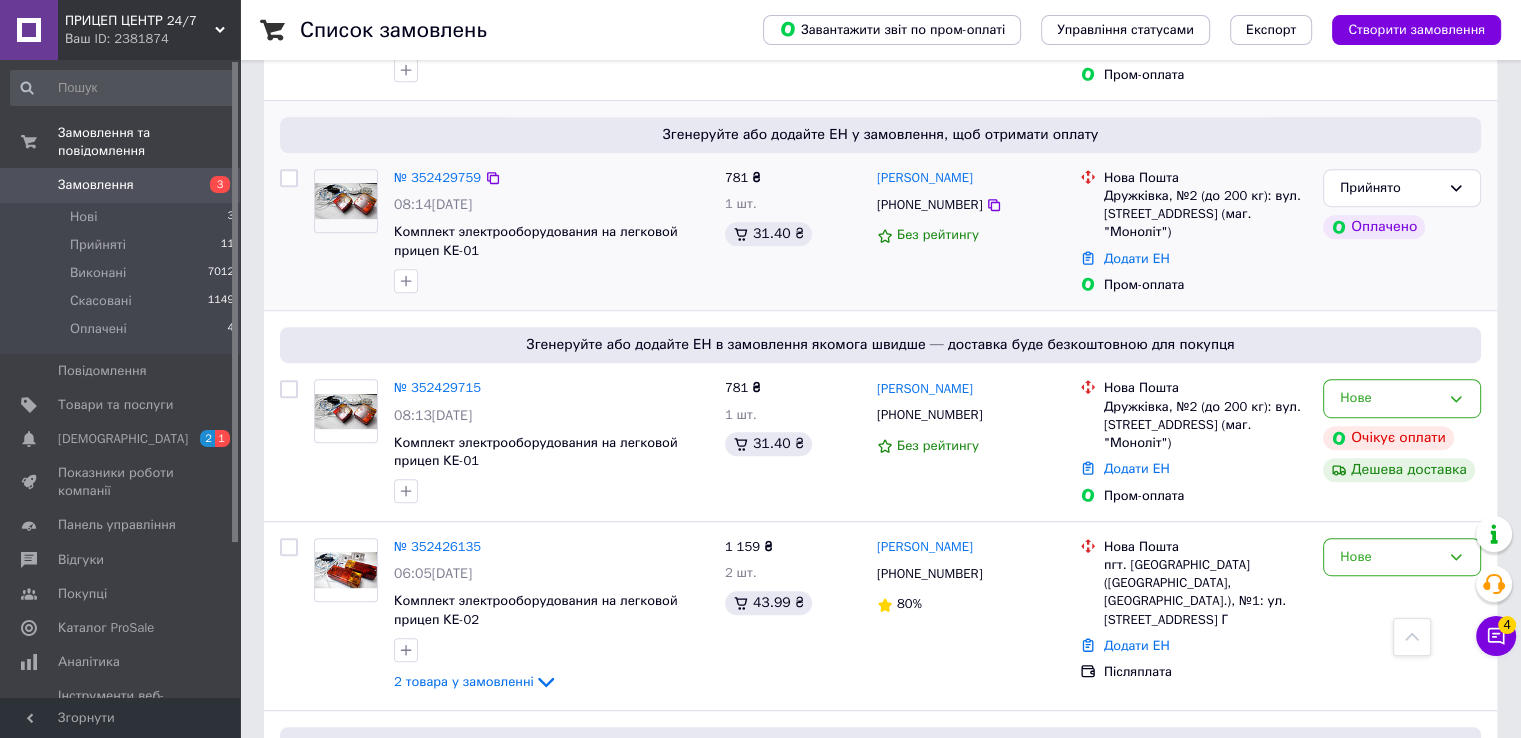 scroll, scrollTop: 1000, scrollLeft: 0, axis: vertical 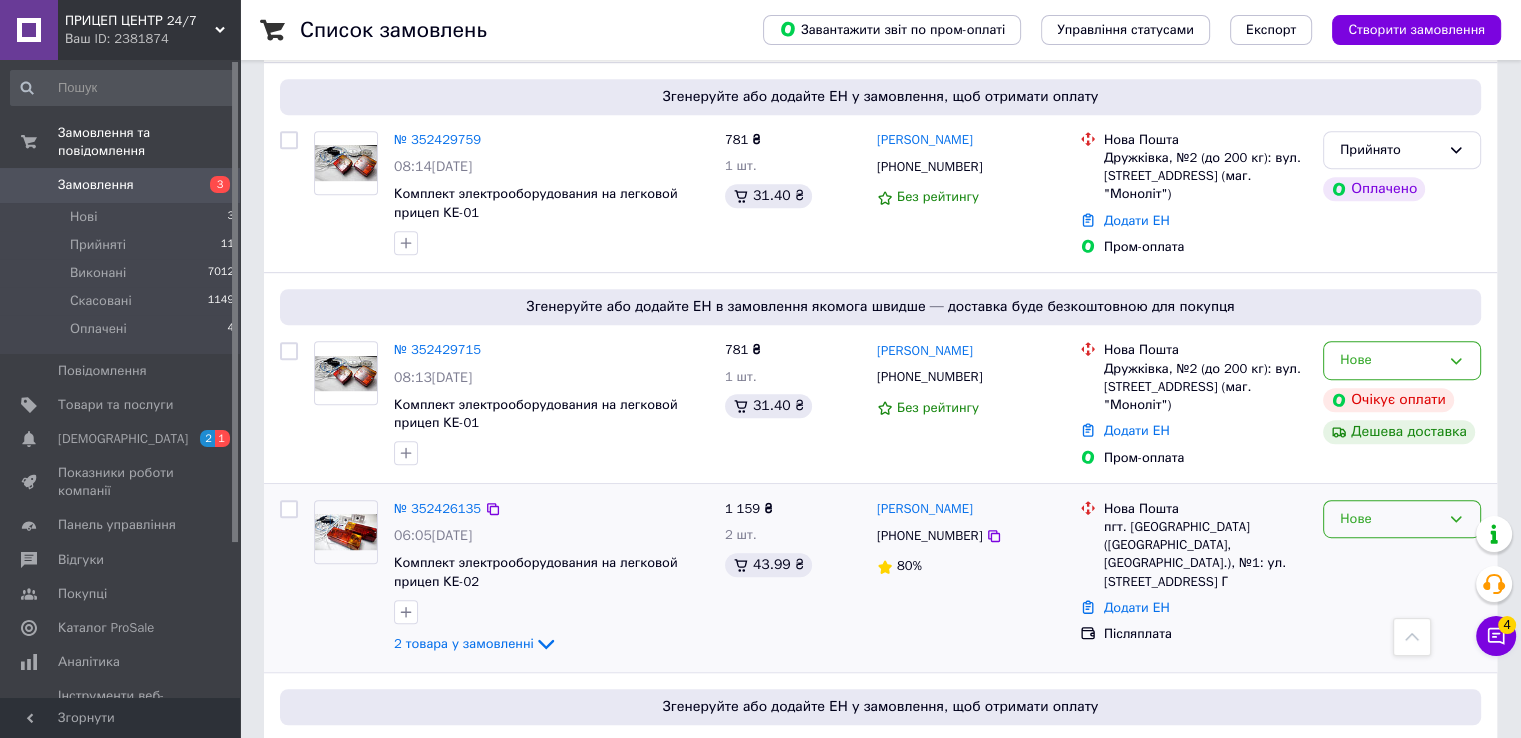 click on "Нове" at bounding box center (1390, 519) 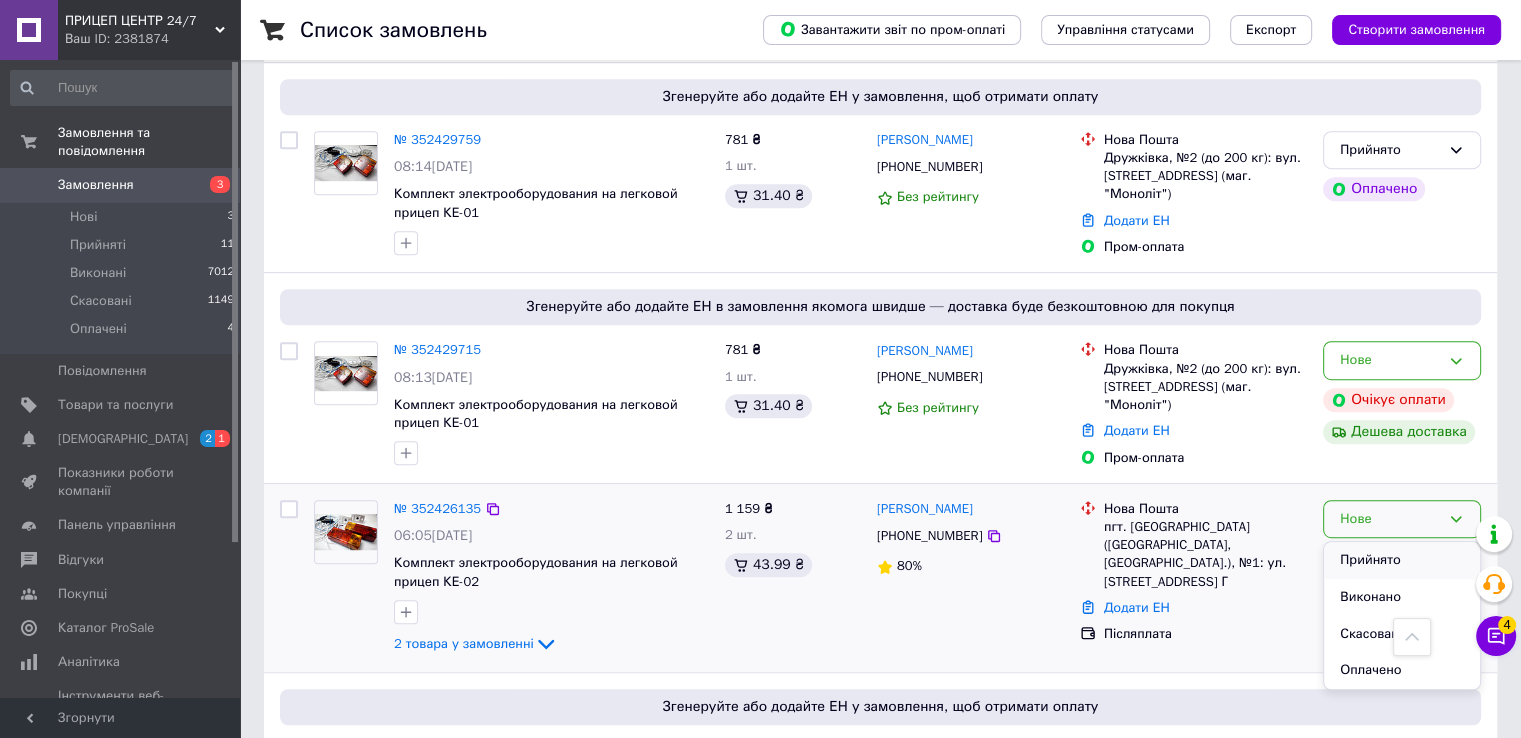 click on "Прийнято" at bounding box center [1402, 560] 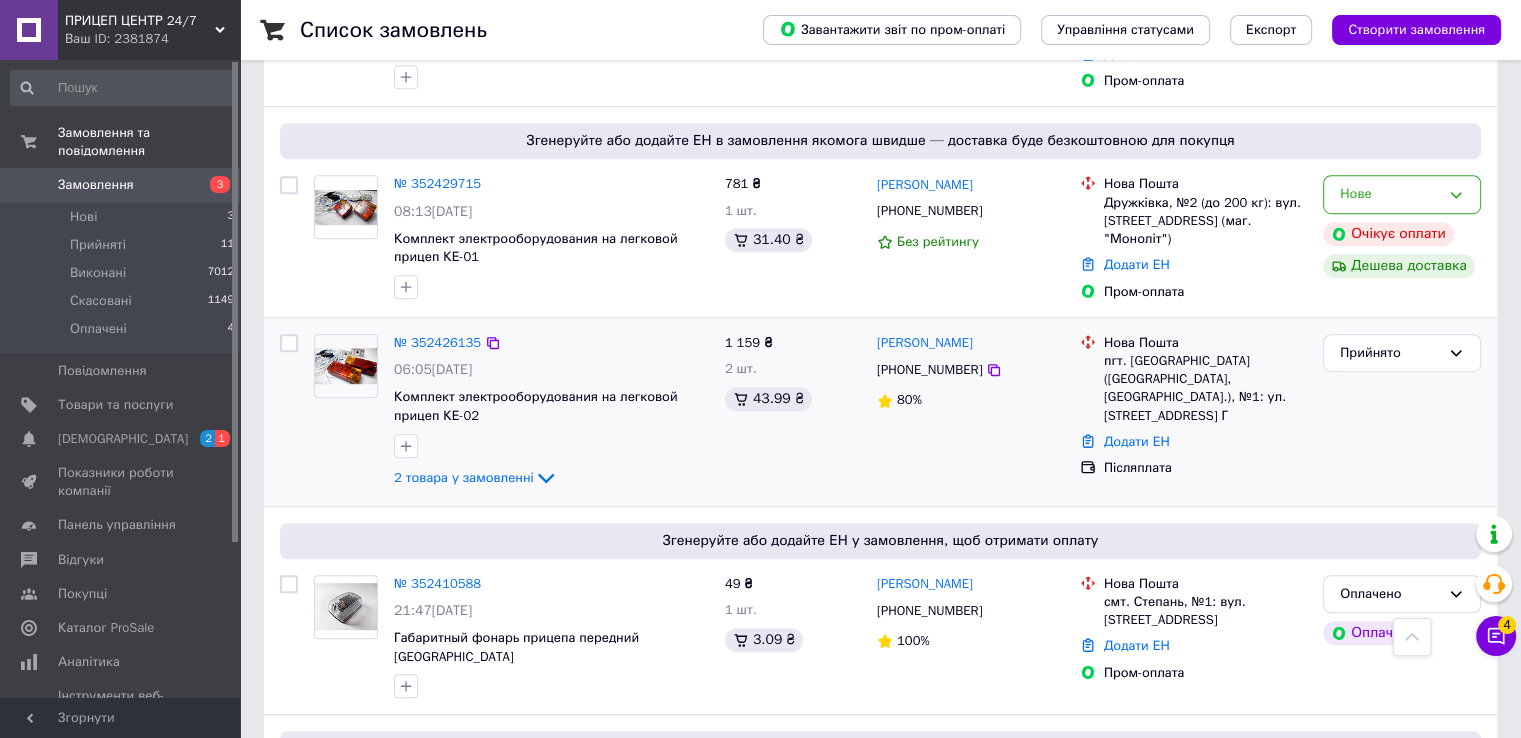 scroll, scrollTop: 1333, scrollLeft: 0, axis: vertical 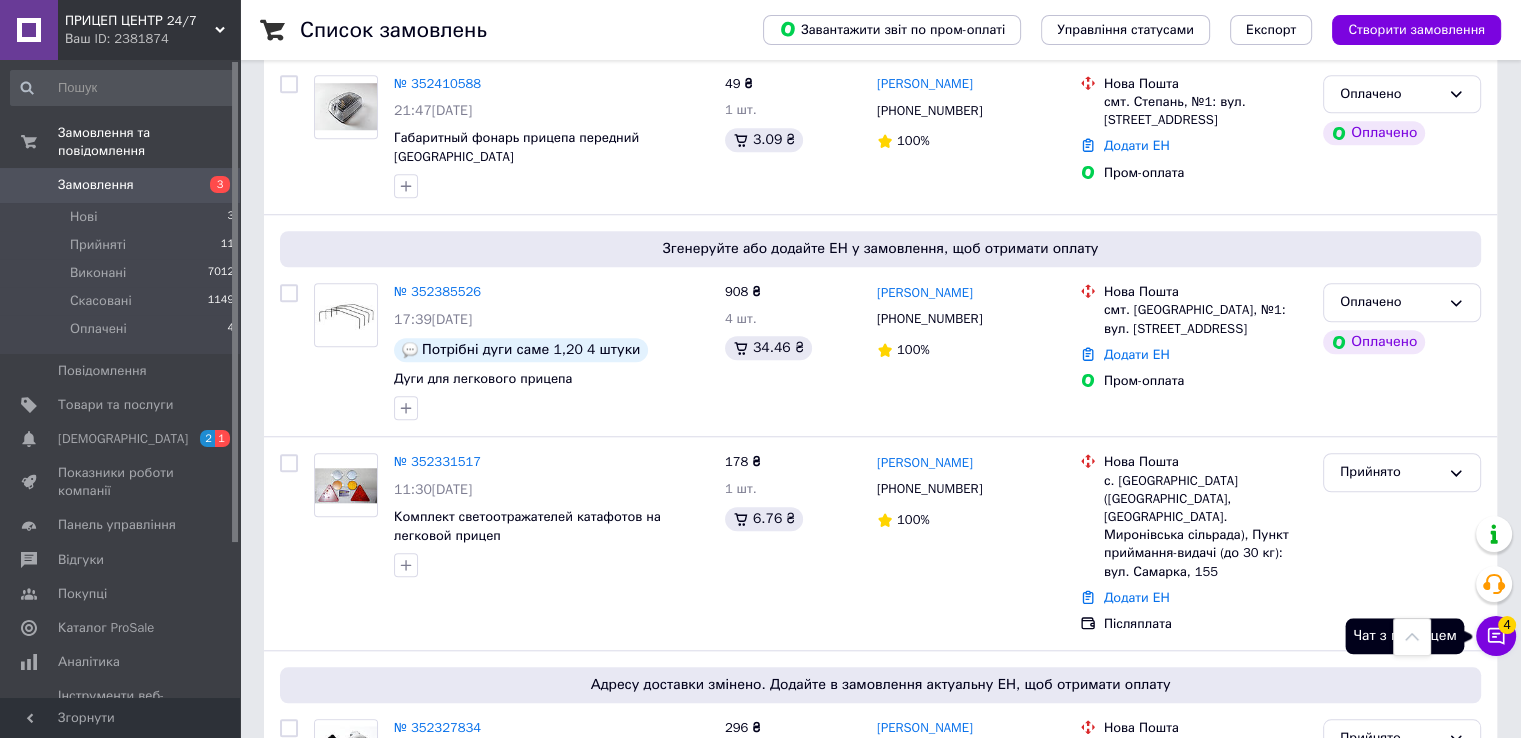 click 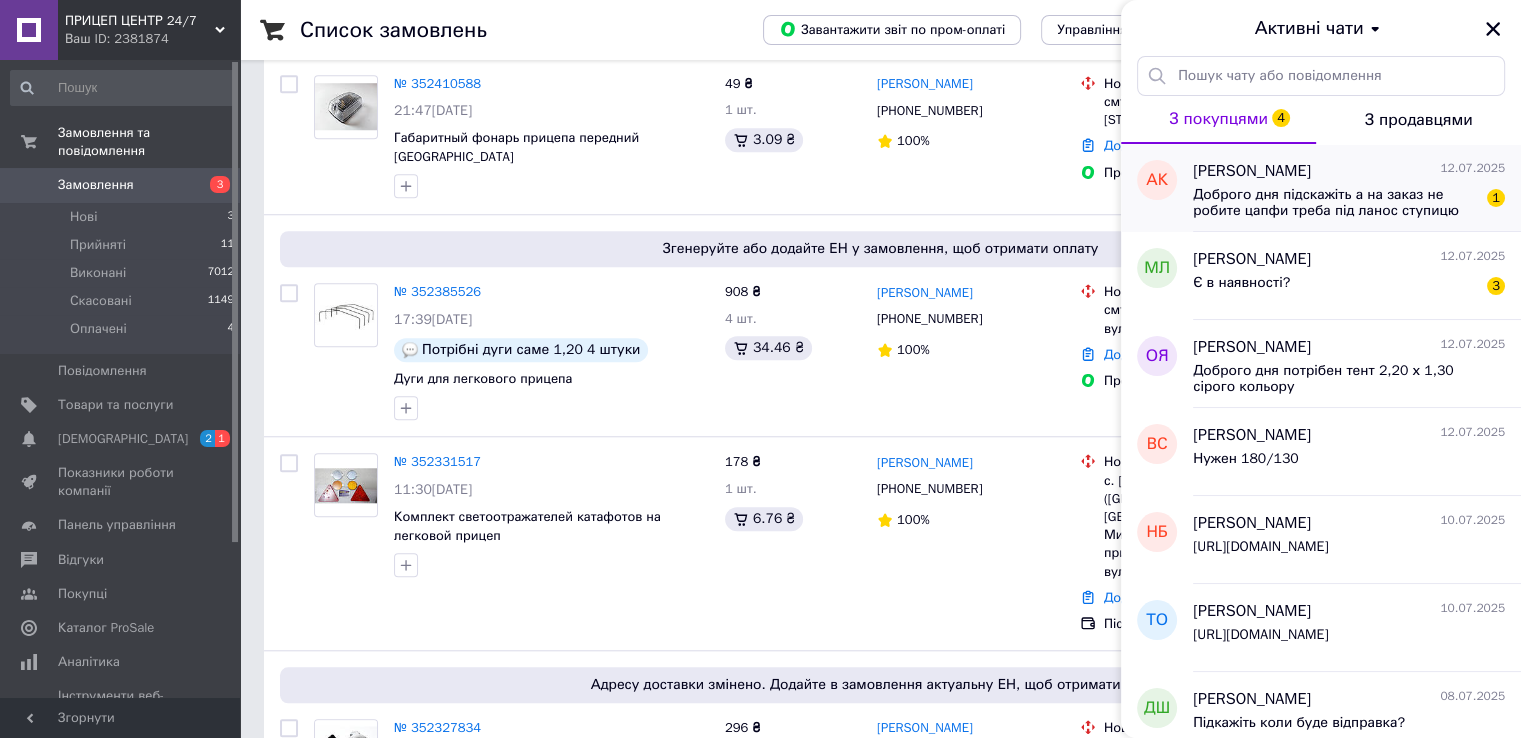 click on "Доброго дня підскажіть а на заказ не робите цапфи треба під ланос ступицю креслення маю" at bounding box center (1335, 203) 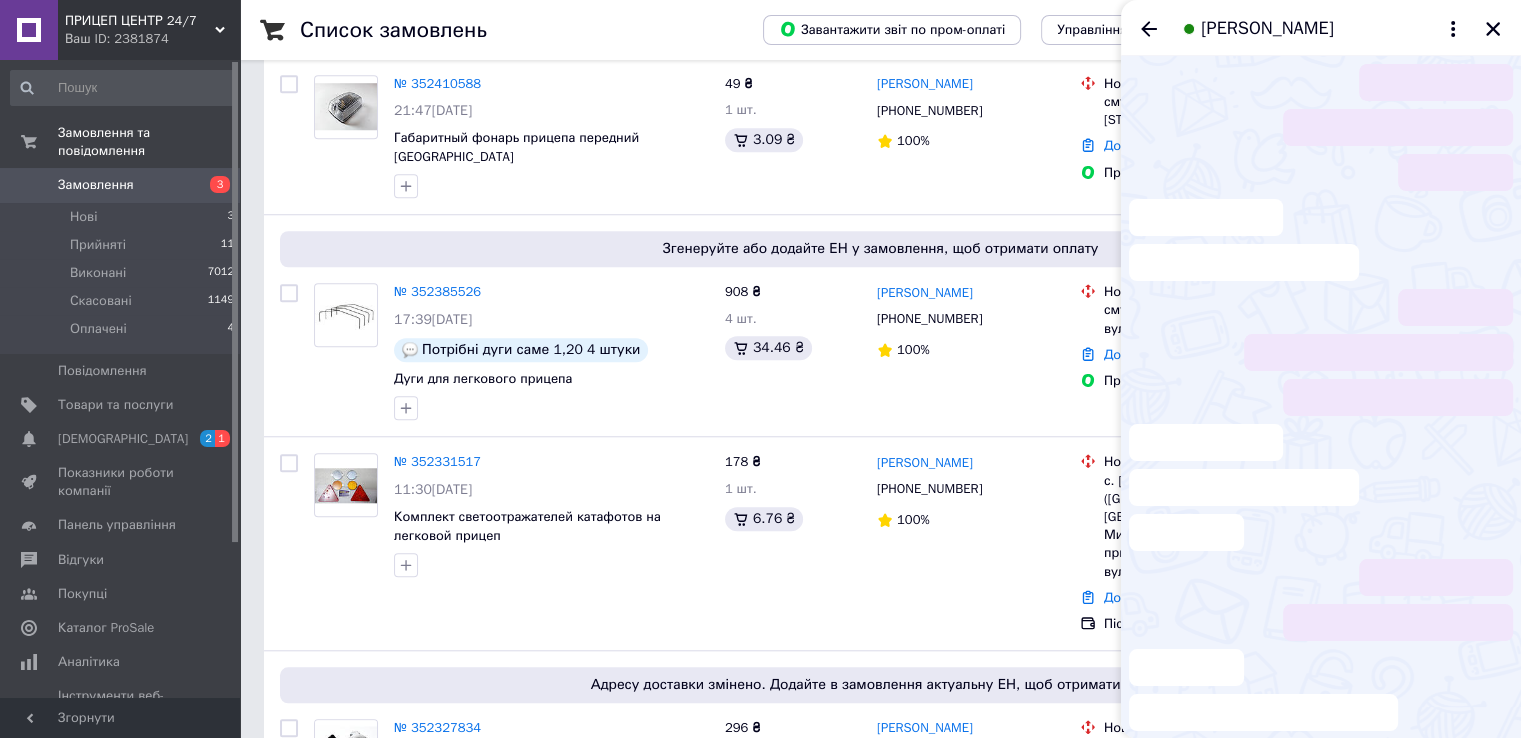 scroll, scrollTop: 607, scrollLeft: 0, axis: vertical 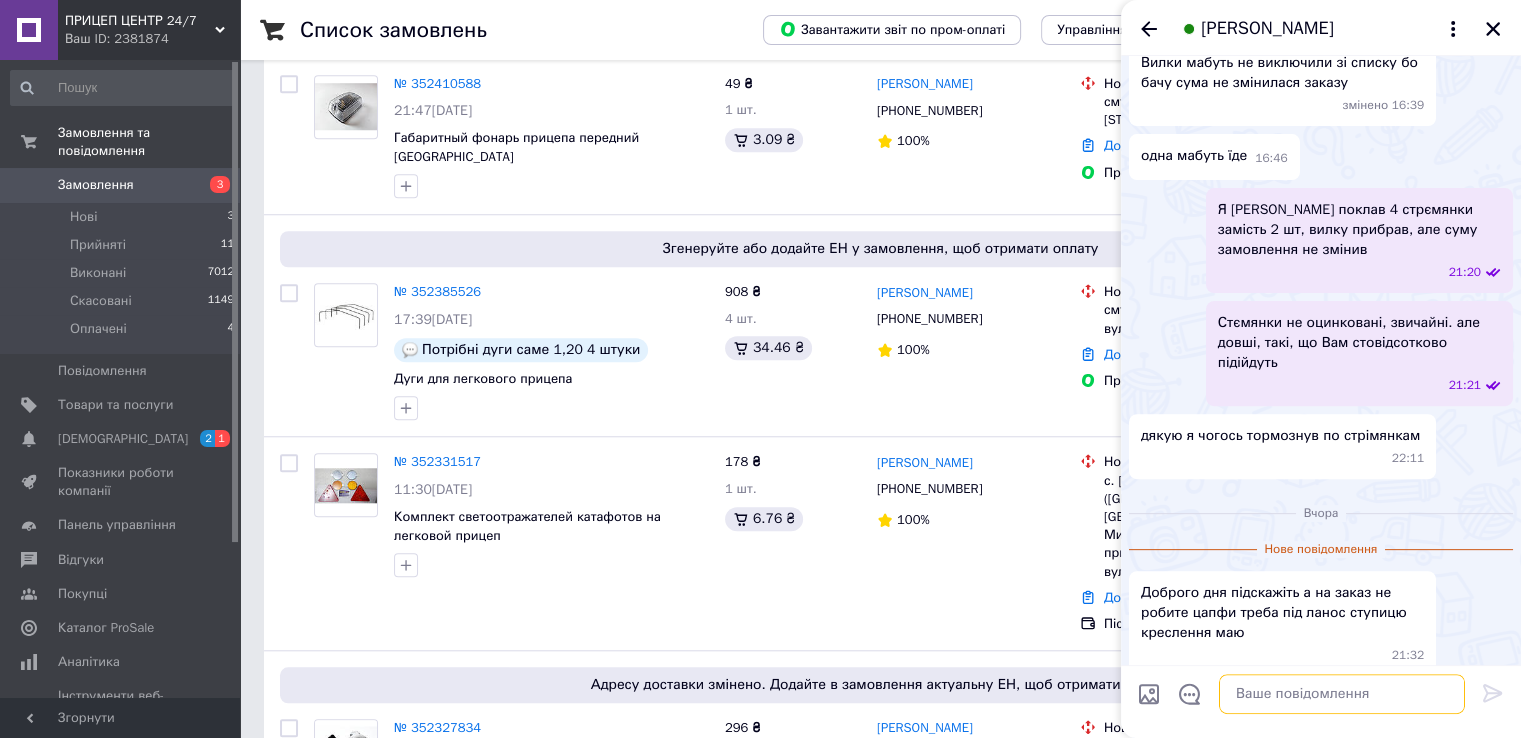 click at bounding box center [1342, 694] 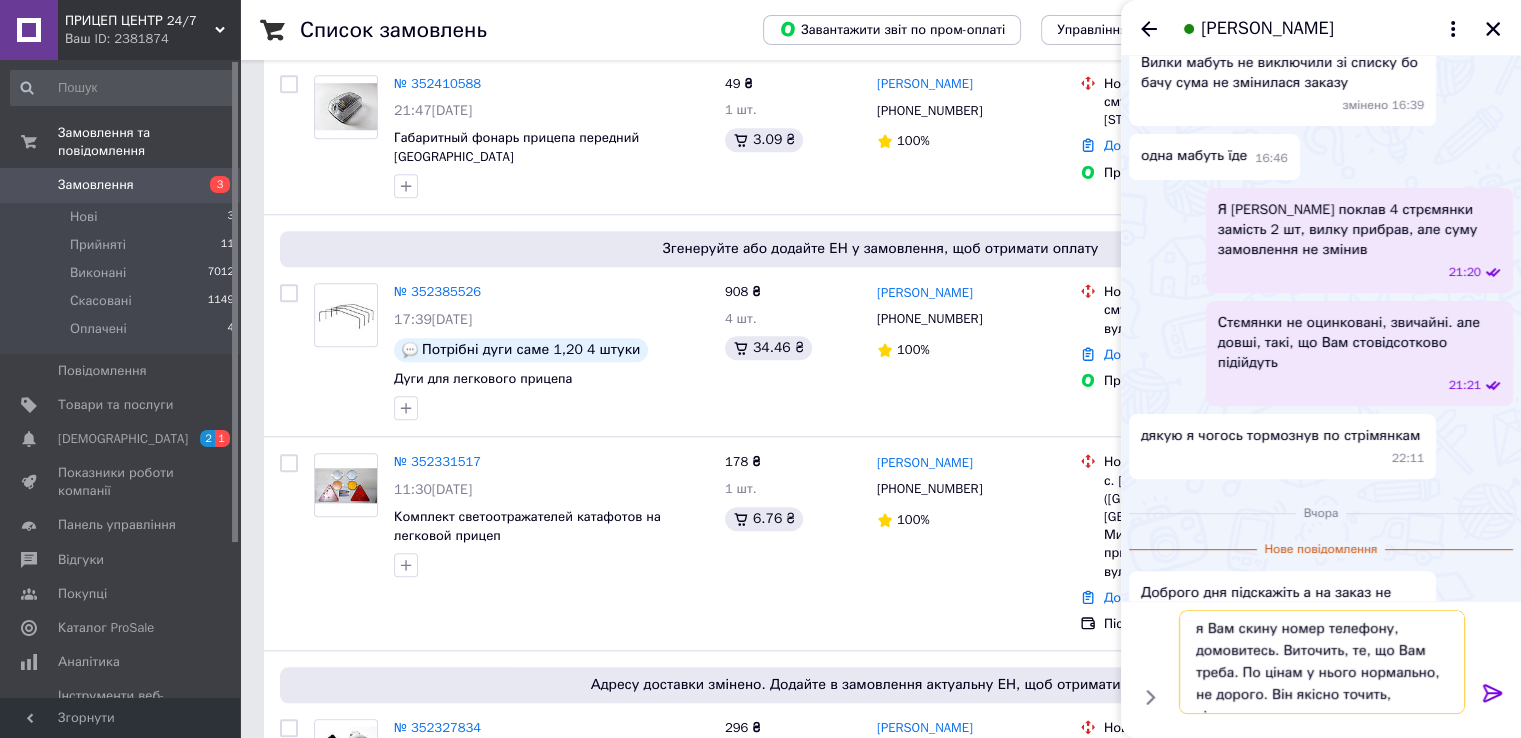 scroll, scrollTop: 13, scrollLeft: 0, axis: vertical 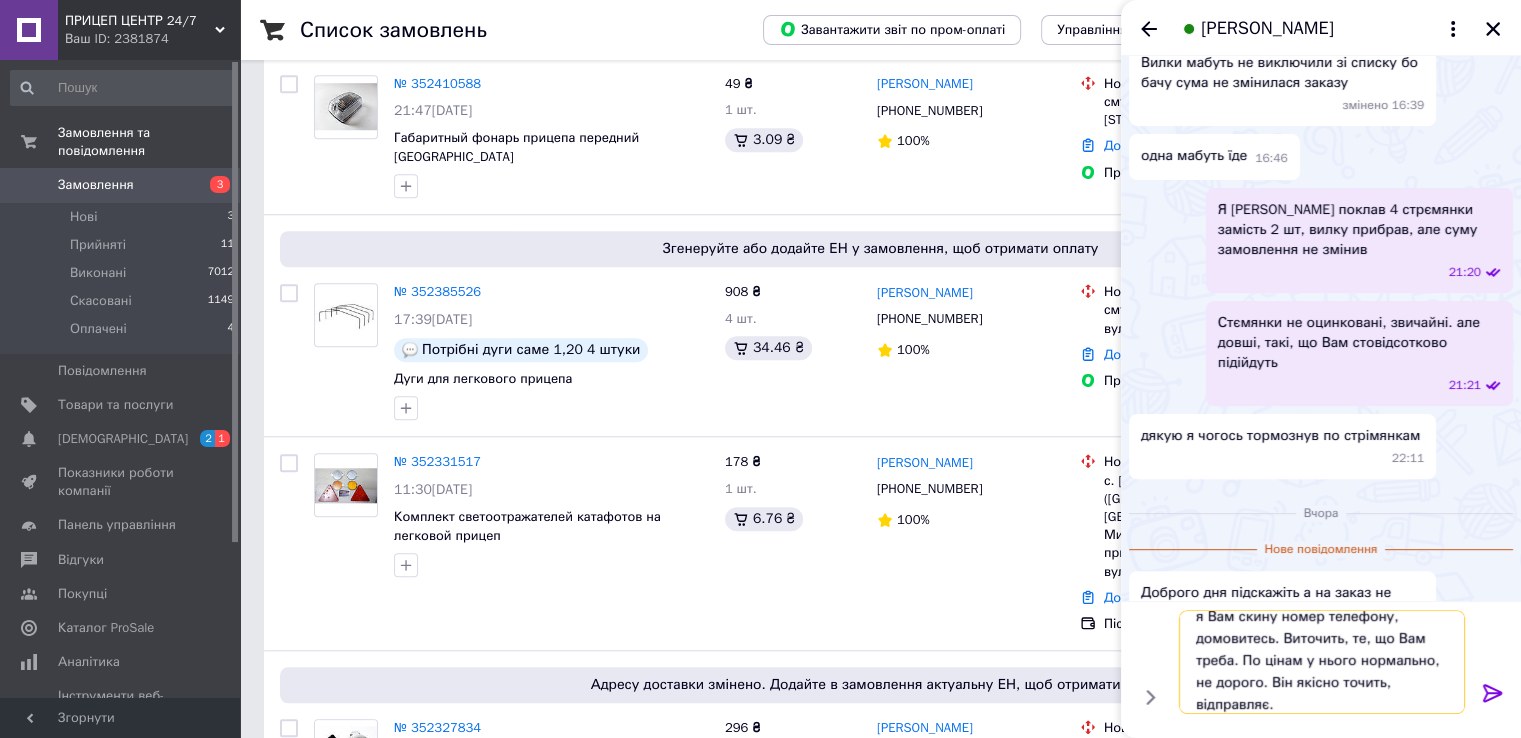 type on "я Вам скину номер телефону, домовитесь. Виточить, те, що Вам треба. По цінам у нього нормально, не дорого. Він якісно точить, відправляє." 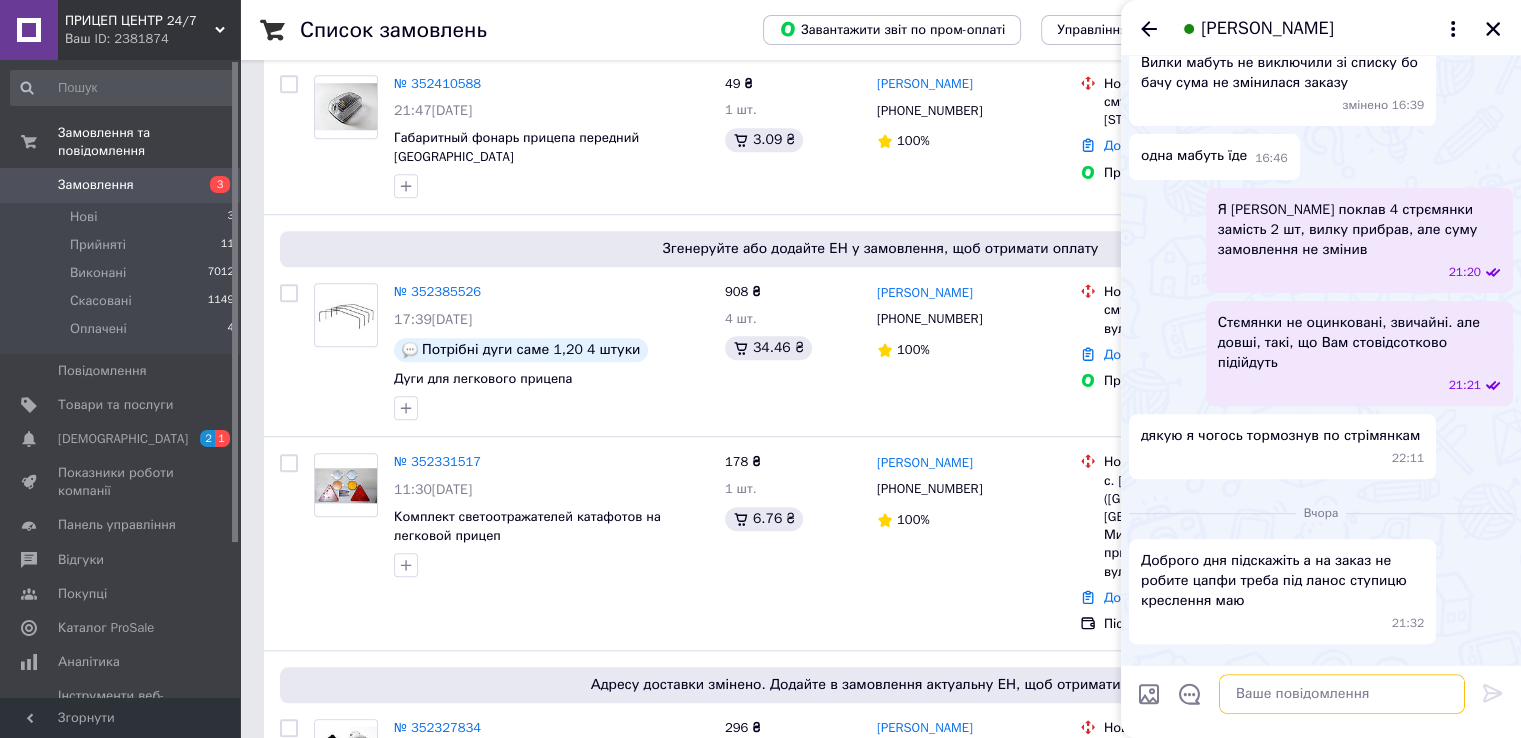 scroll, scrollTop: 0, scrollLeft: 0, axis: both 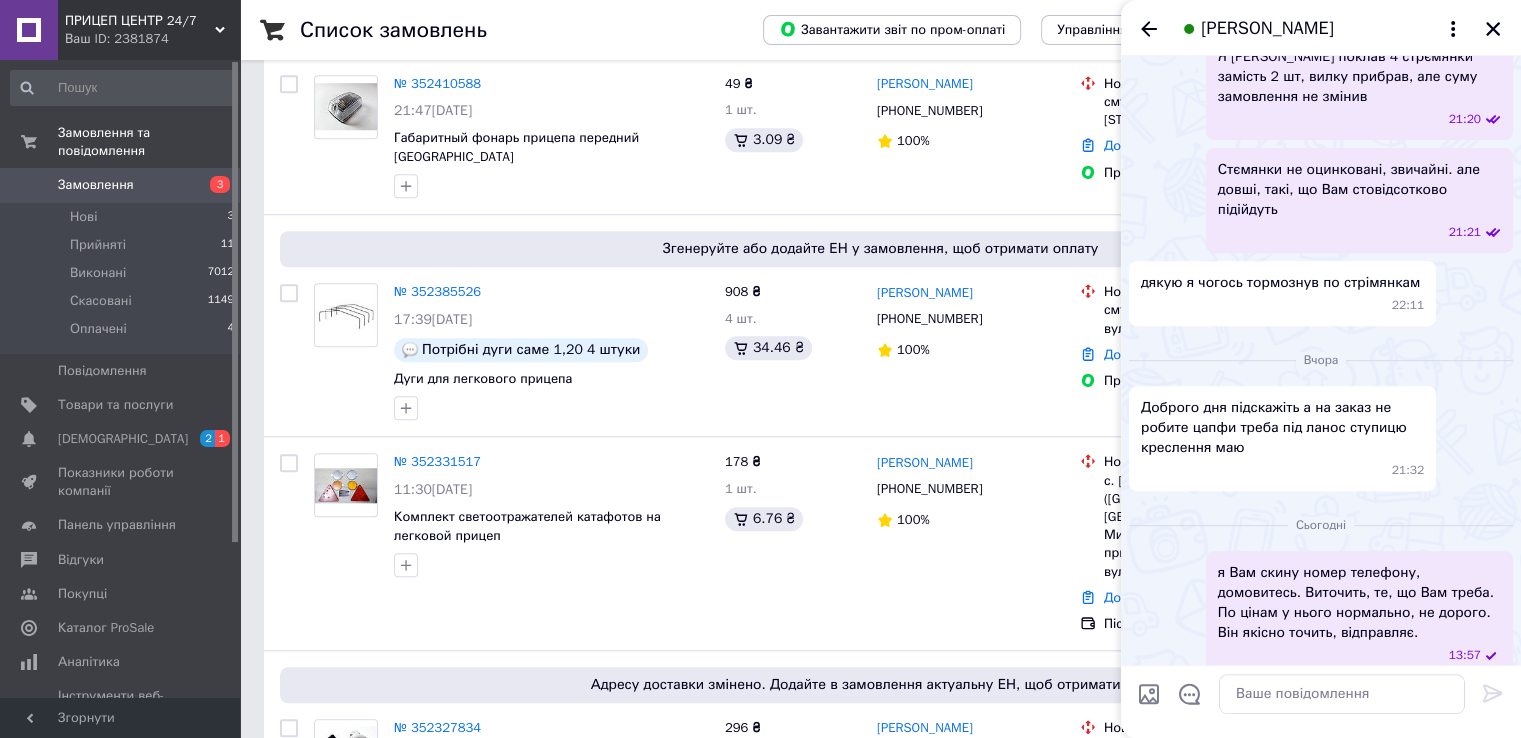 drag, startPoint x: 1138, startPoint y: 27, endPoint x: 1148, endPoint y: 30, distance: 10.440307 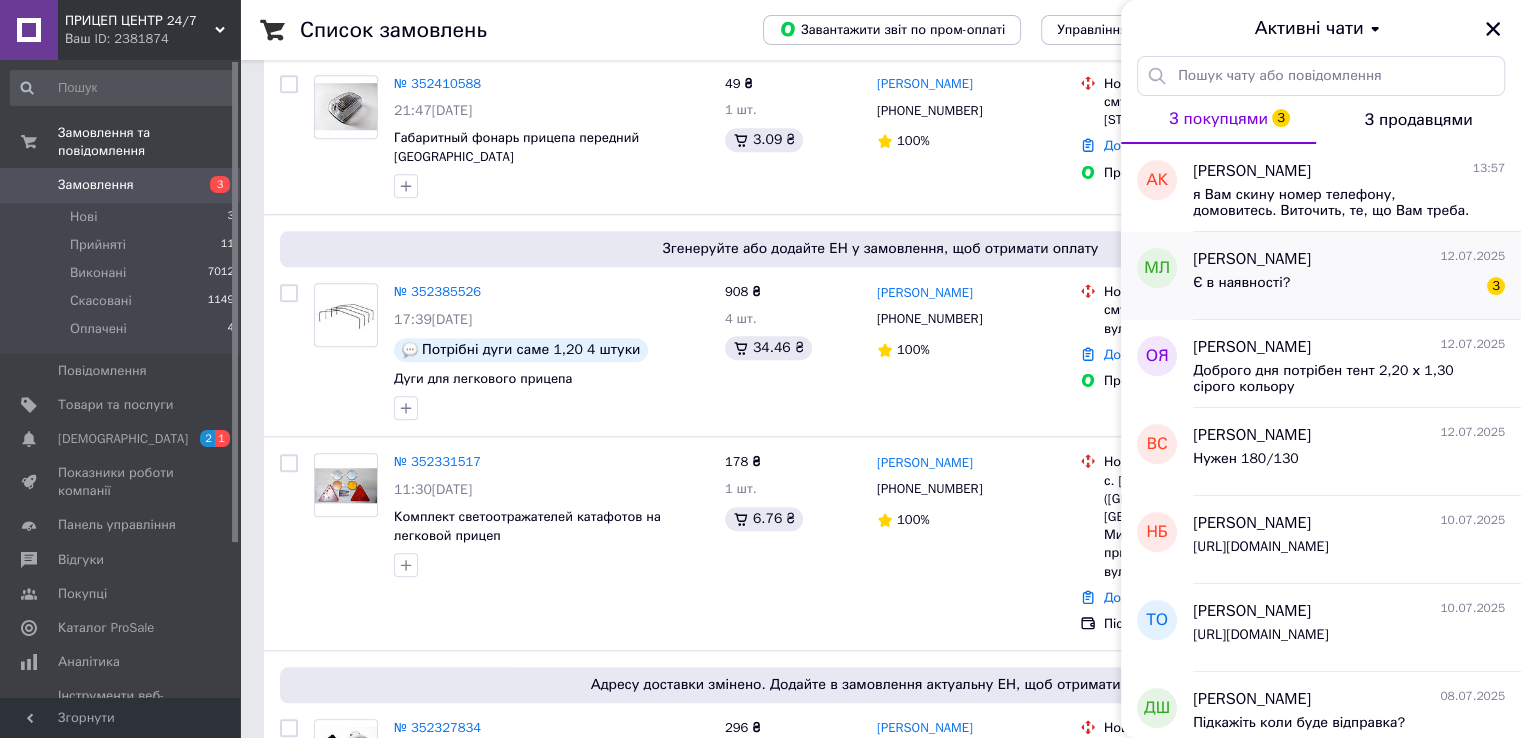 click on "Є в наявності? 3" at bounding box center (1349, 287) 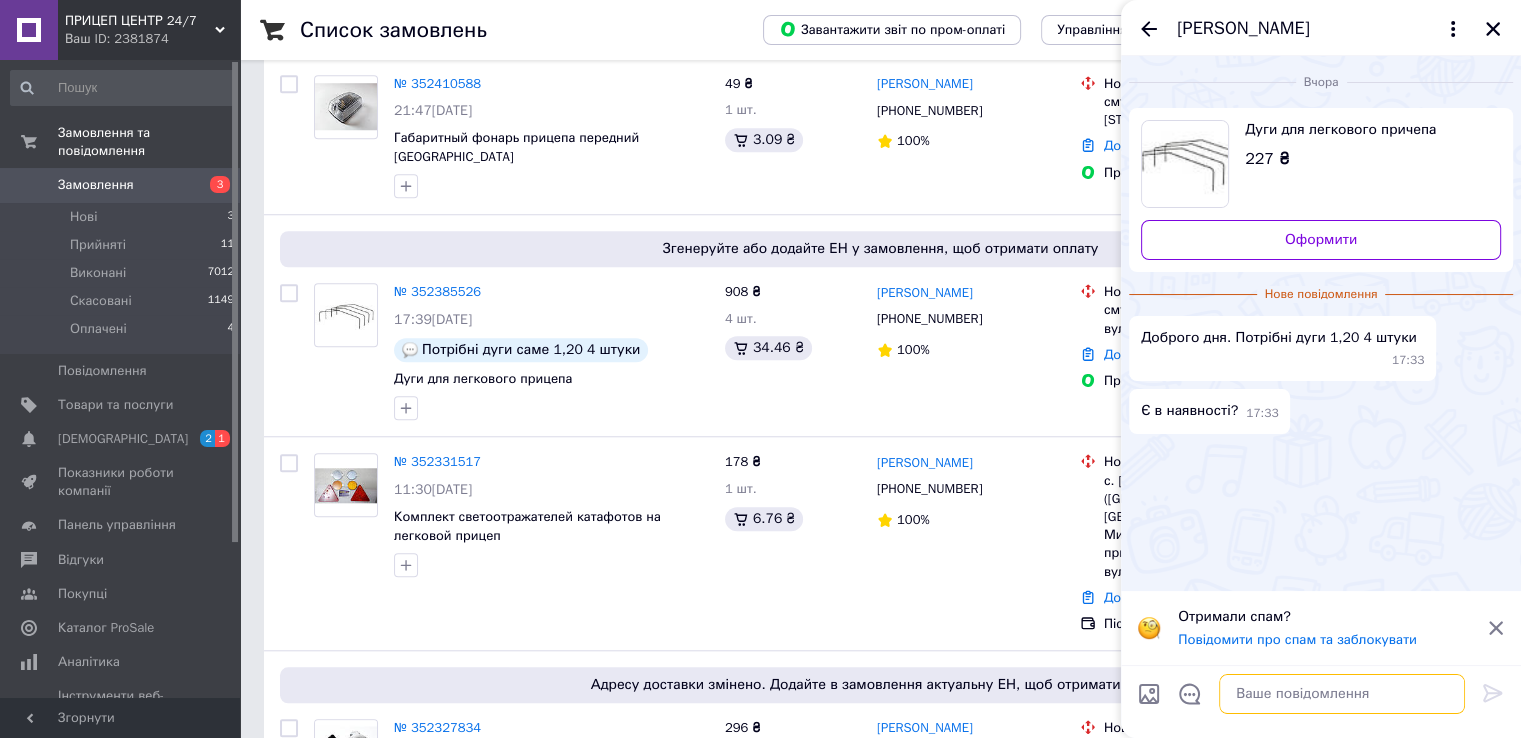 click at bounding box center (1342, 694) 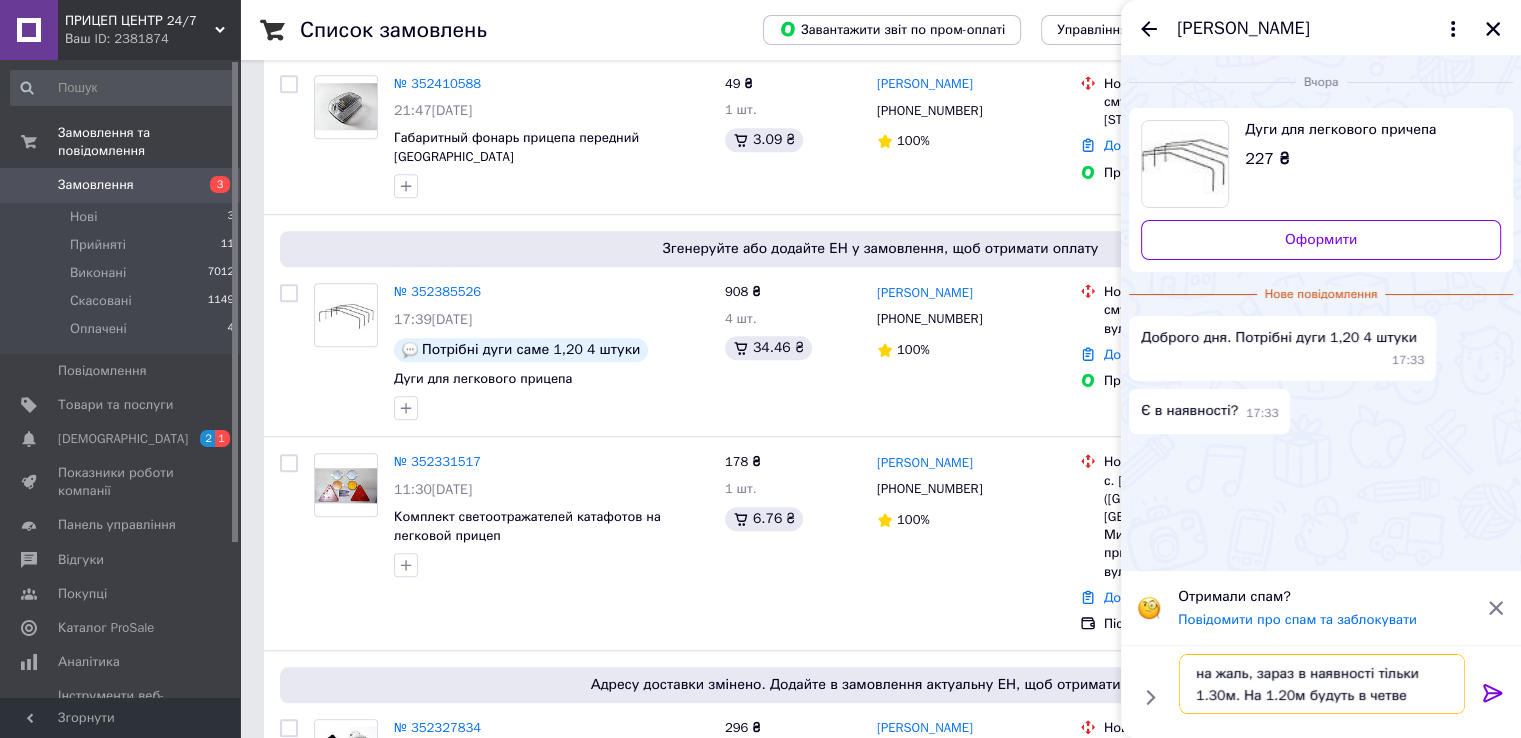 type on "на жаль, зараз в наявності тільки 1.30м. На 1.20м будуть в четвер" 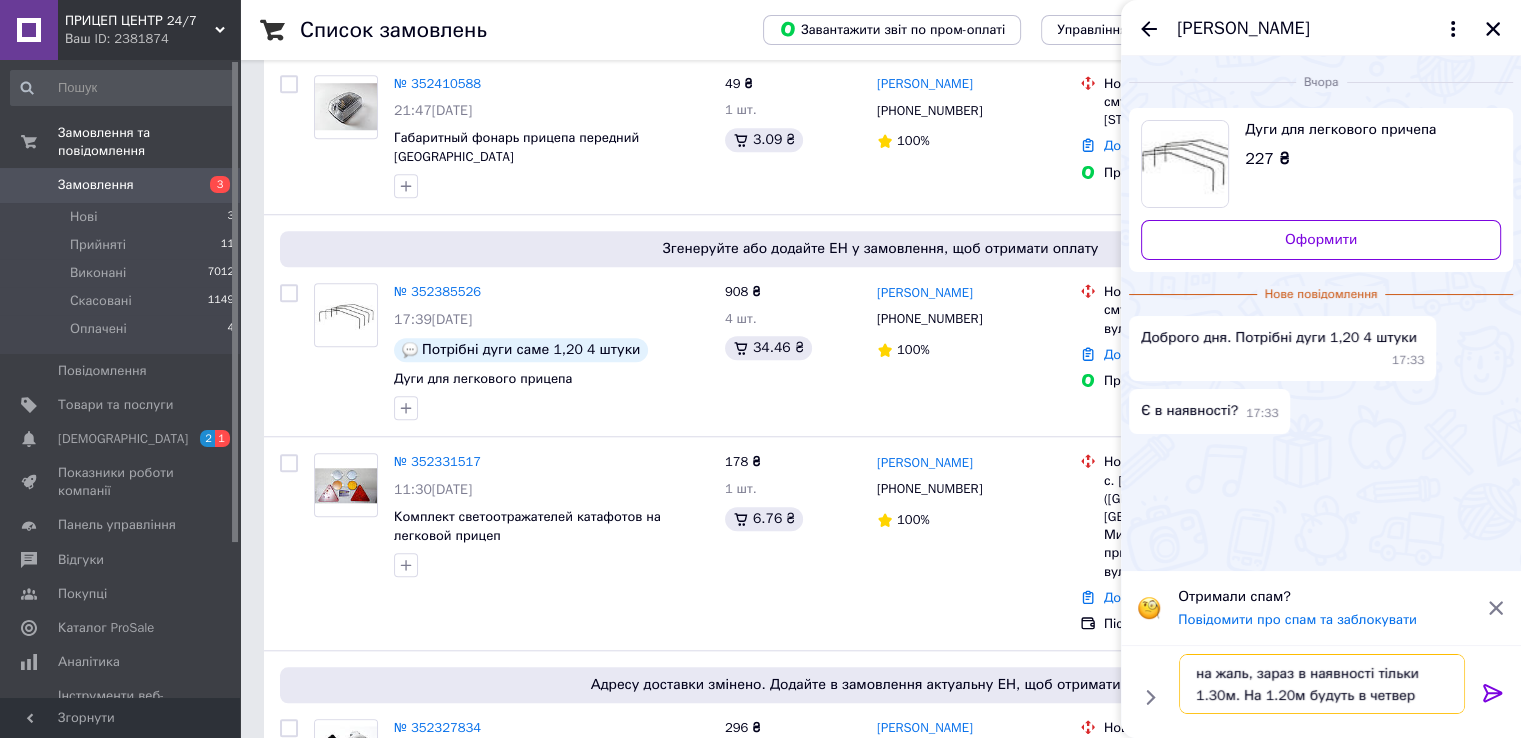 type 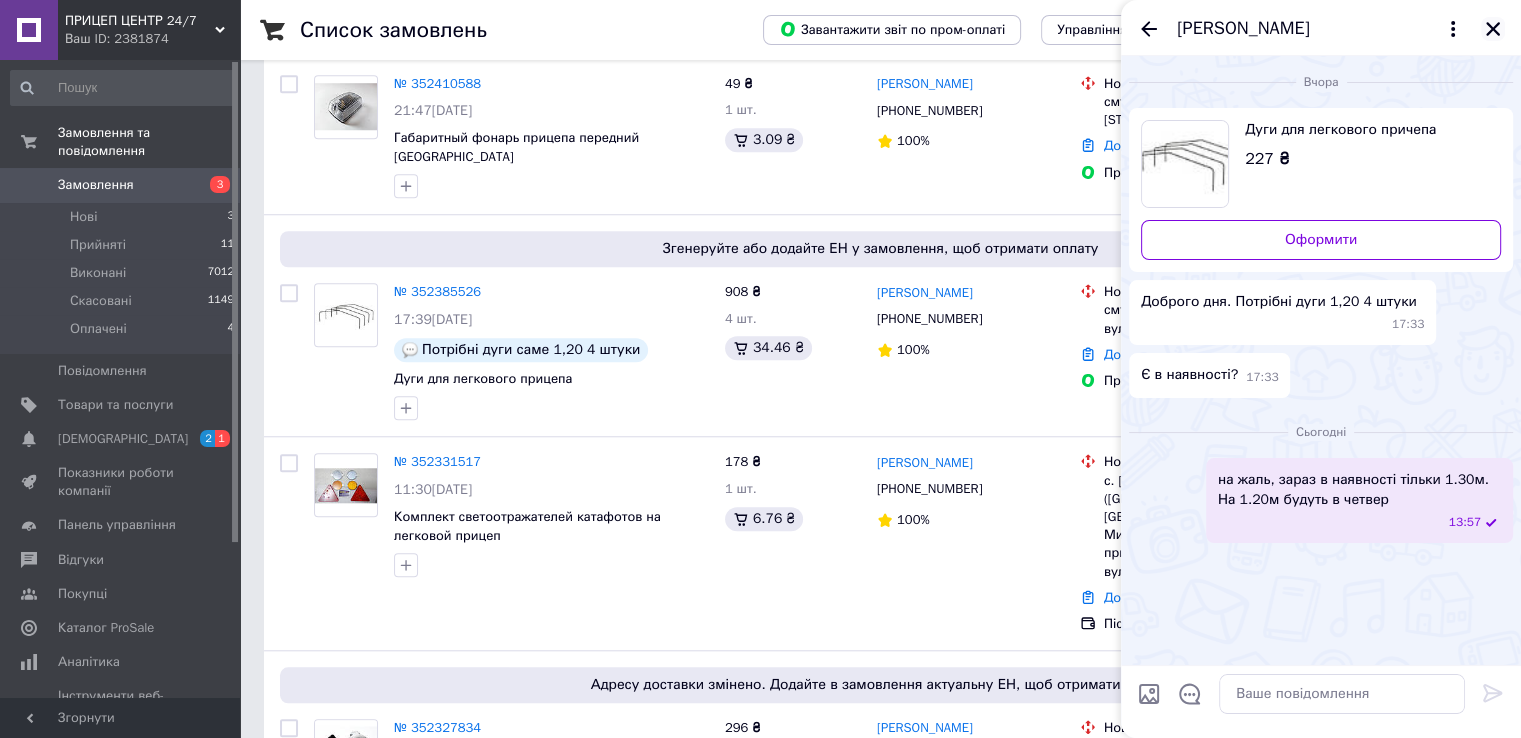 click 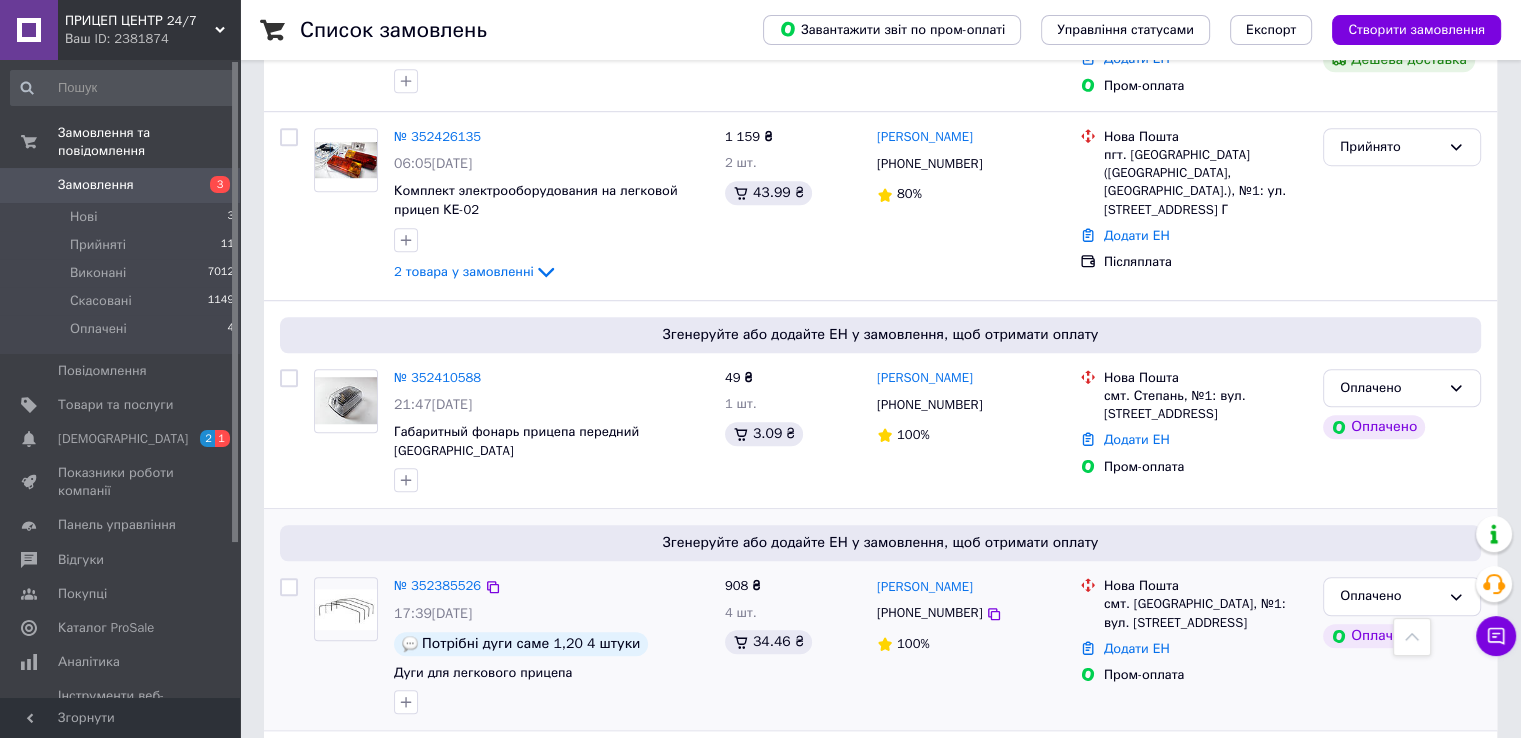 scroll, scrollTop: 1333, scrollLeft: 0, axis: vertical 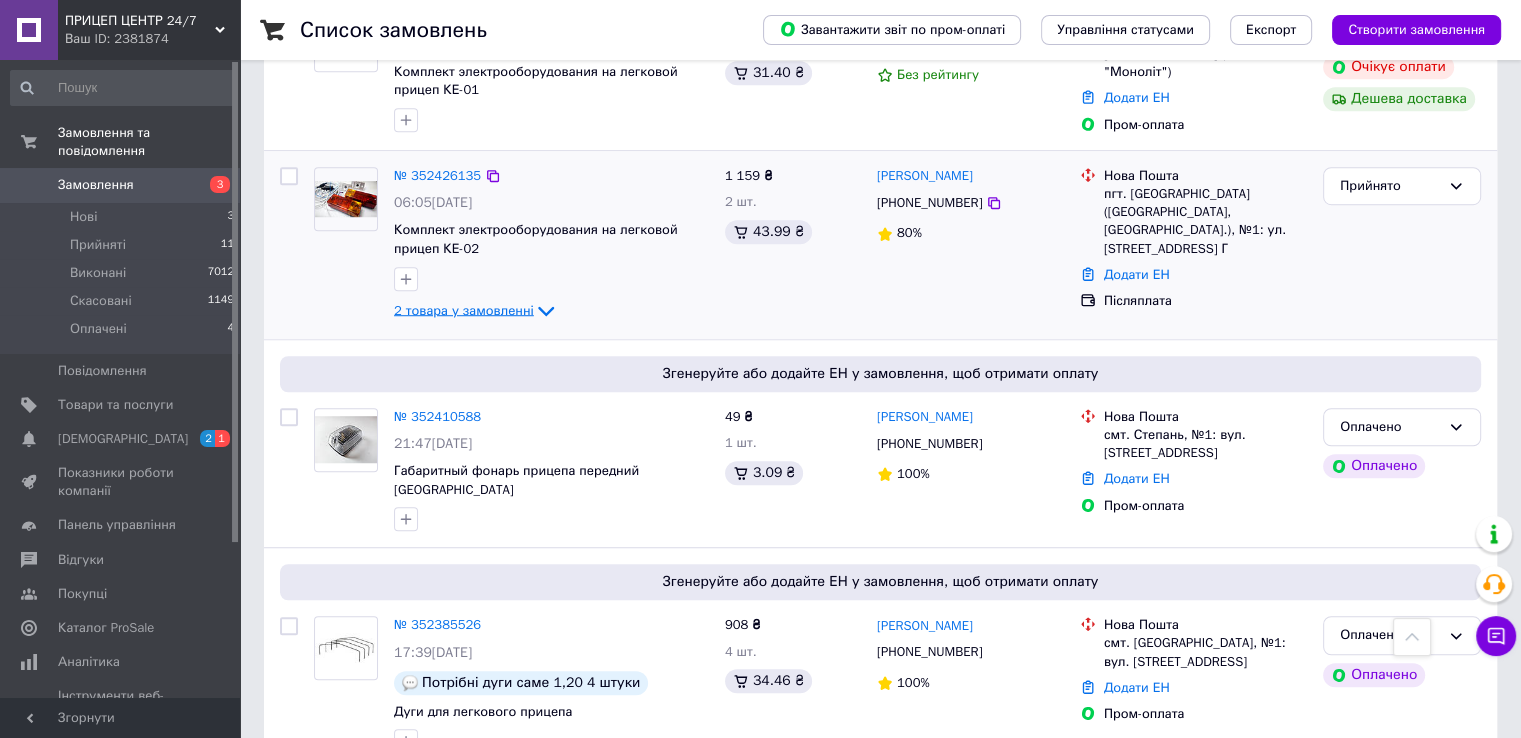 click on "2 товара у замовленні" at bounding box center [464, 309] 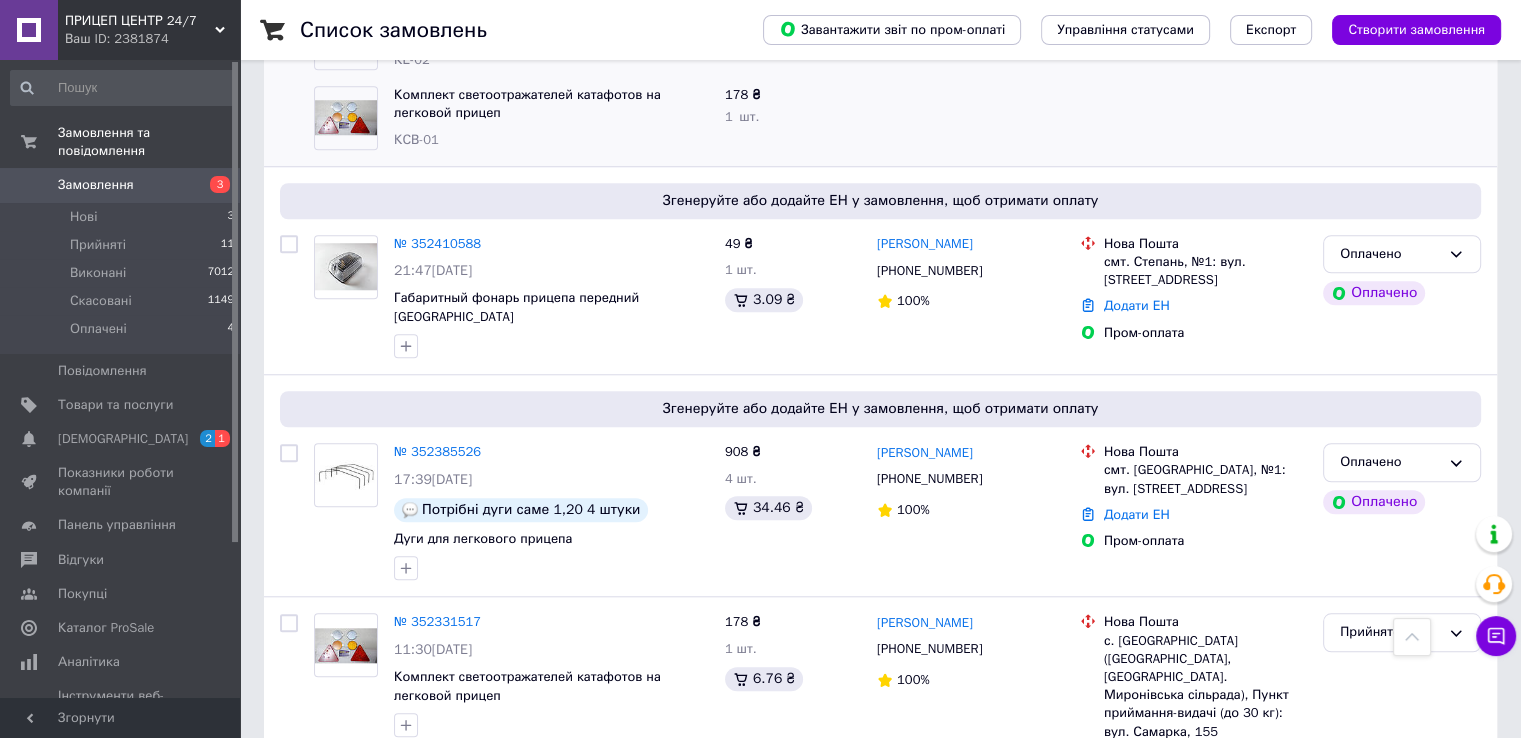 scroll, scrollTop: 1833, scrollLeft: 0, axis: vertical 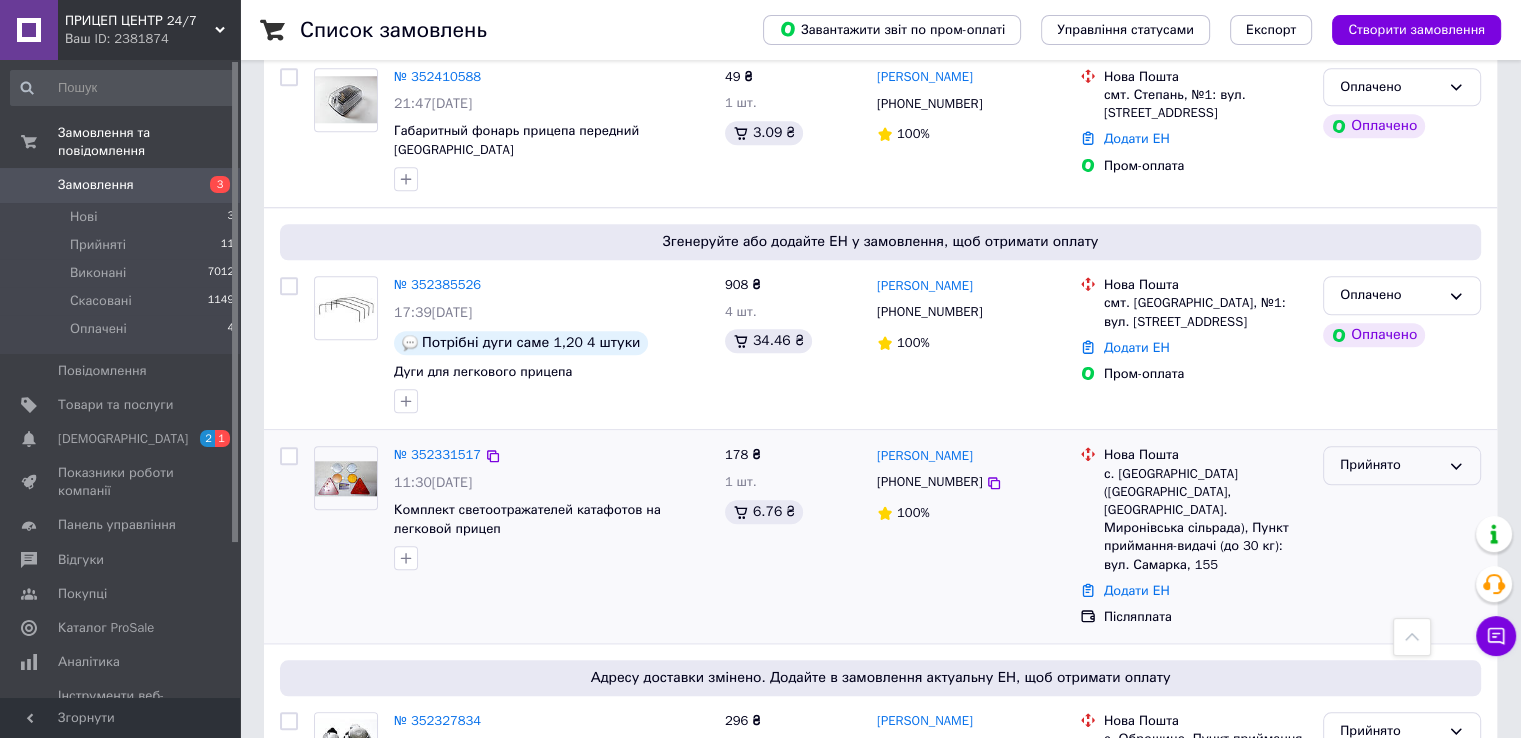 click on "Прийнято" at bounding box center [1390, 465] 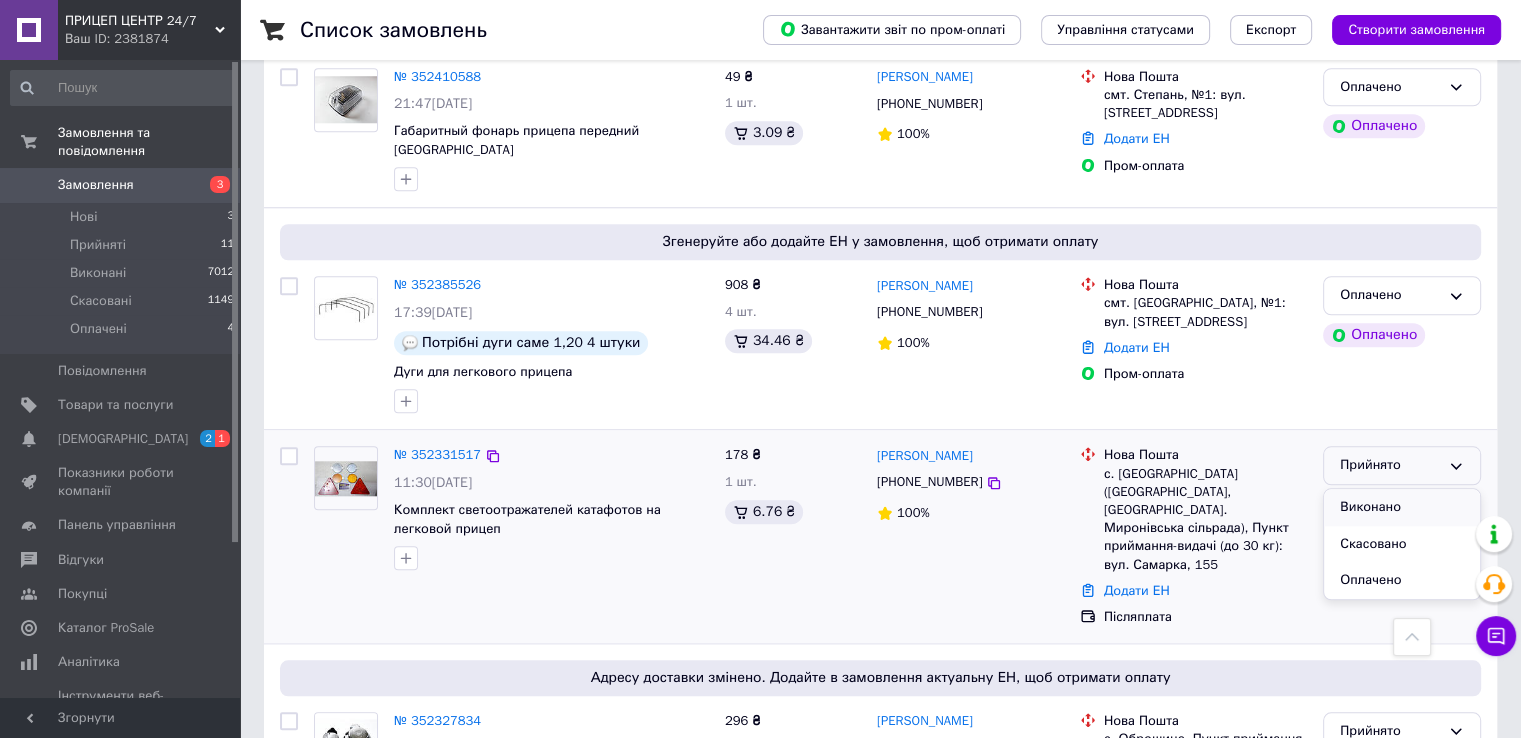 click on "Виконано" at bounding box center [1402, 507] 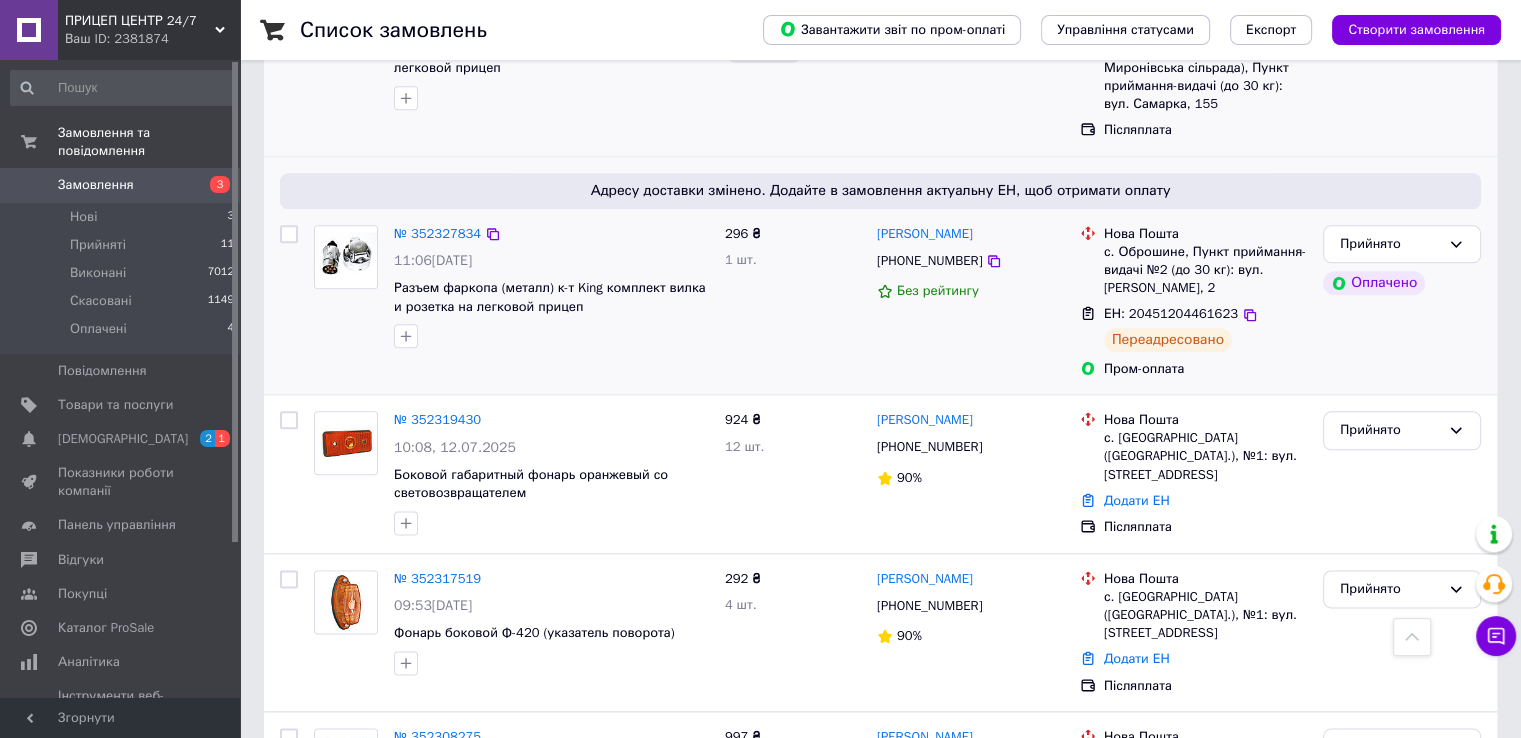 scroll, scrollTop: 2400, scrollLeft: 0, axis: vertical 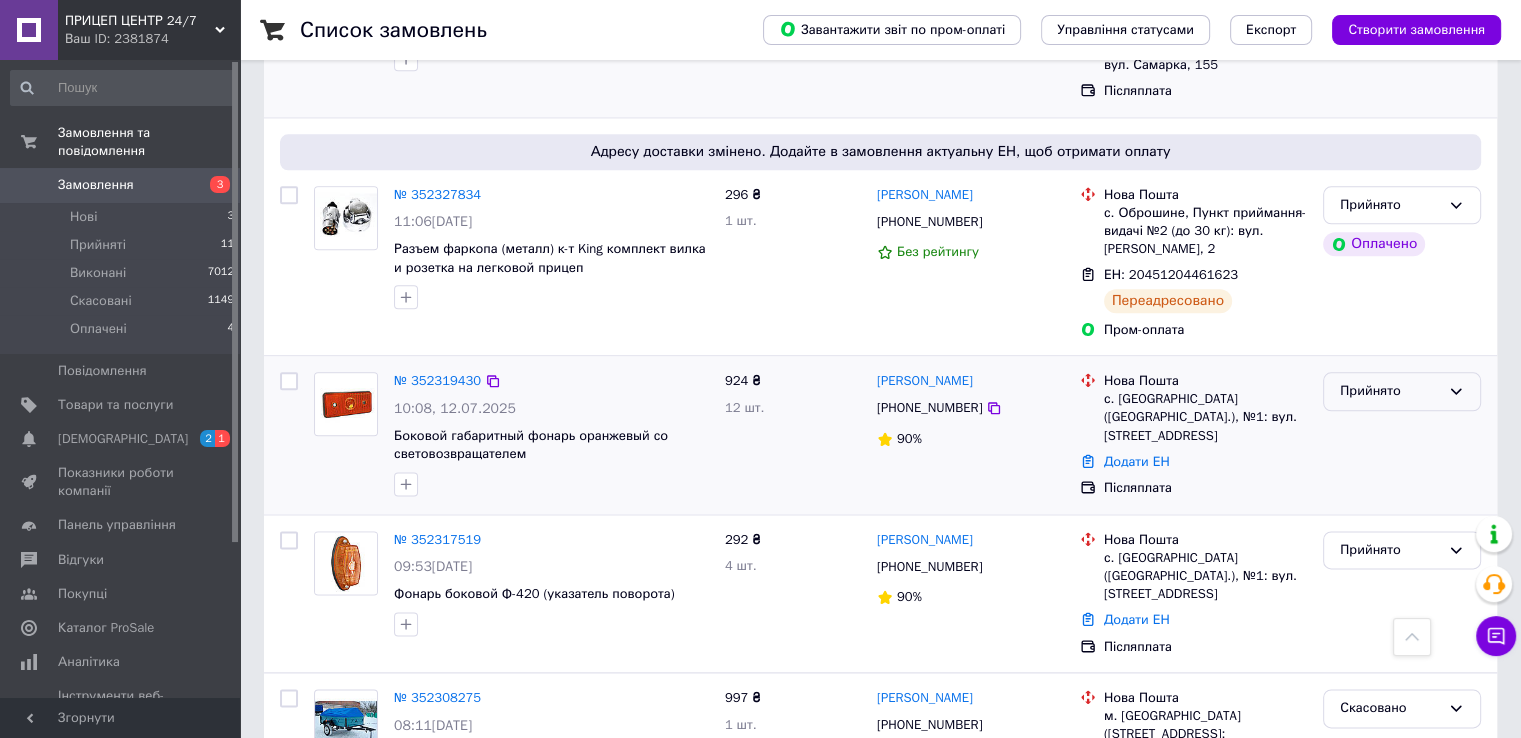 click on "Прийнято" at bounding box center (1390, 391) 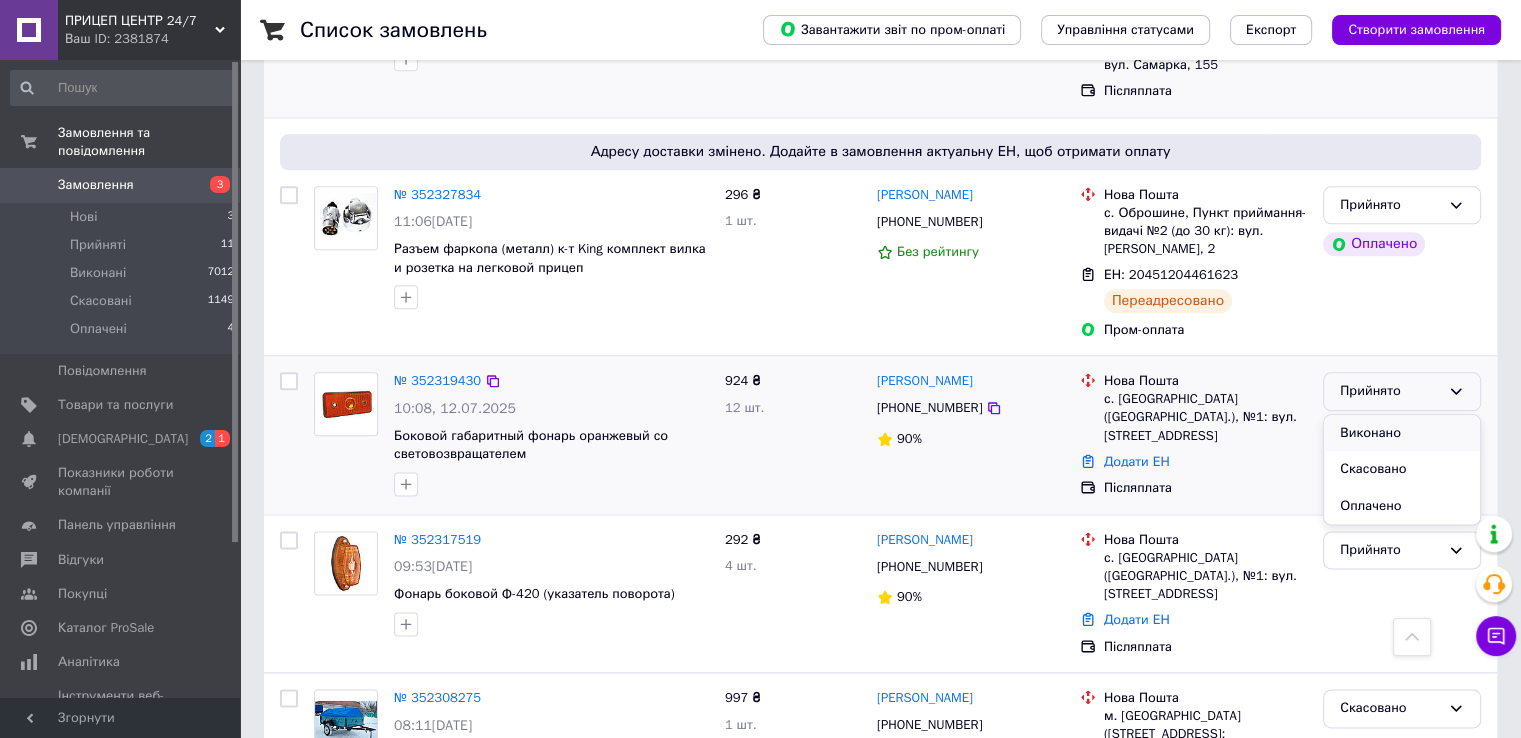 click on "Виконано" at bounding box center [1402, 433] 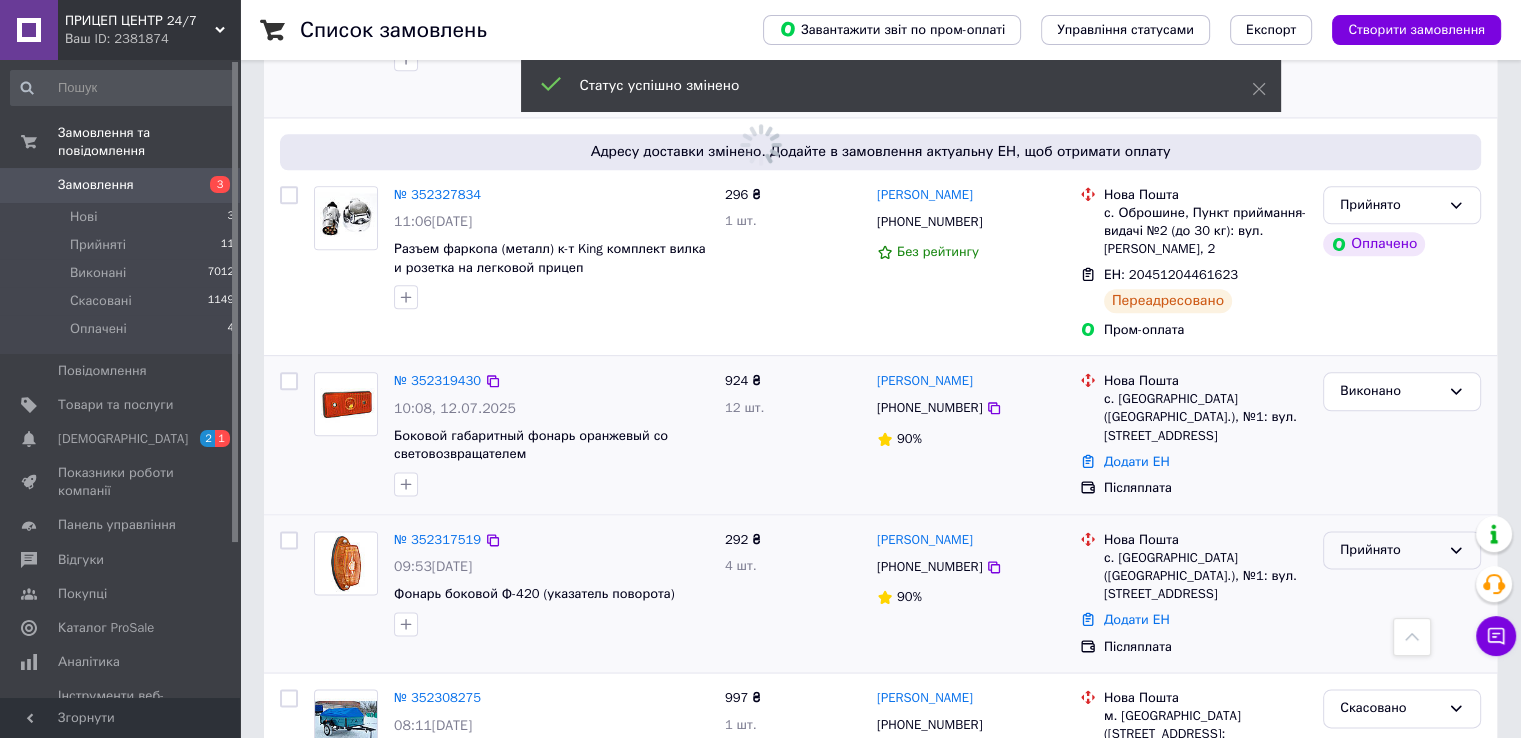 click on "Прийнято" at bounding box center [1390, 550] 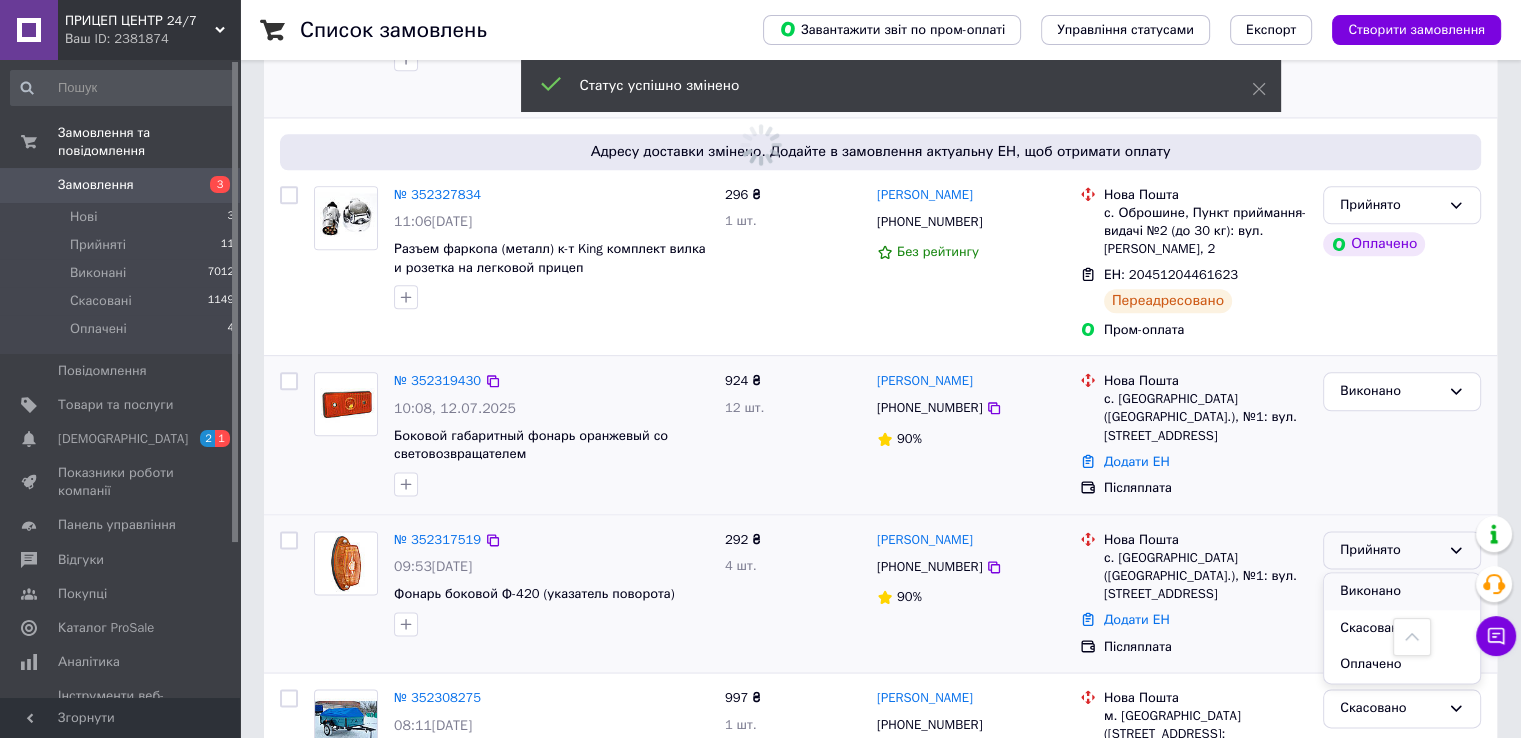 click on "Виконано" at bounding box center (1402, 591) 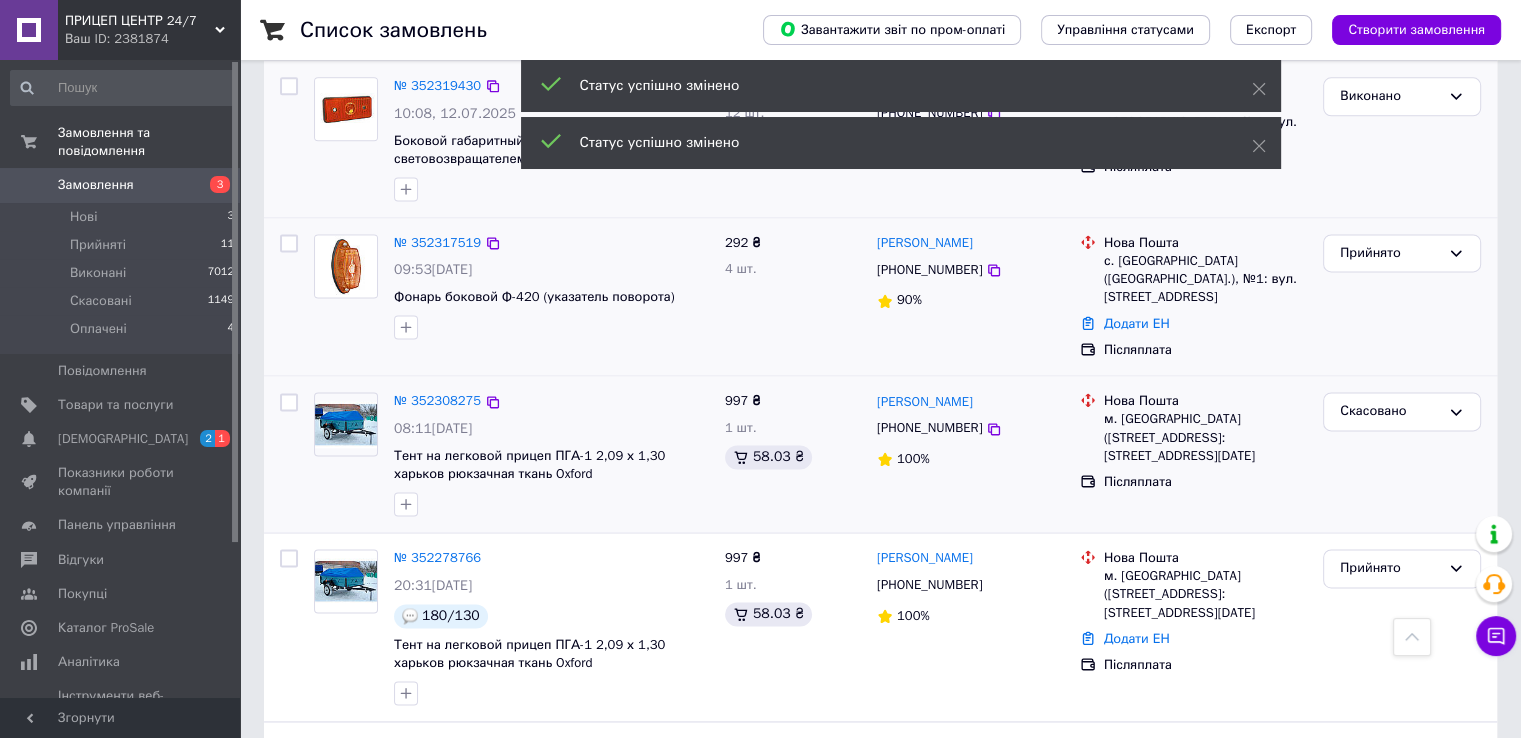 scroll, scrollTop: 2733, scrollLeft: 0, axis: vertical 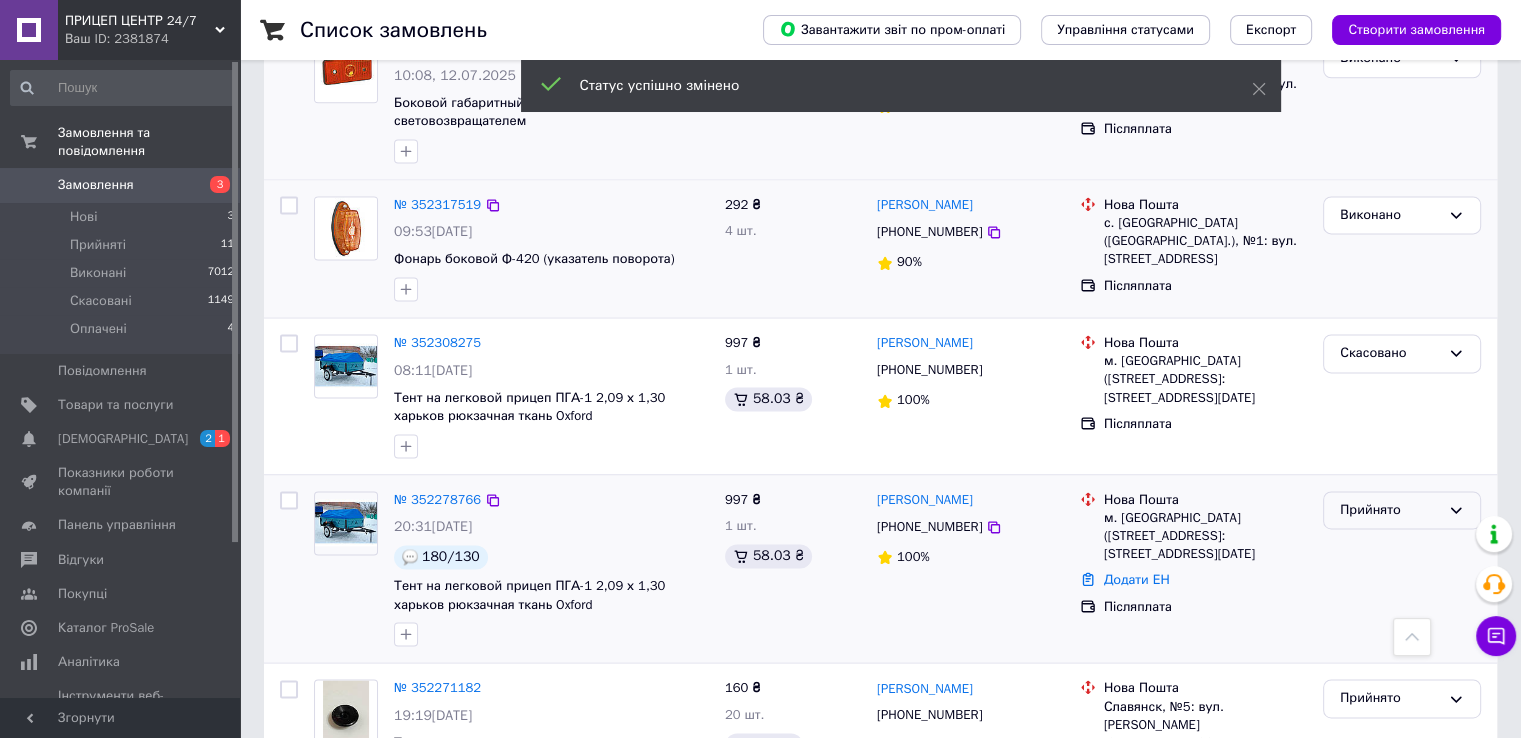click on "Прийнято" at bounding box center (1390, 510) 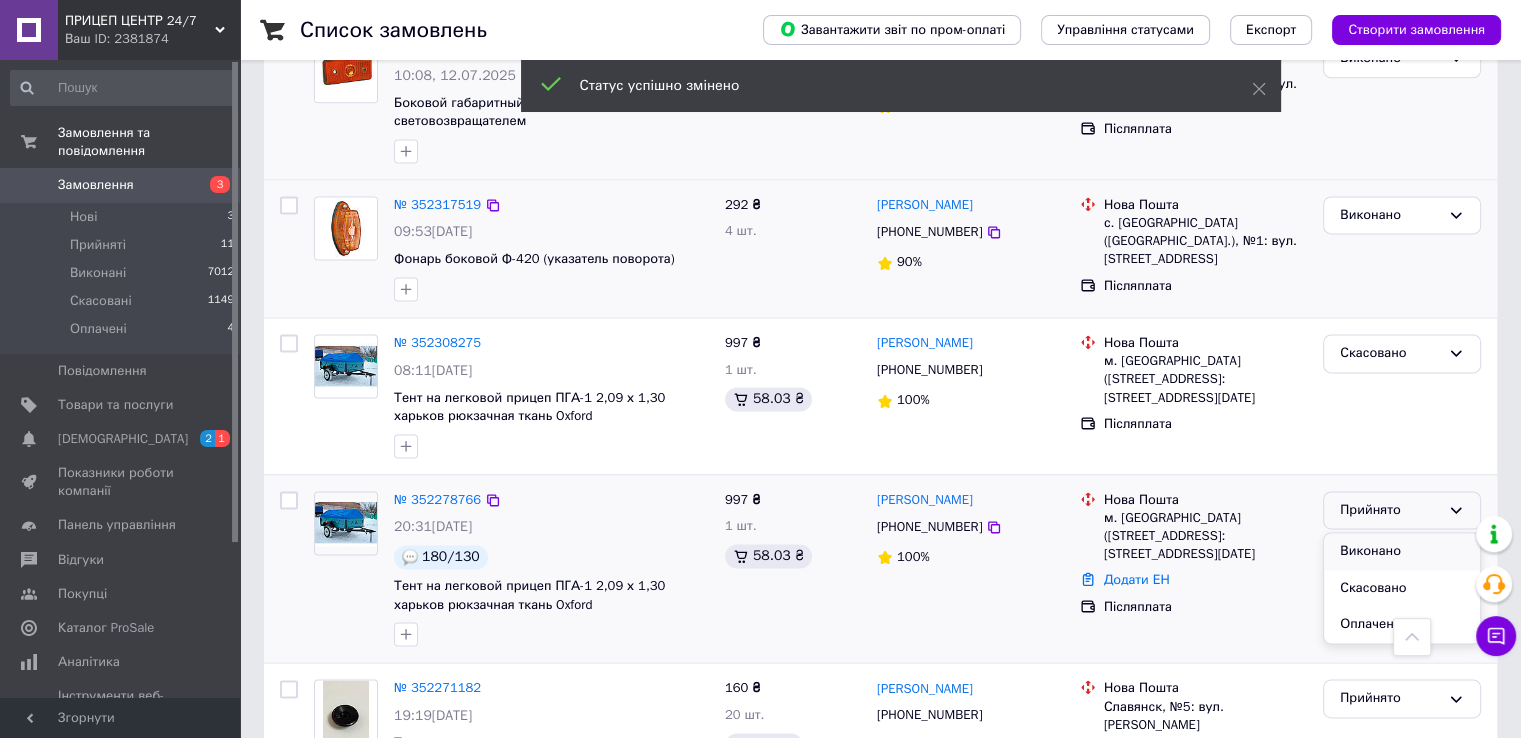 click on "Виконано" at bounding box center [1402, 551] 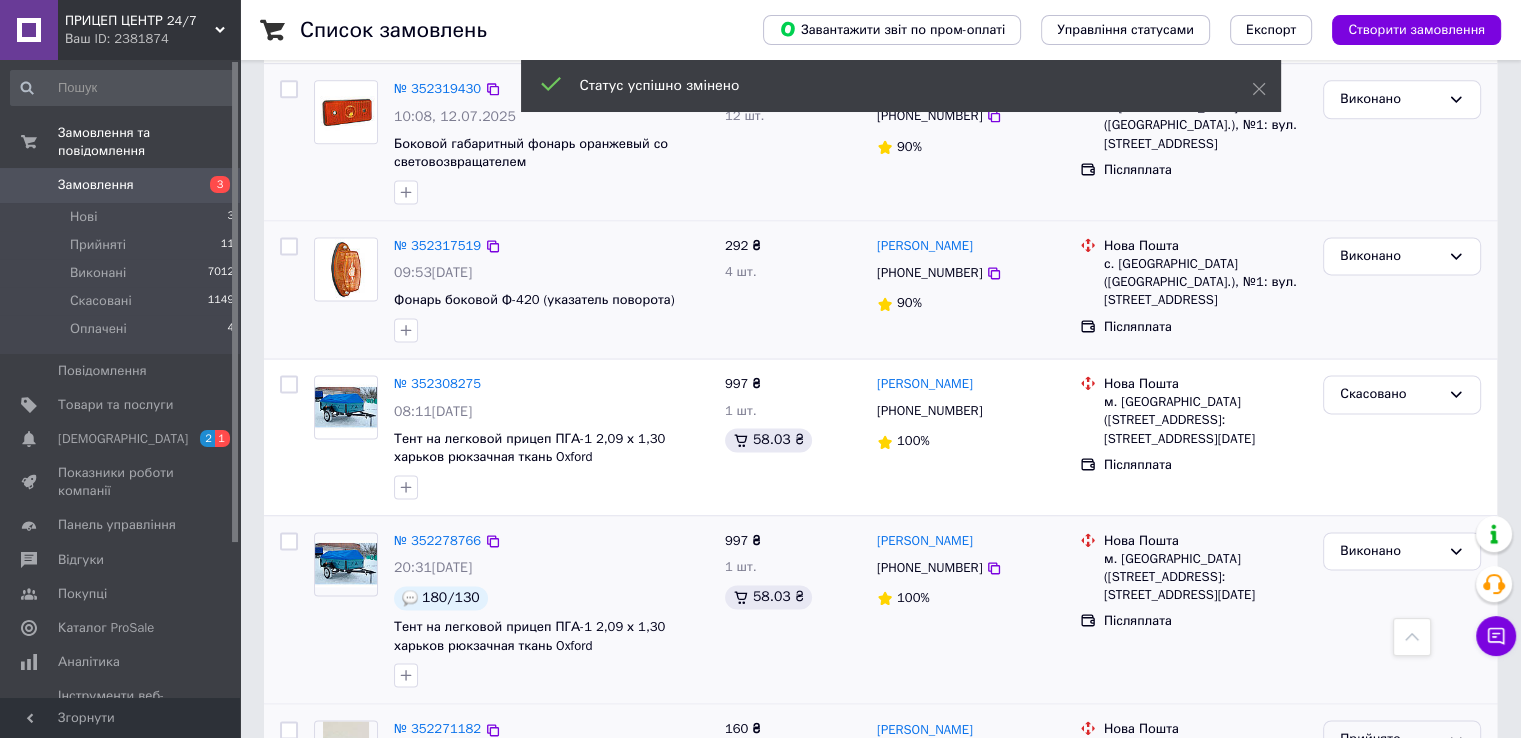 scroll, scrollTop: 2900, scrollLeft: 0, axis: vertical 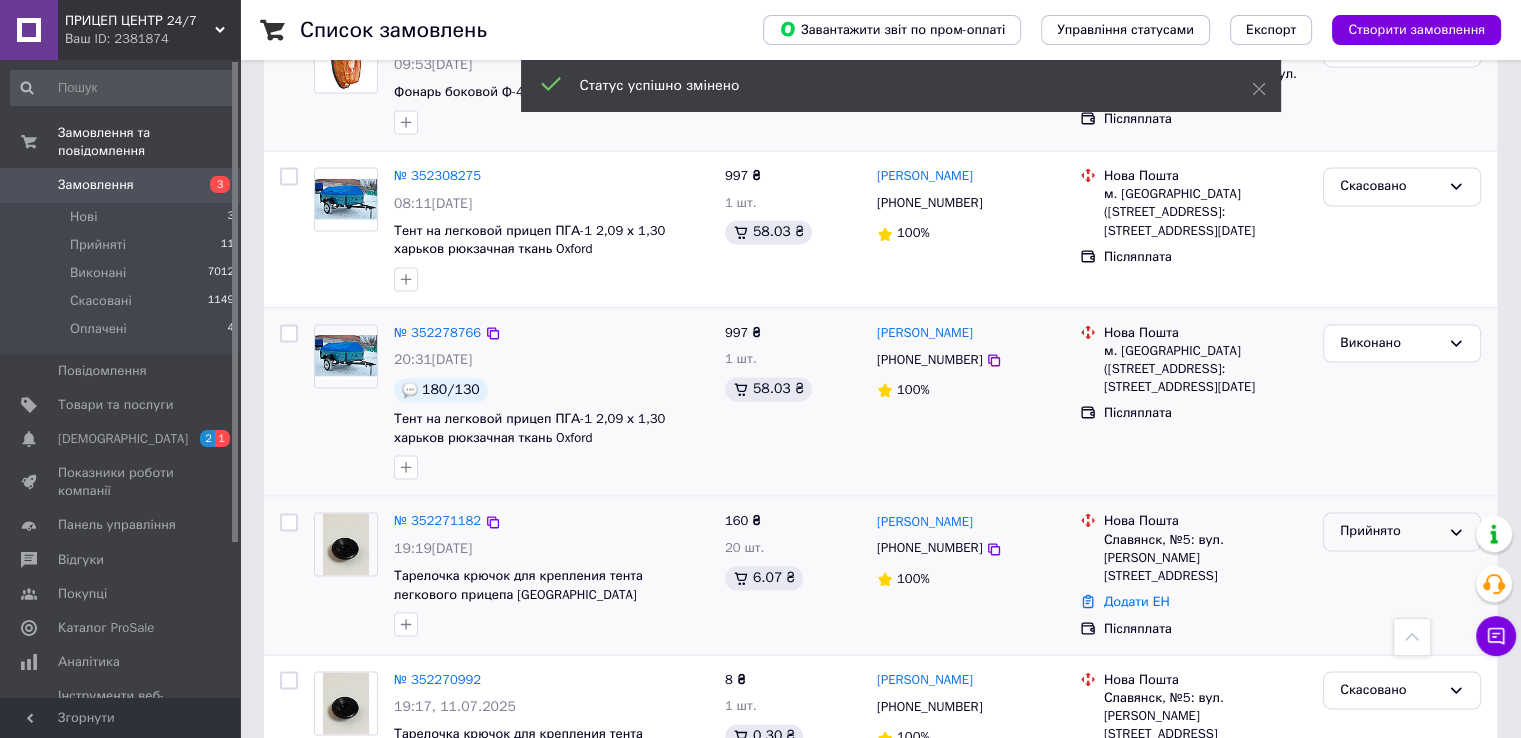 click on "Прийнято" at bounding box center (1390, 531) 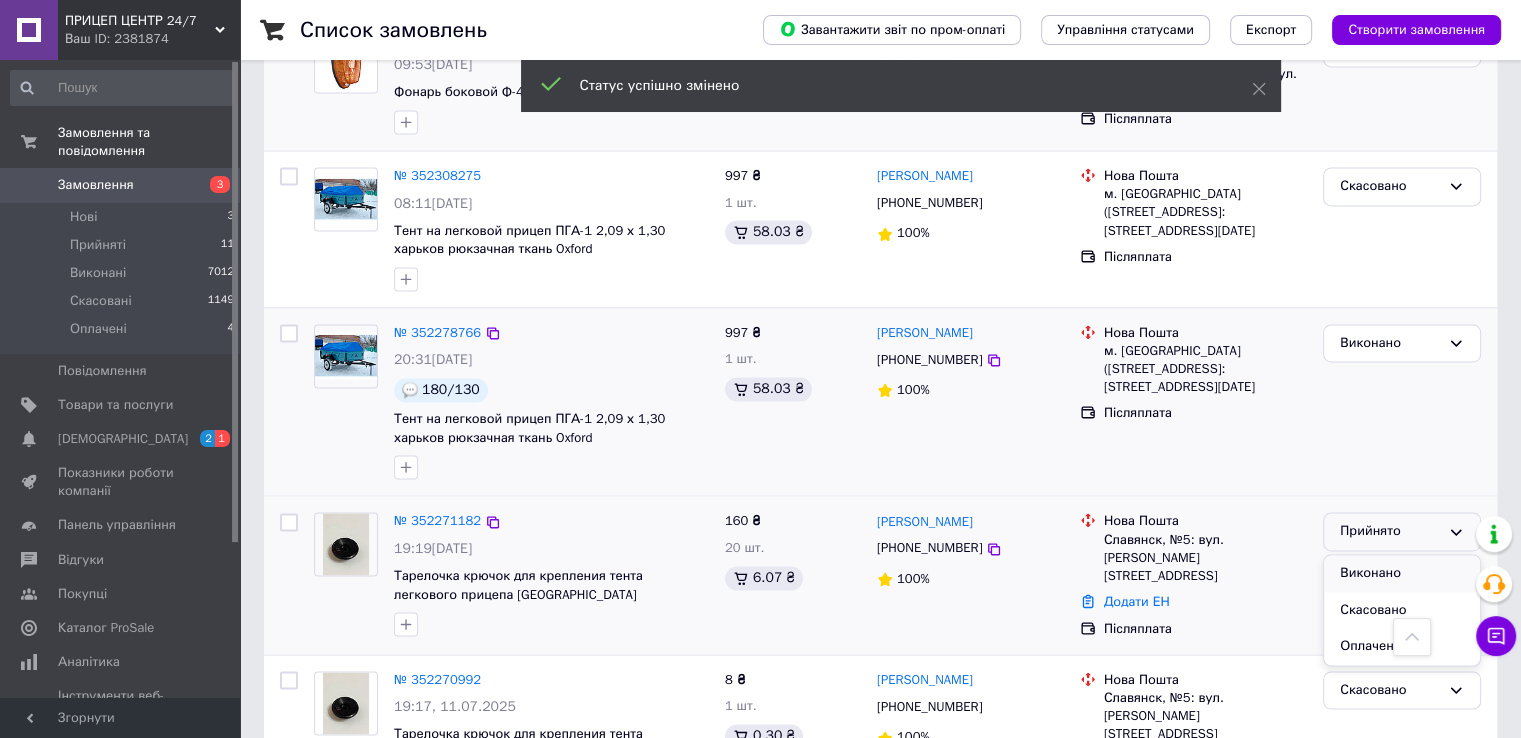 click on "Виконано" at bounding box center [1402, 573] 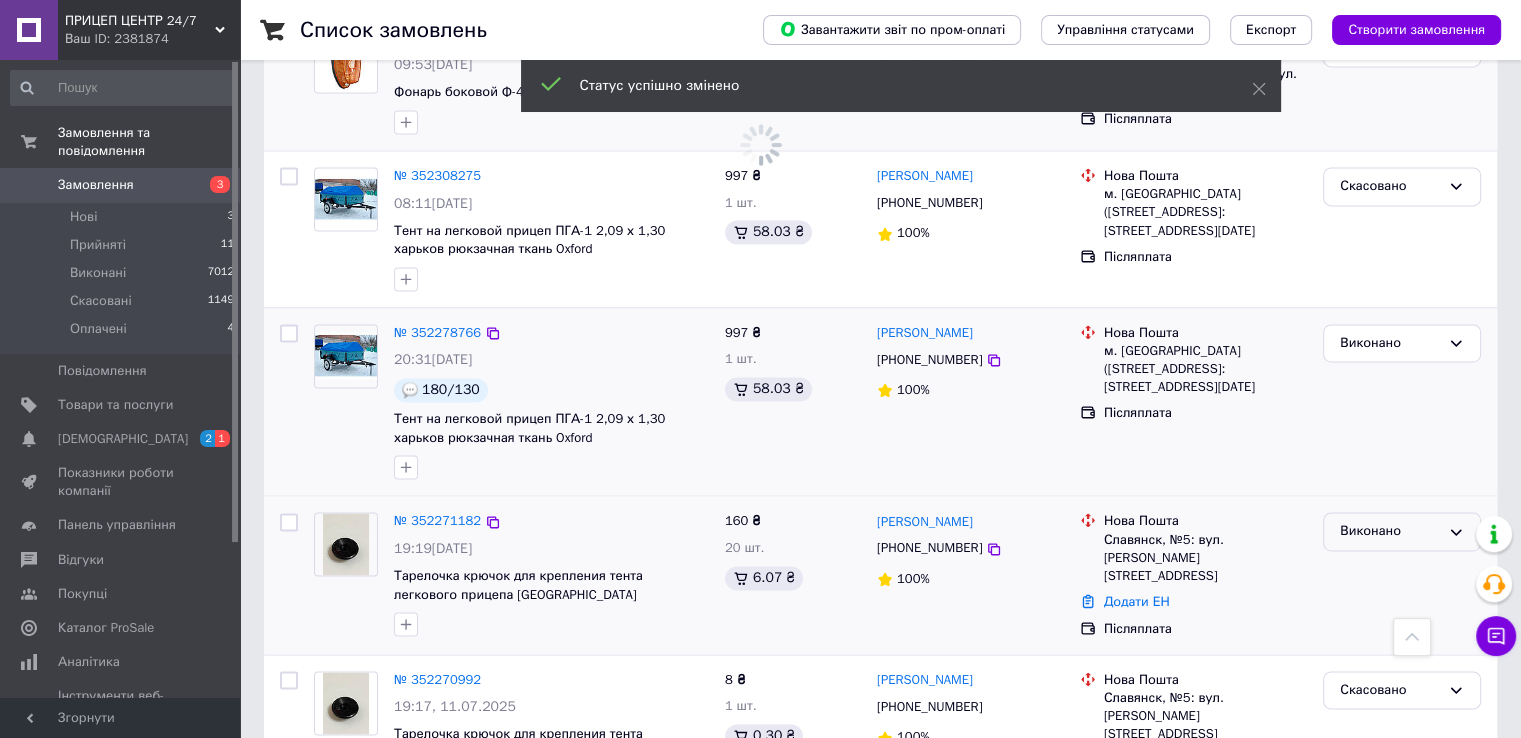 click on "Виконано" at bounding box center [1390, 531] 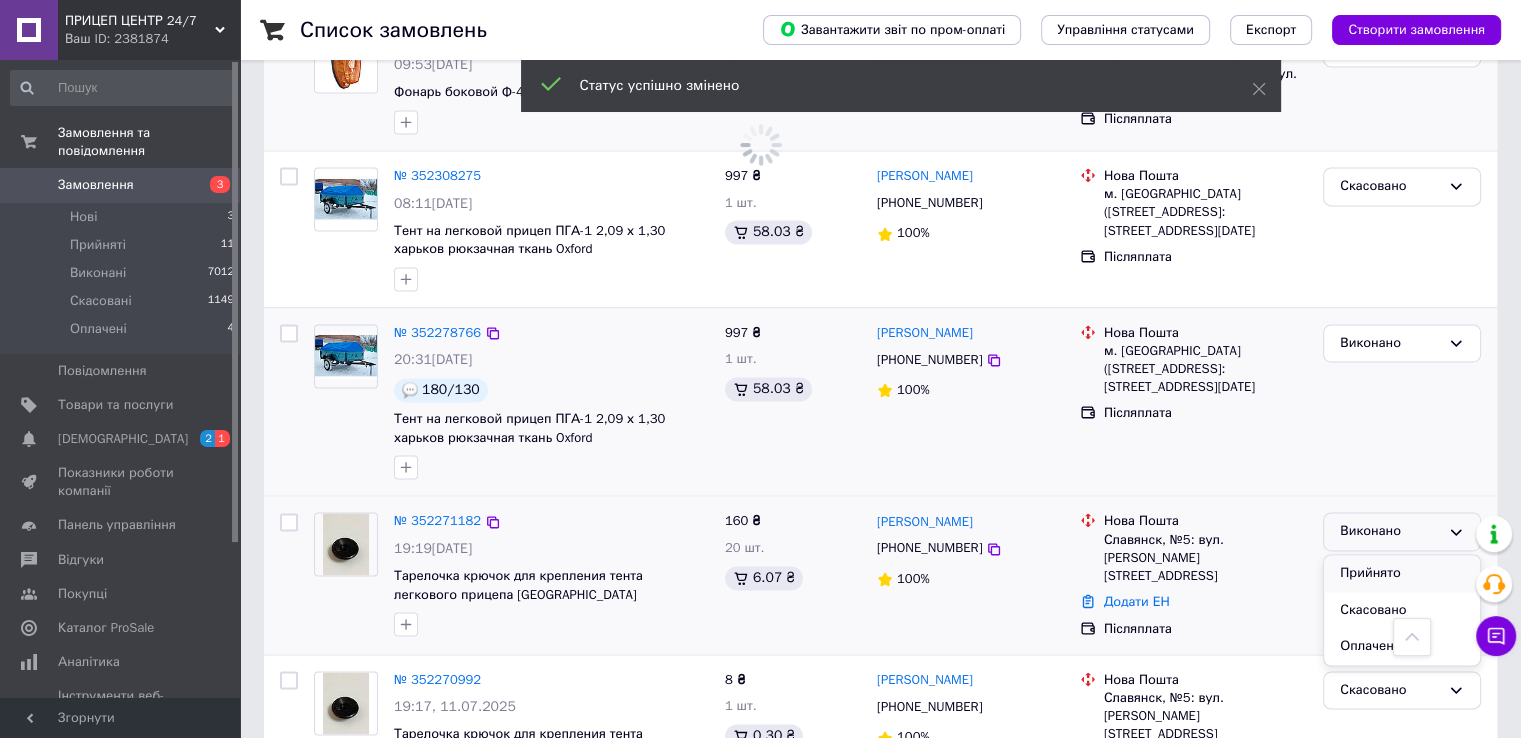click on "Прийнято" at bounding box center [1402, 573] 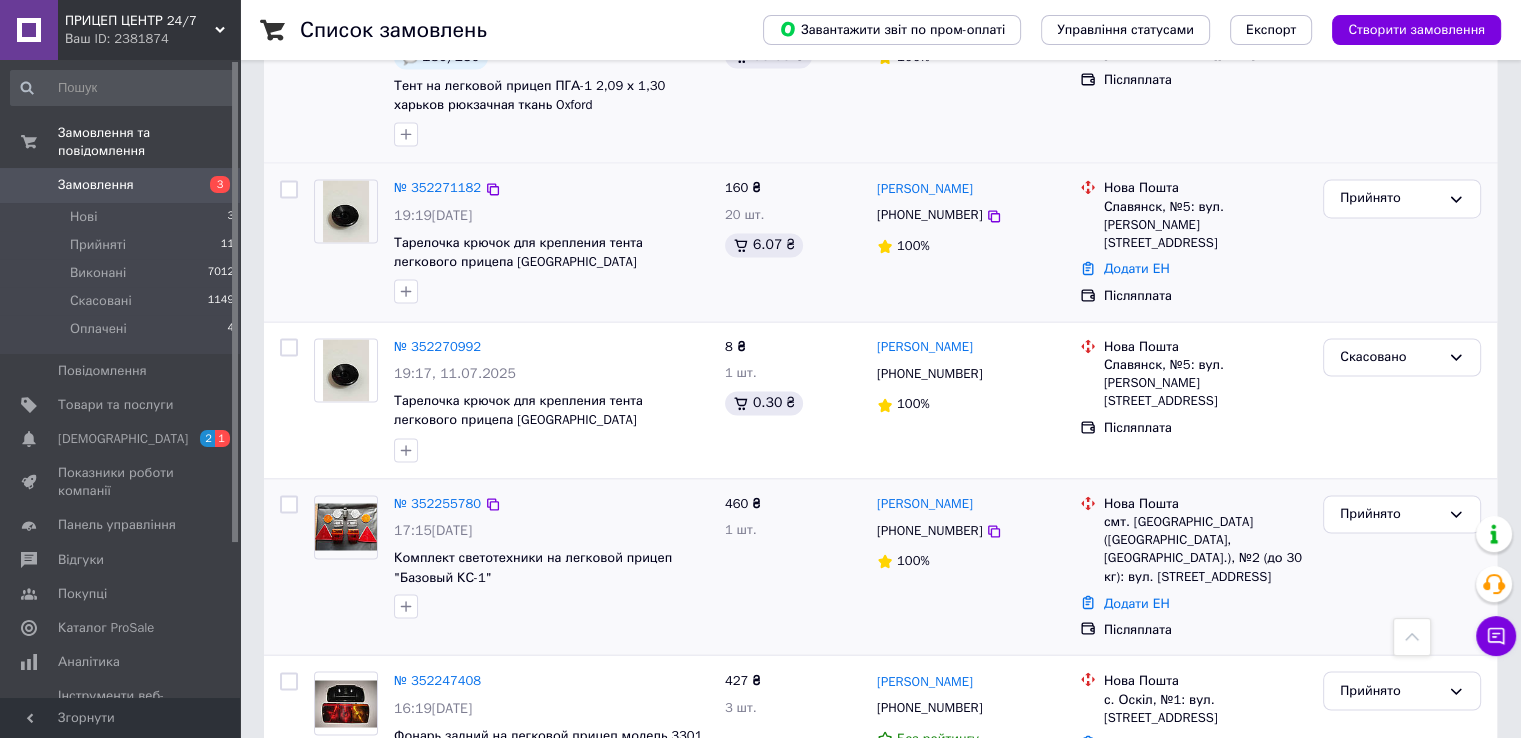 scroll, scrollTop: 3400, scrollLeft: 0, axis: vertical 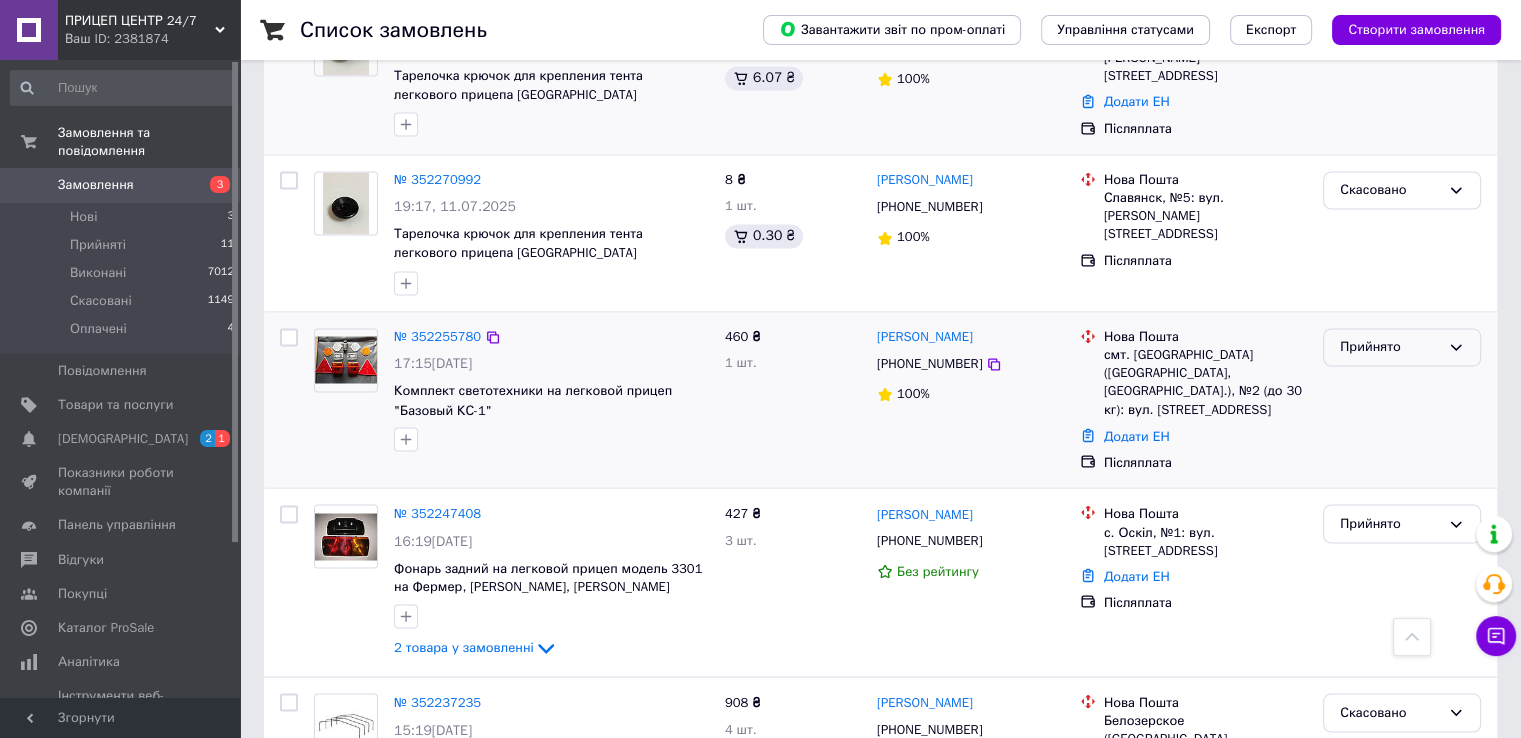 click on "Прийнято" at bounding box center [1390, 347] 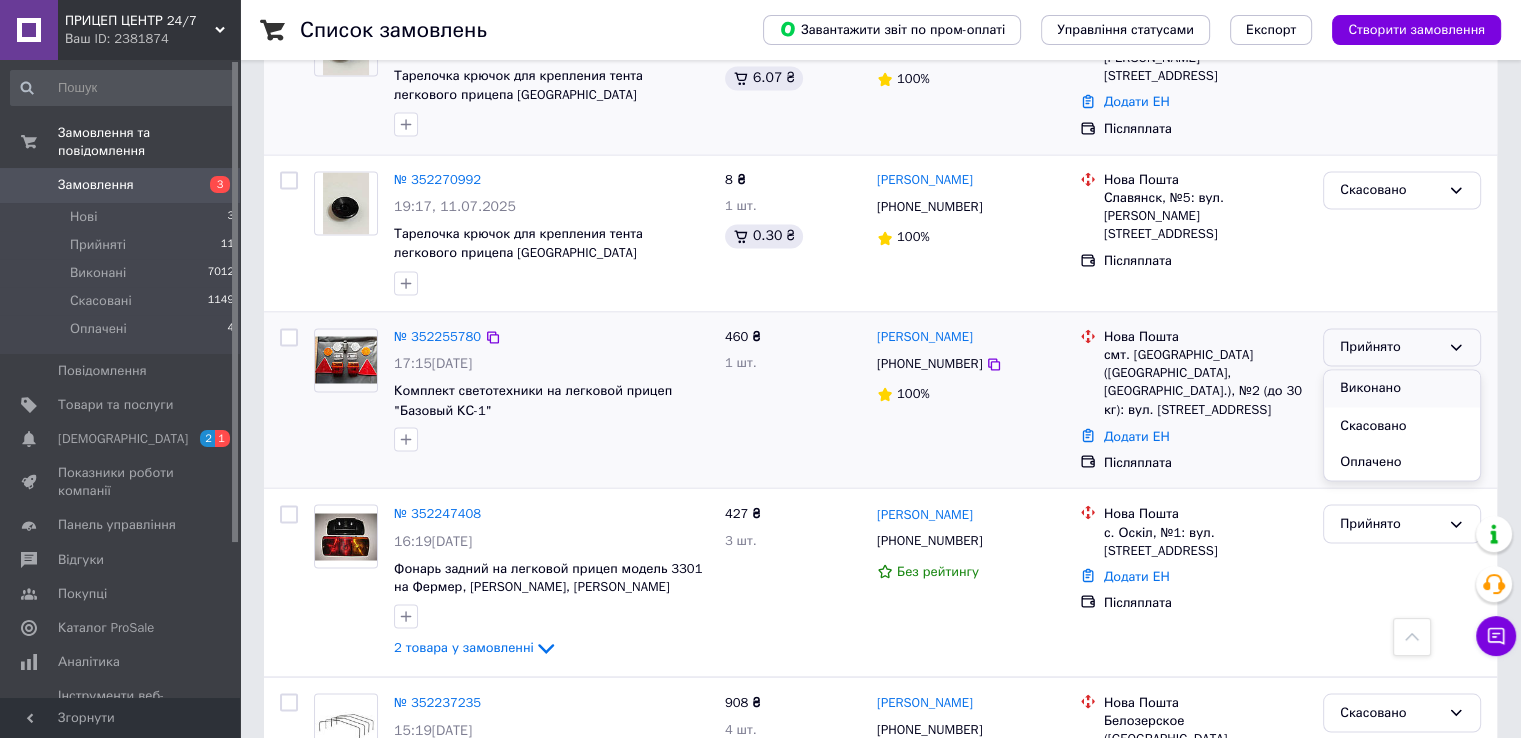 click on "Виконано" at bounding box center [1402, 388] 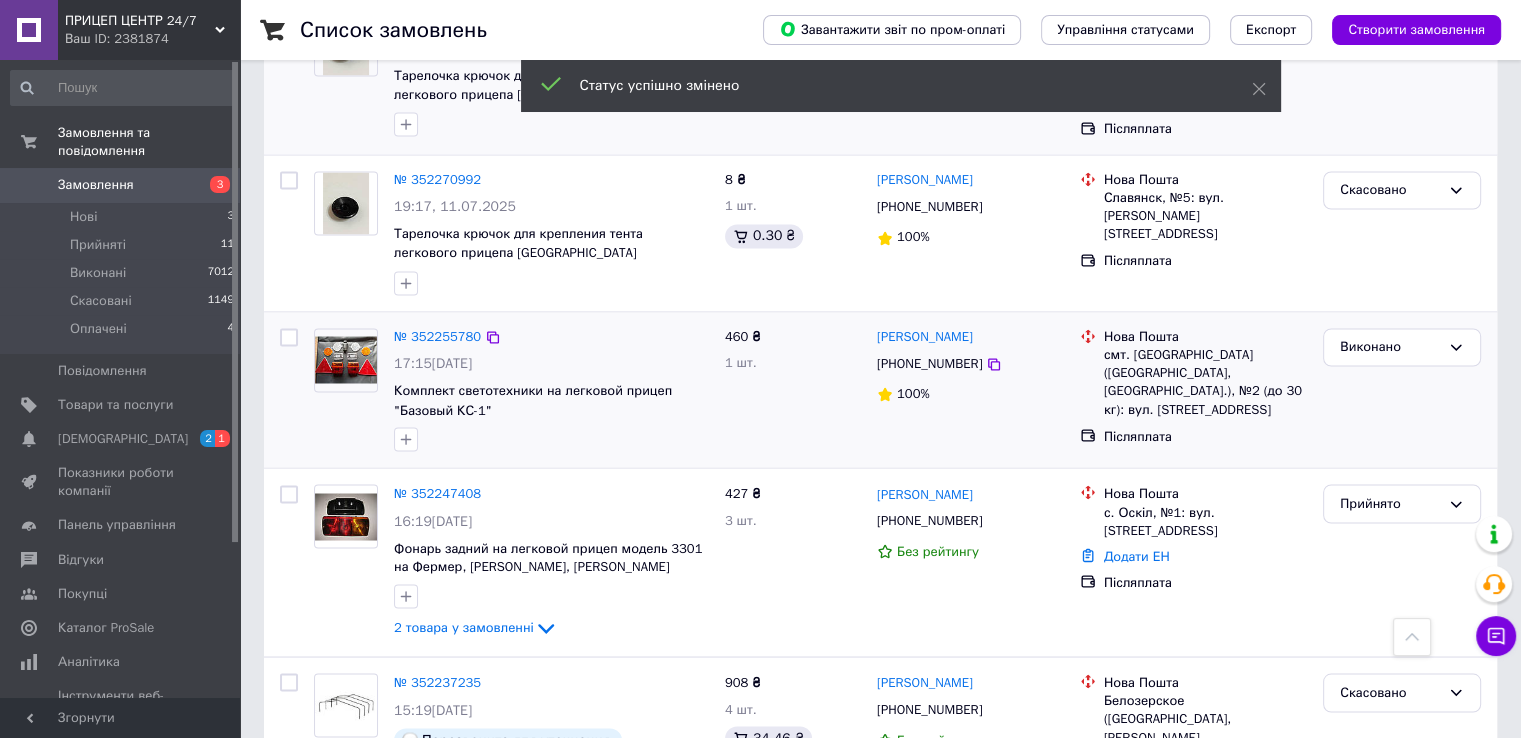 scroll, scrollTop: 3567, scrollLeft: 0, axis: vertical 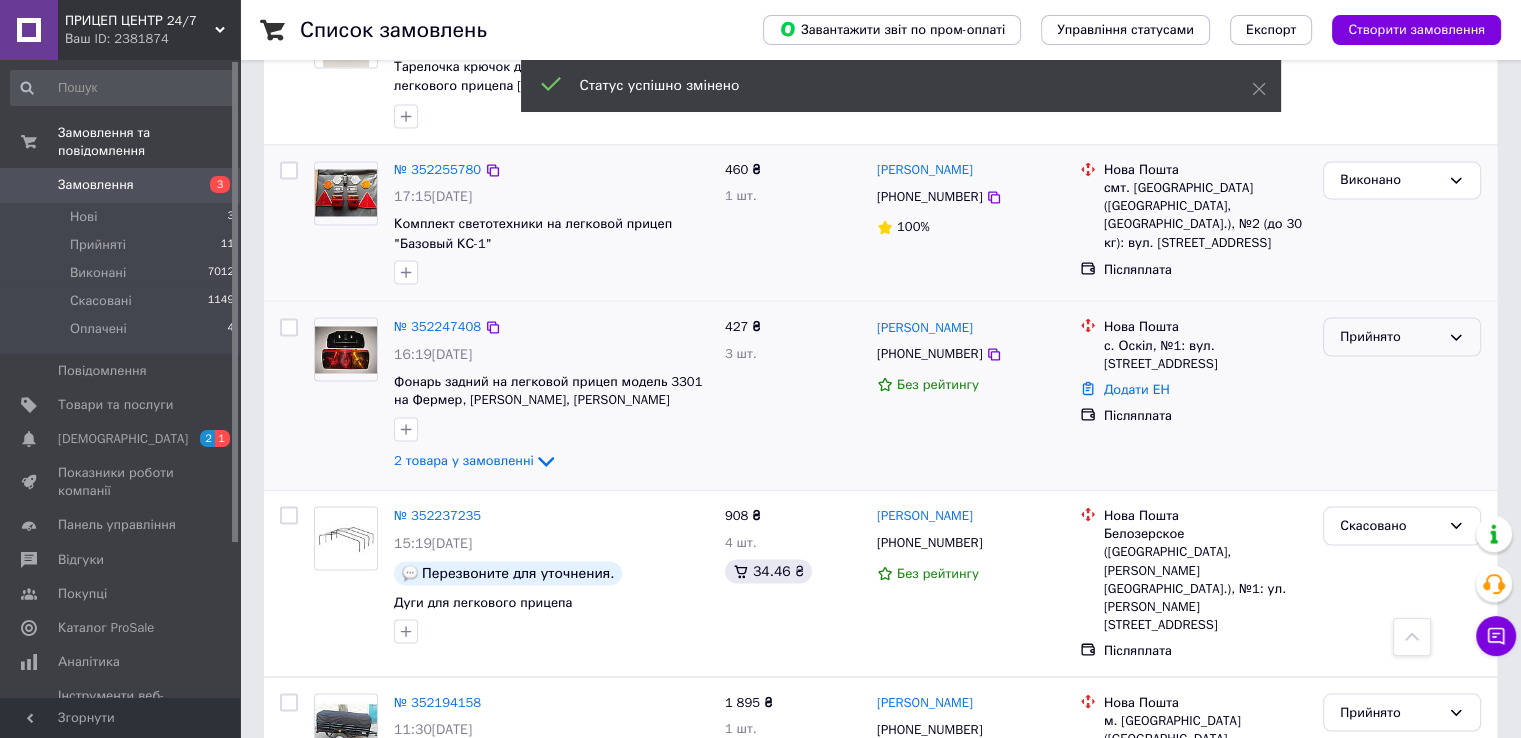 click on "Прийнято" at bounding box center (1390, 336) 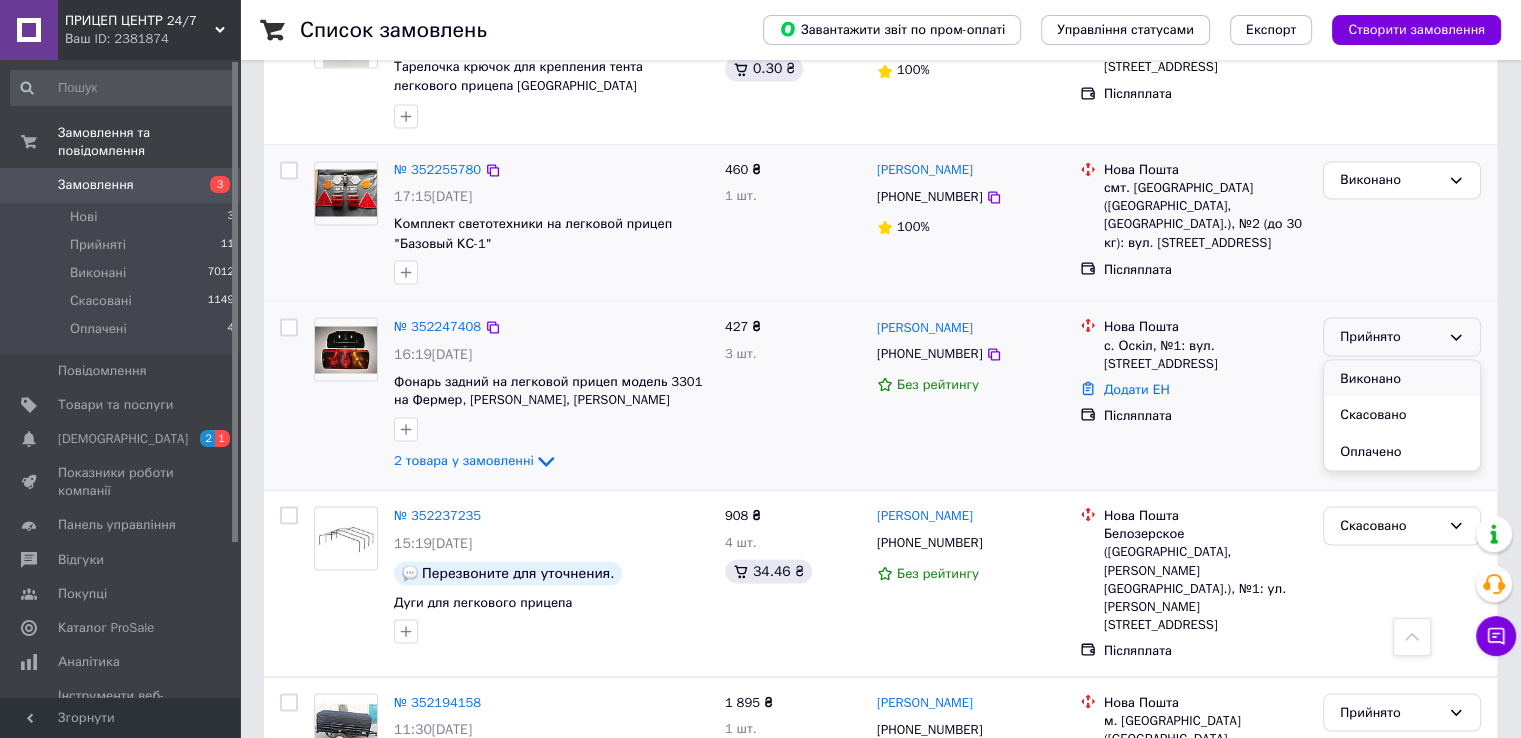 click on "Виконано" at bounding box center (1402, 378) 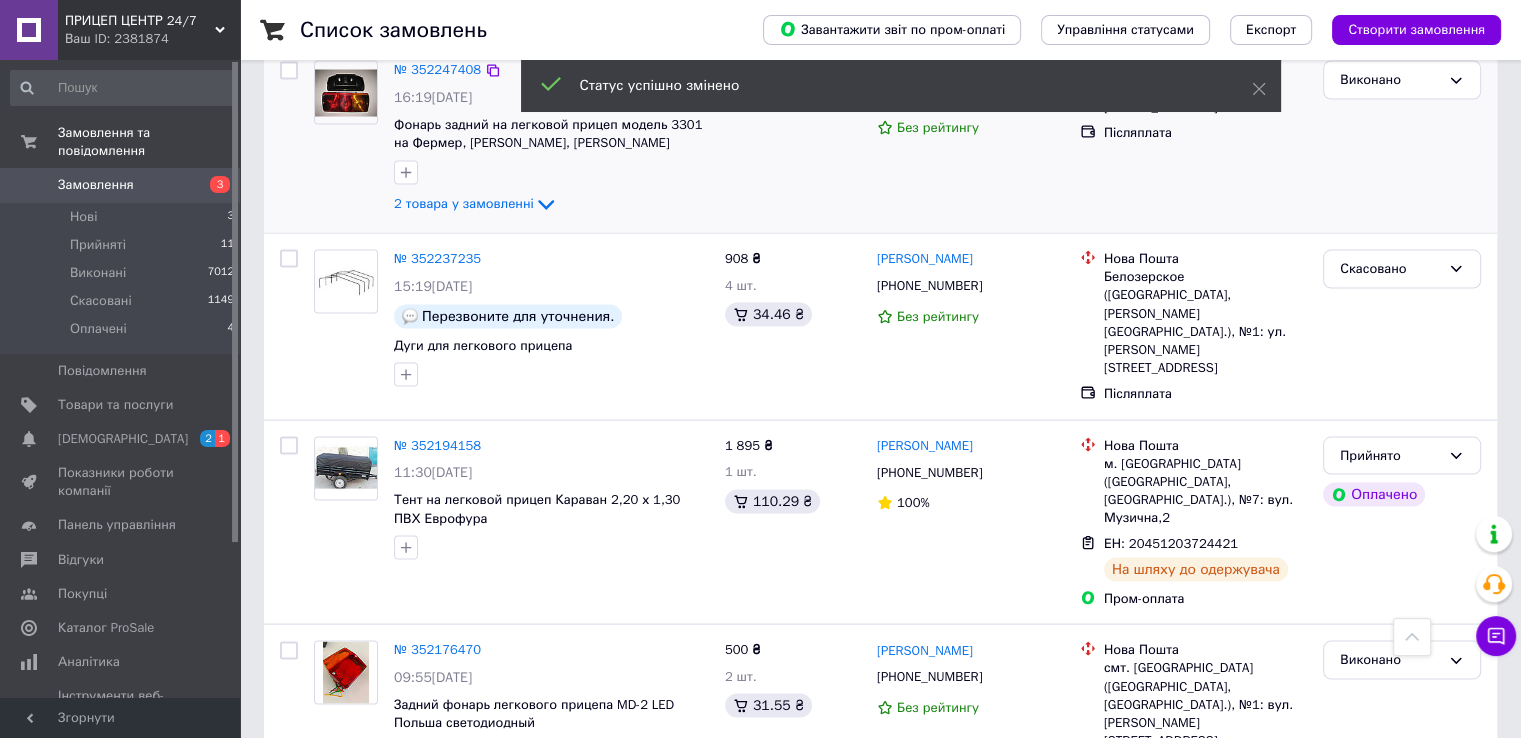 scroll, scrollTop: 3874, scrollLeft: 0, axis: vertical 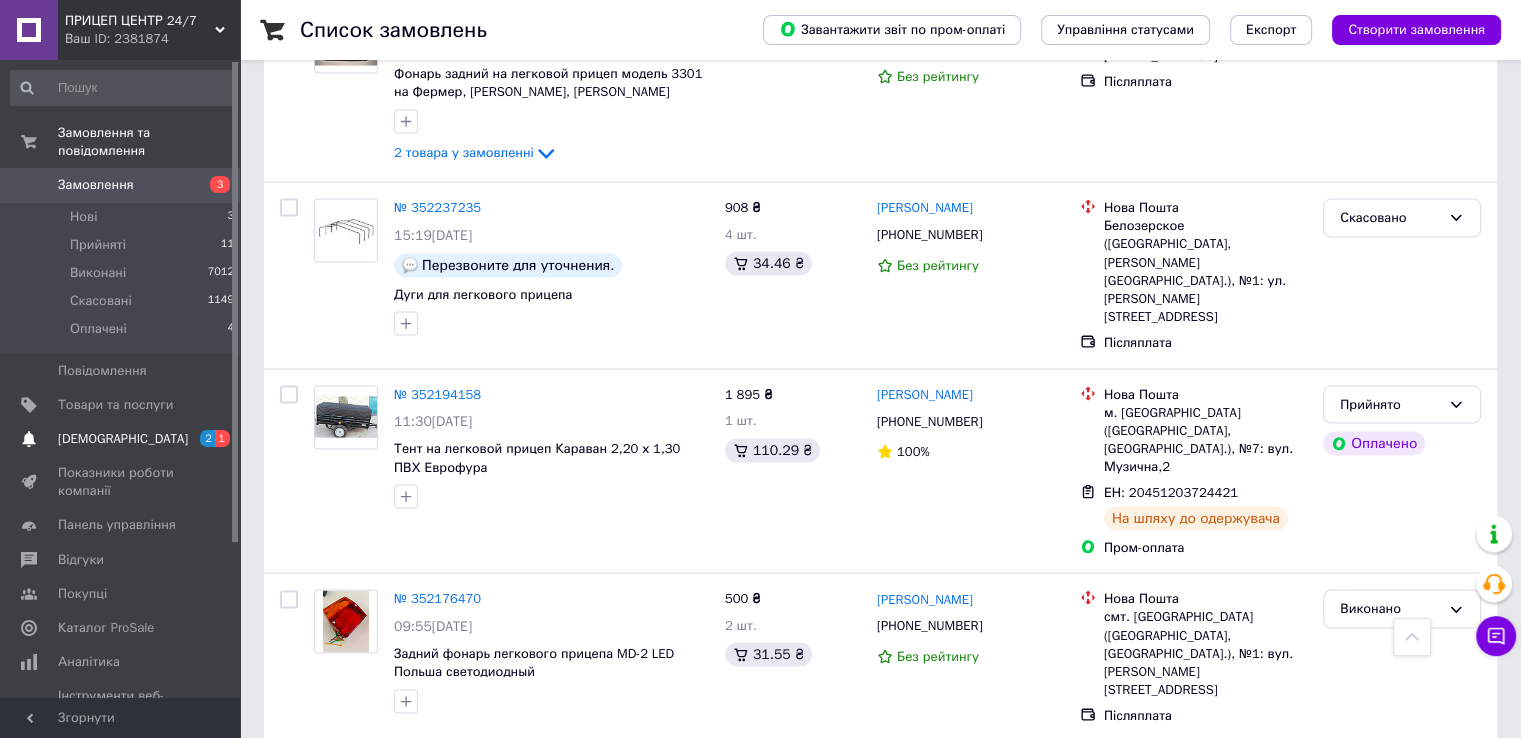 click on "[DEMOGRAPHIC_DATA]" at bounding box center (121, 439) 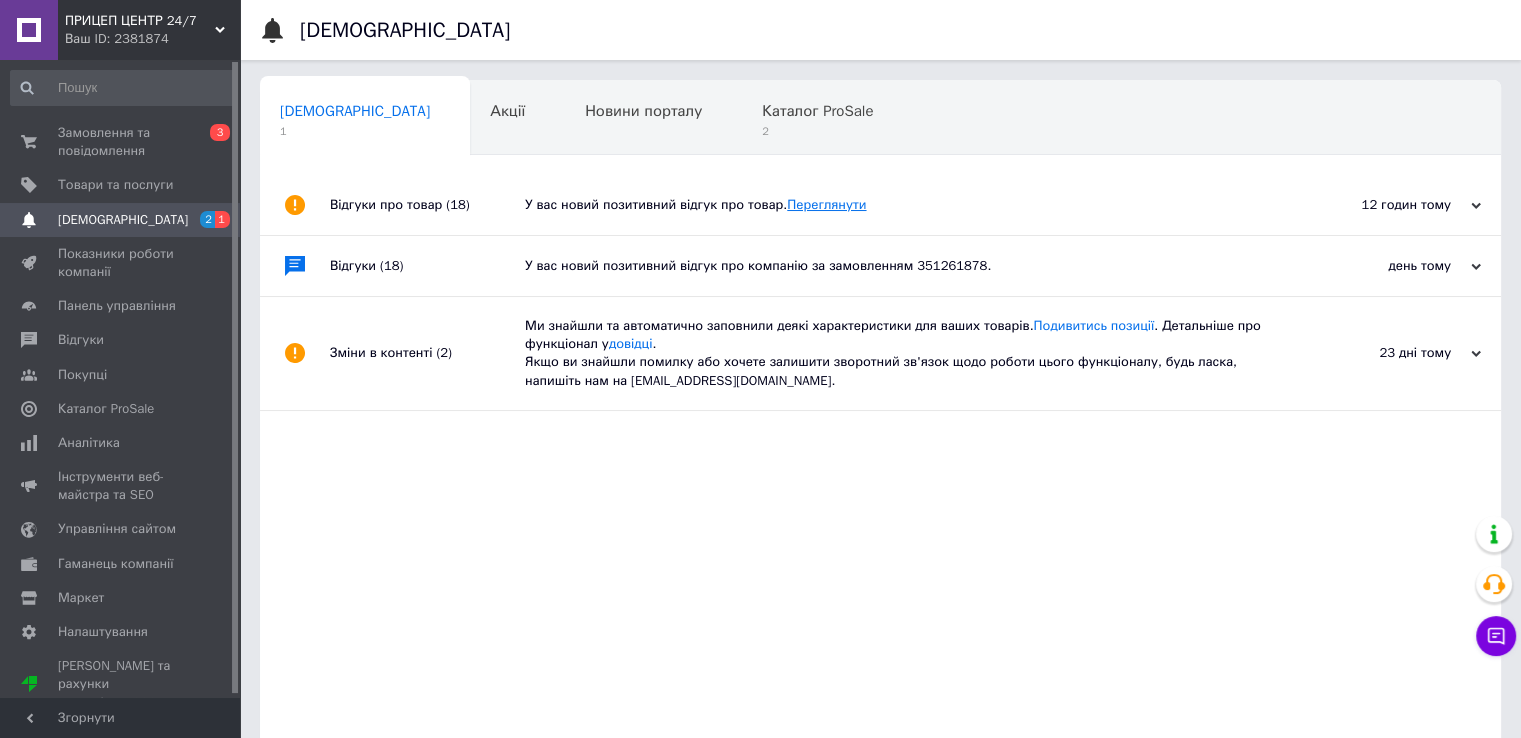 click on "Переглянути" at bounding box center [826, 204] 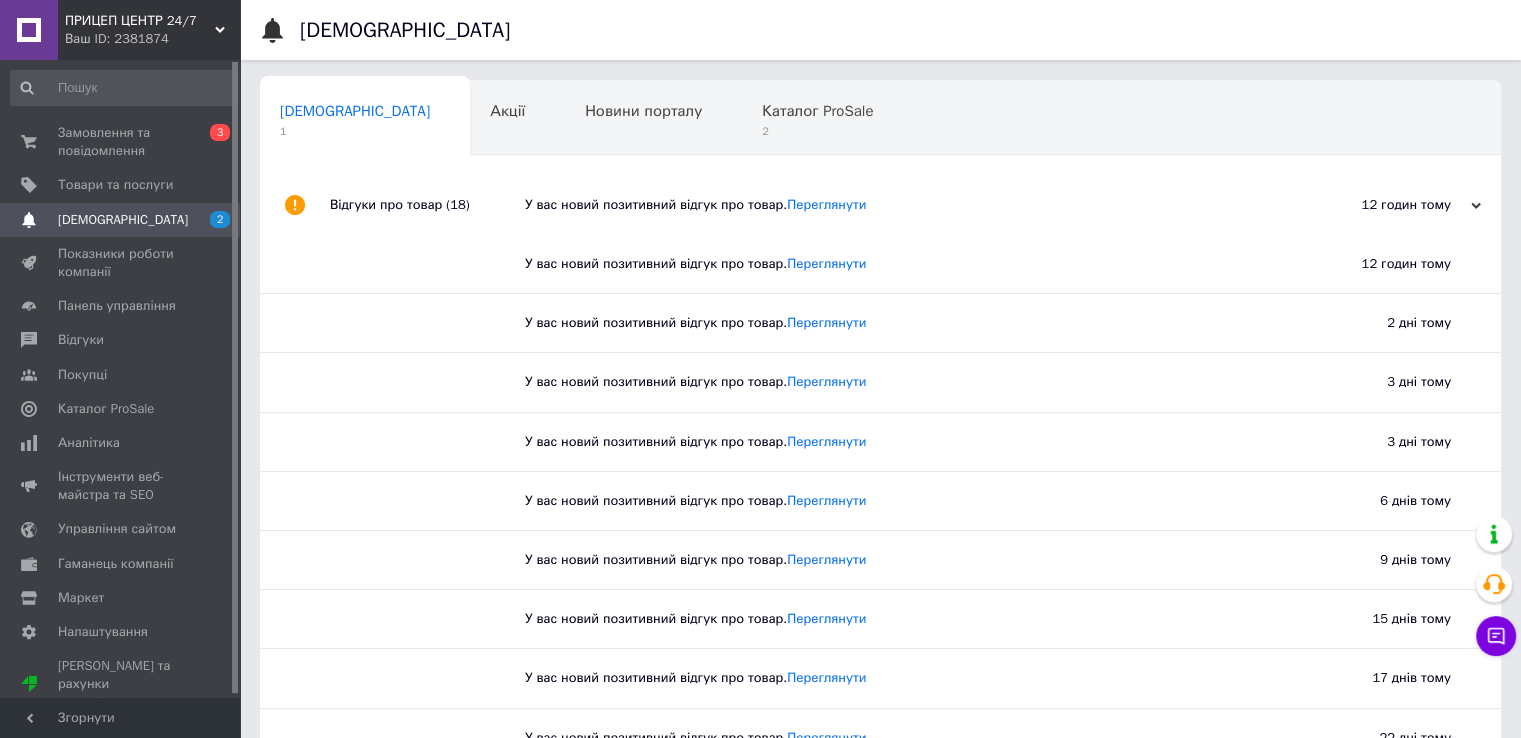 click on "ПРИЦЕП ЦЕНТР 24/7" at bounding box center [140, 21] 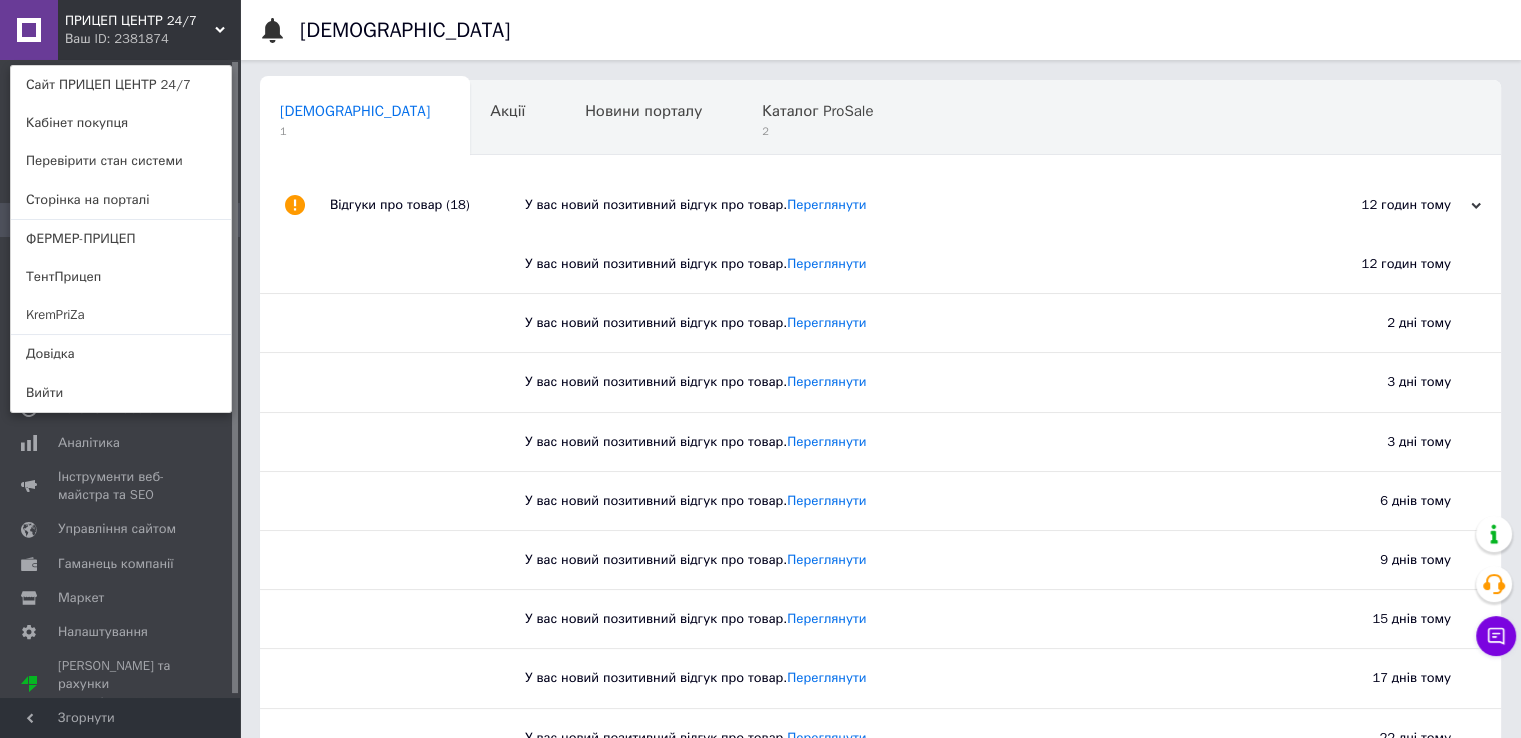 drag, startPoint x: 82, startPoint y: 235, endPoint x: 112, endPoint y: 198, distance: 47.63402 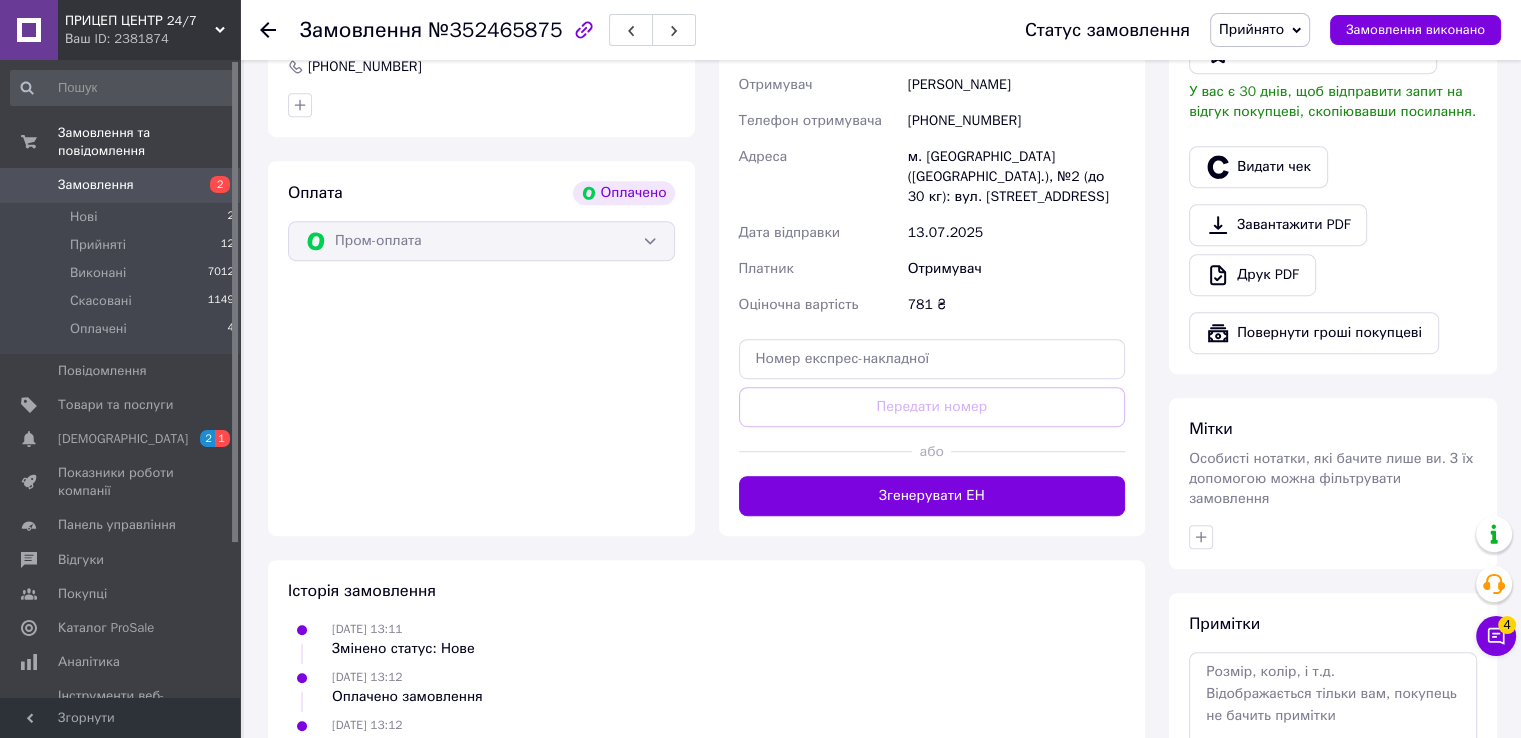 scroll, scrollTop: 1164, scrollLeft: 0, axis: vertical 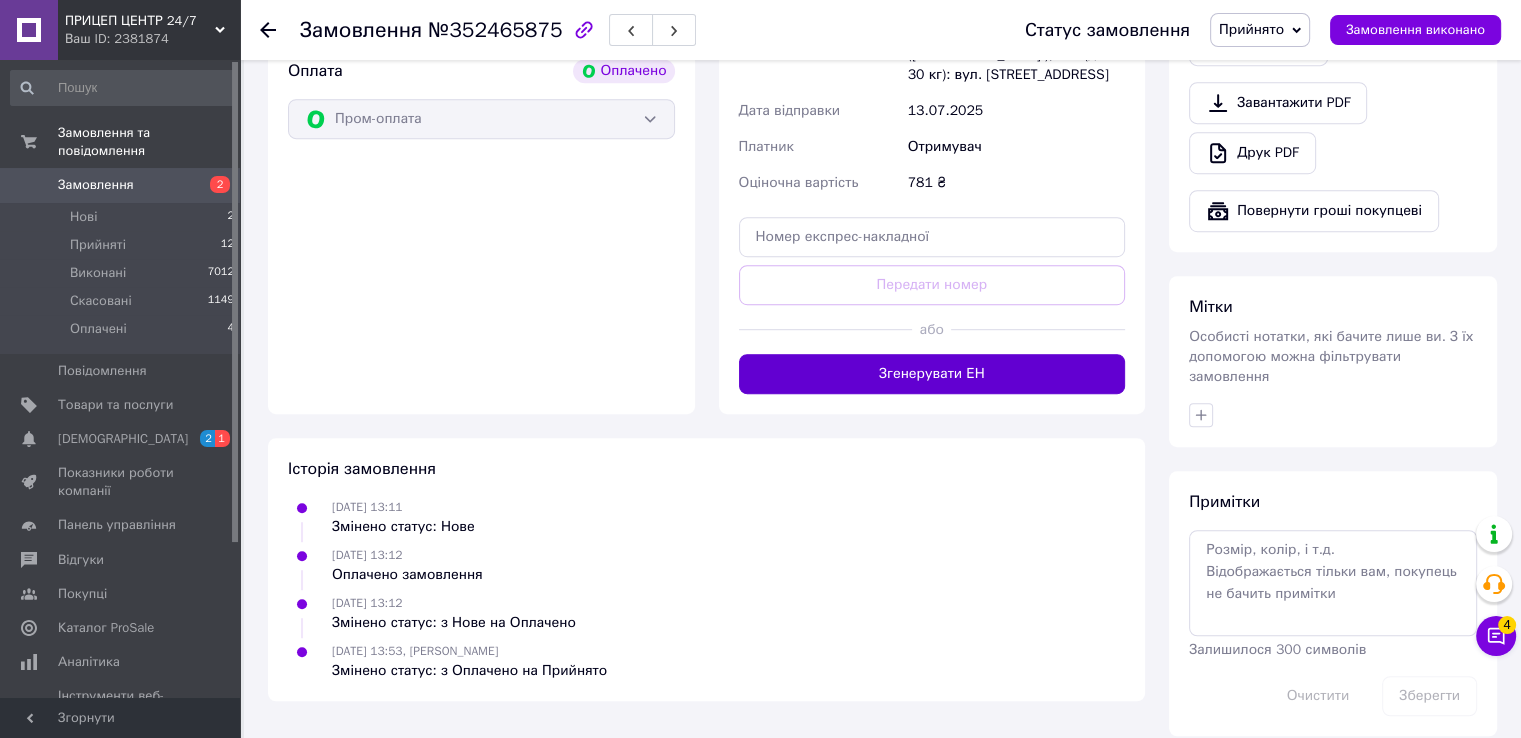 click on "Згенерувати ЕН" at bounding box center [932, 374] 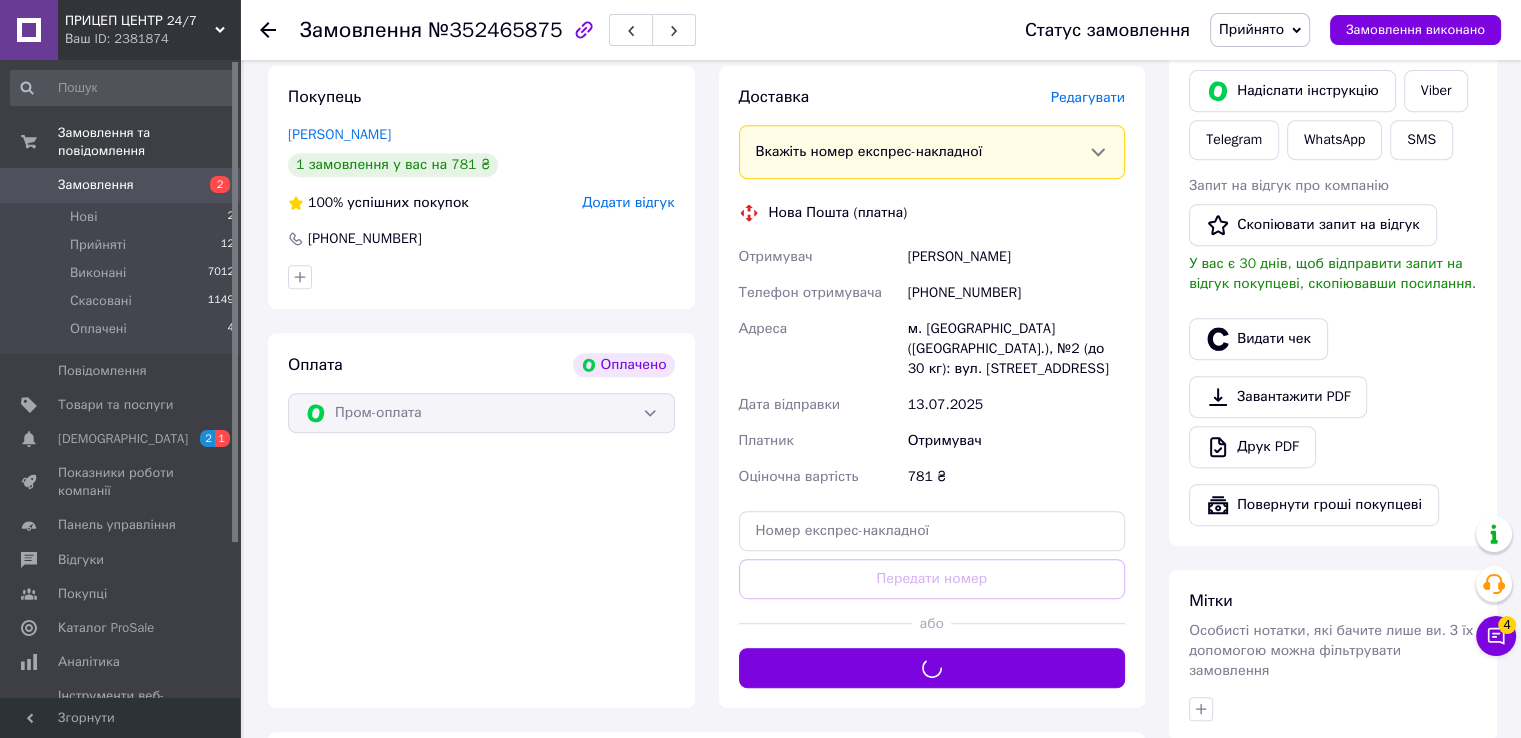 scroll, scrollTop: 831, scrollLeft: 0, axis: vertical 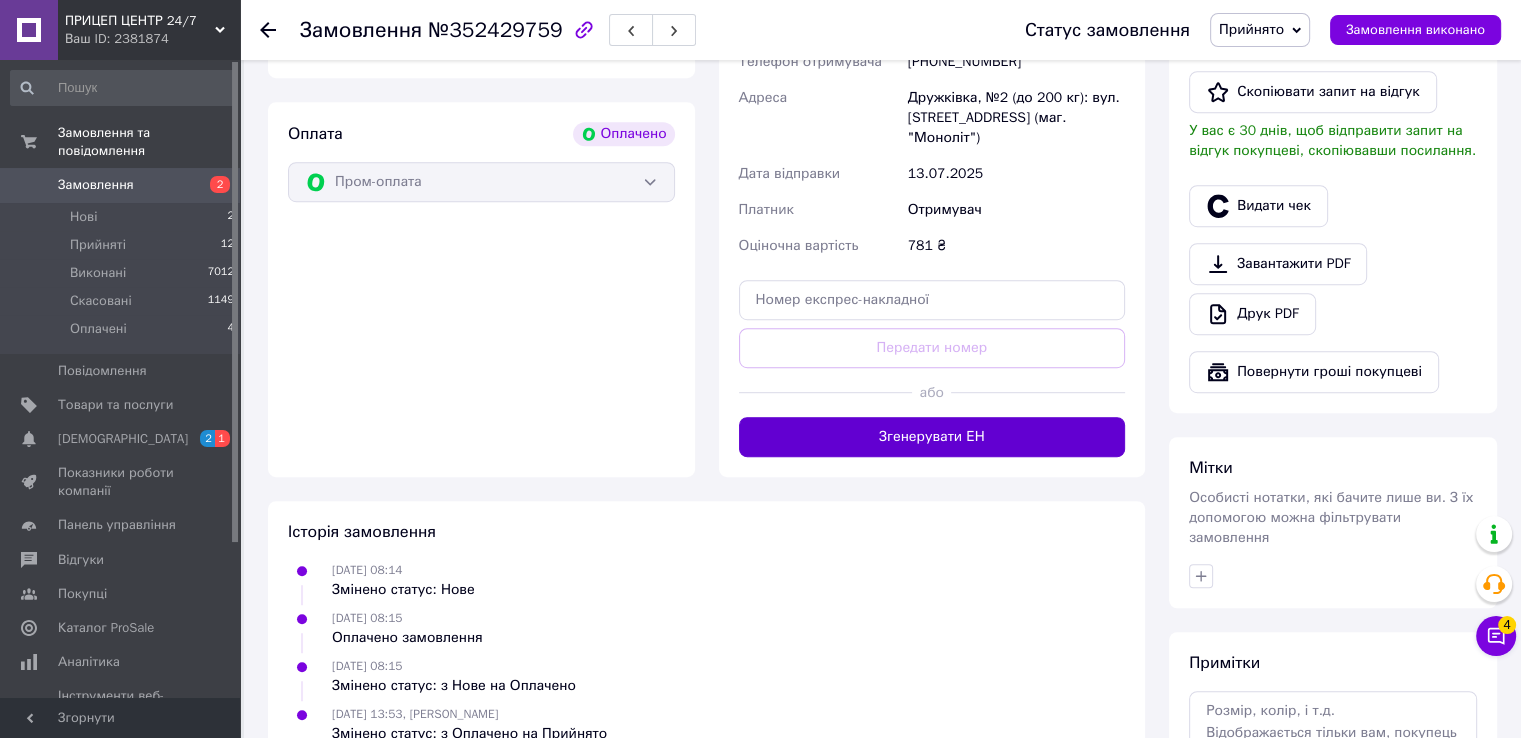 click on "Згенерувати ЕН" at bounding box center (932, 437) 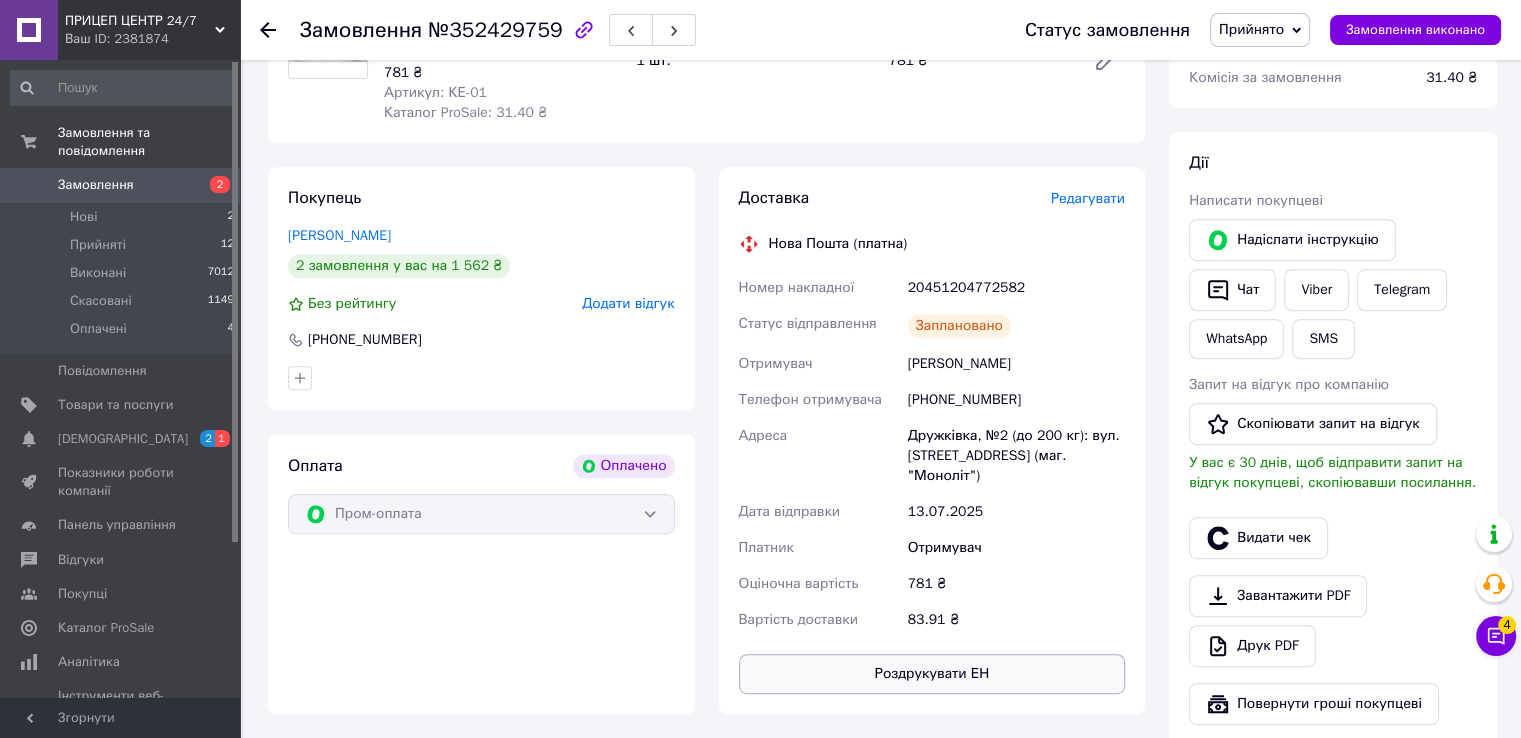 scroll, scrollTop: 833, scrollLeft: 0, axis: vertical 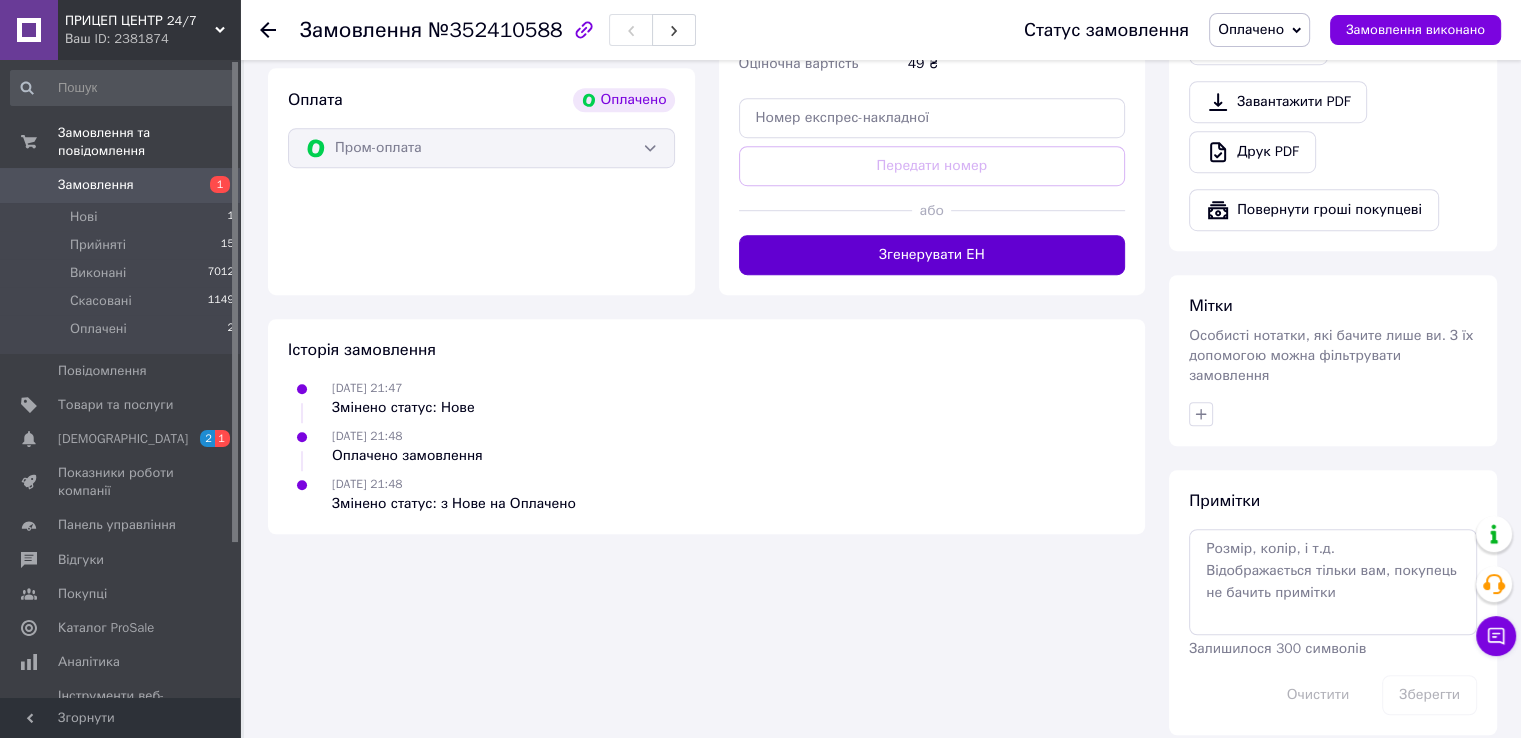 click on "Згенерувати ЕН" at bounding box center [932, 255] 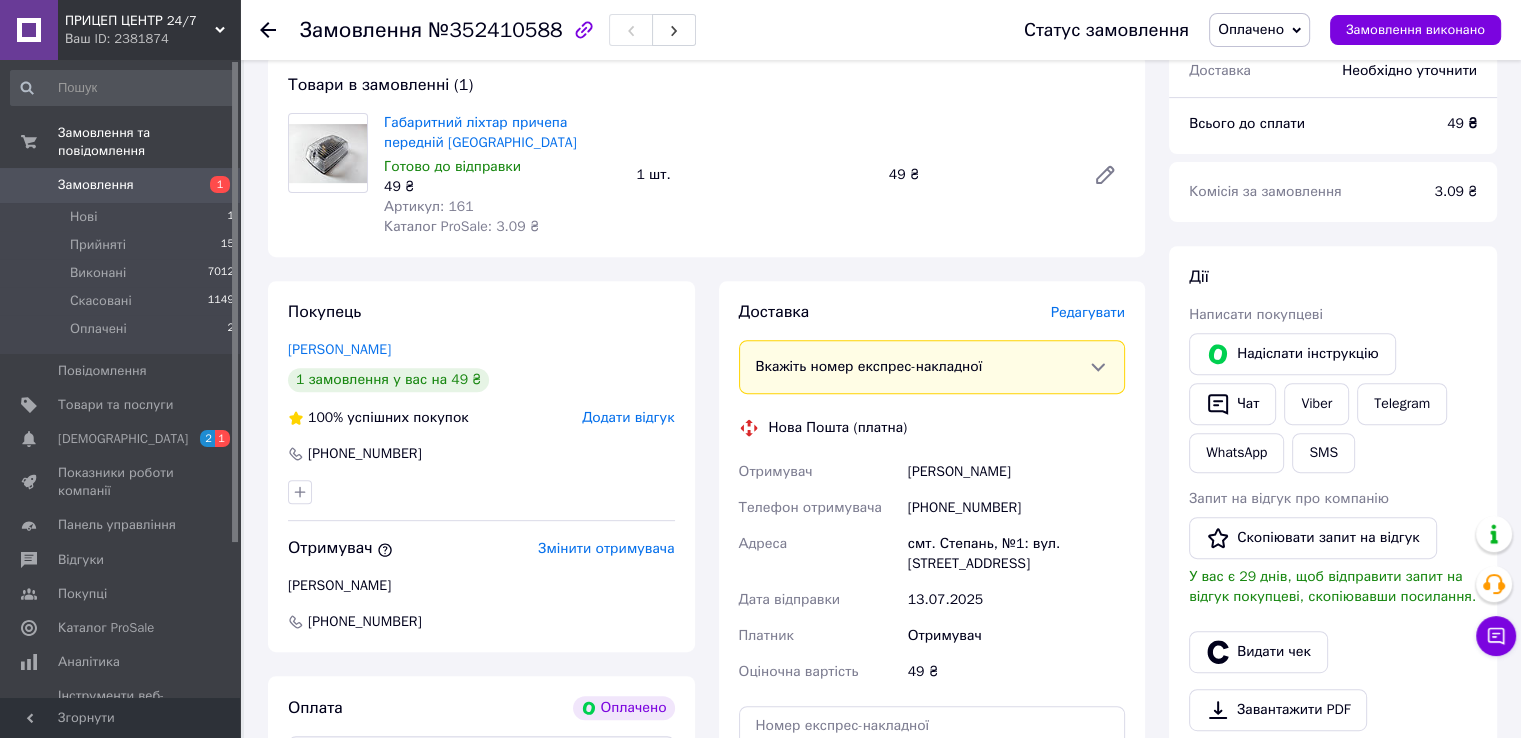 scroll, scrollTop: 662, scrollLeft: 0, axis: vertical 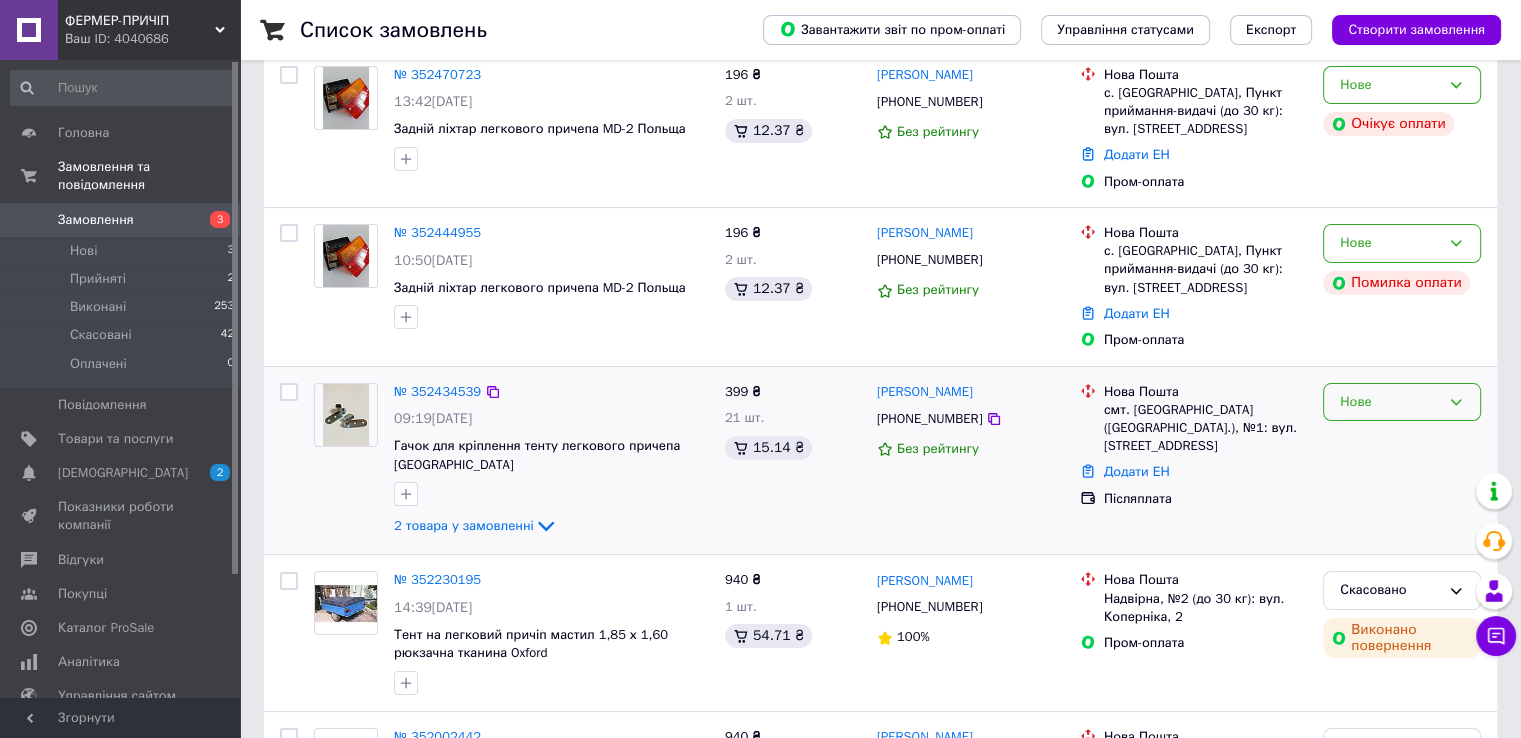 click on "Нове" at bounding box center [1402, 402] 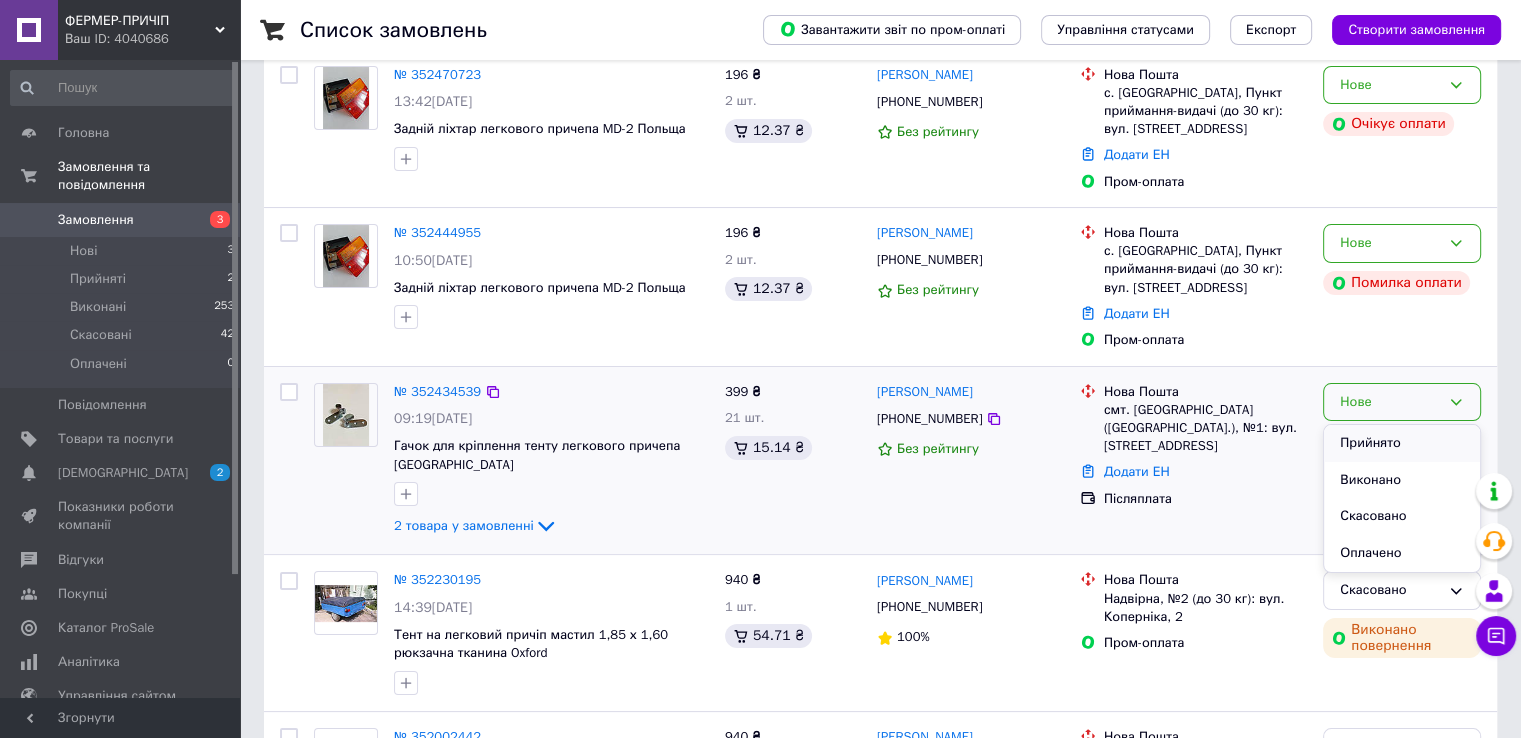 click on "Прийнято" at bounding box center (1402, 443) 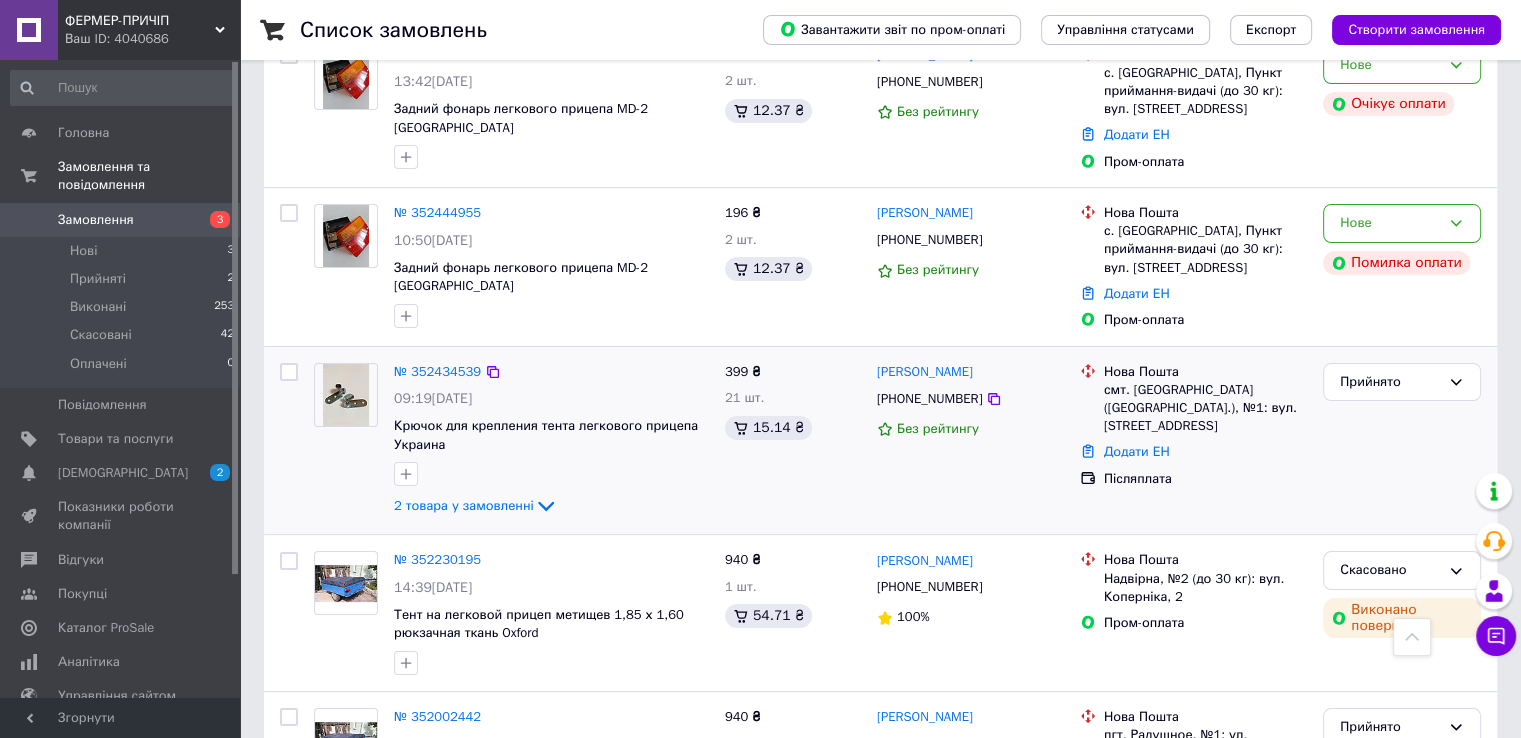 scroll, scrollTop: 166, scrollLeft: 0, axis: vertical 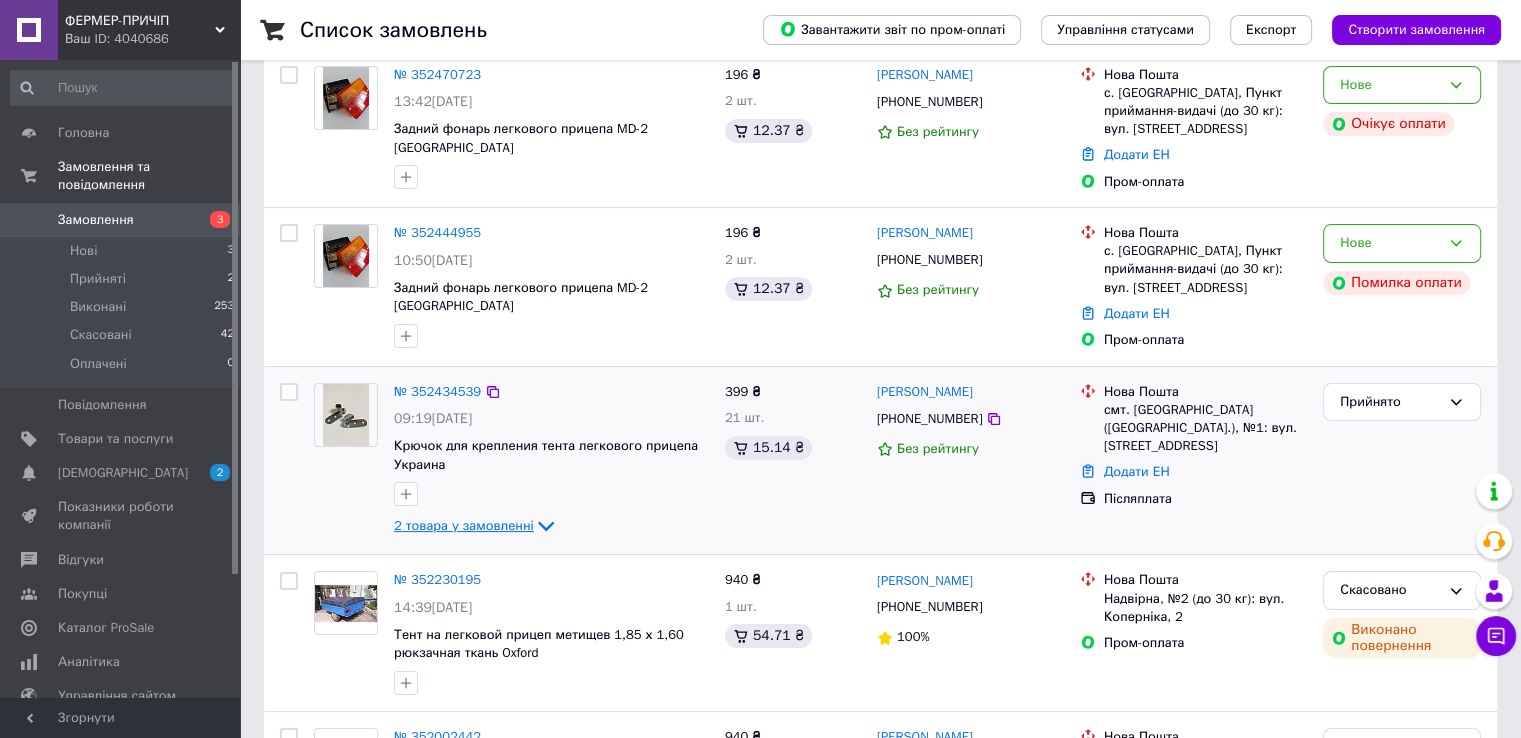 click on "2 товара у замовленні" at bounding box center [464, 525] 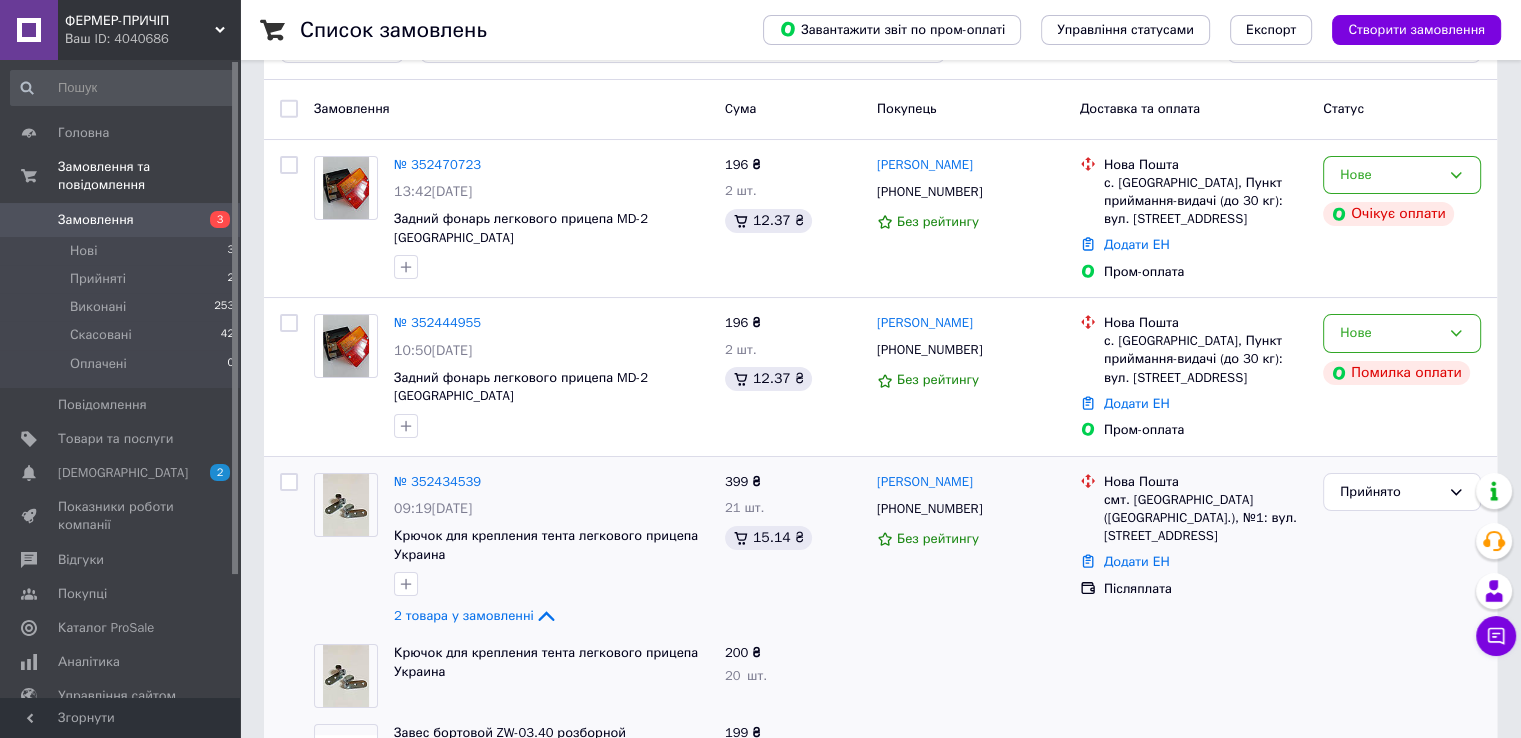 scroll, scrollTop: 0, scrollLeft: 0, axis: both 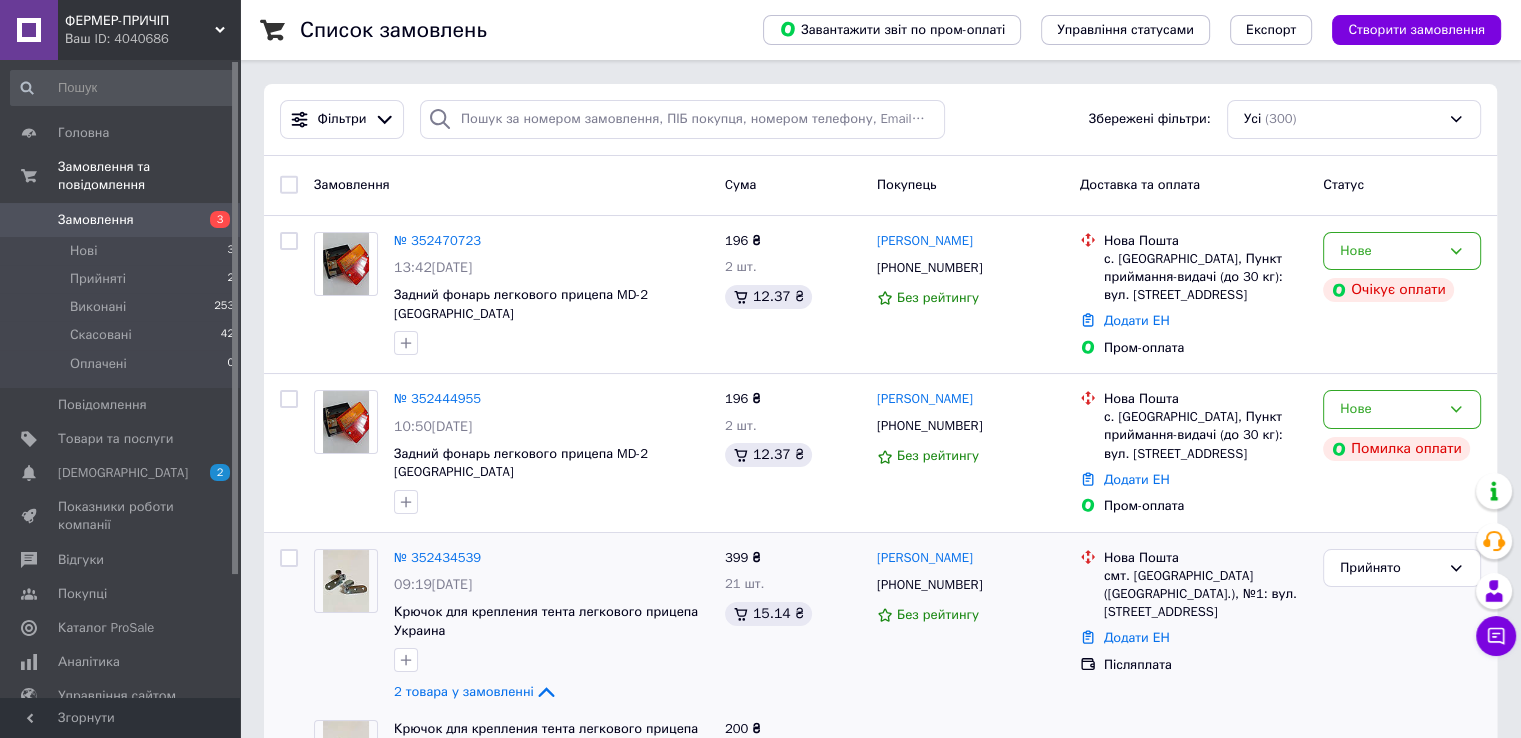 click on "ФЕРМЕР-ПРИЧІП" at bounding box center (140, 21) 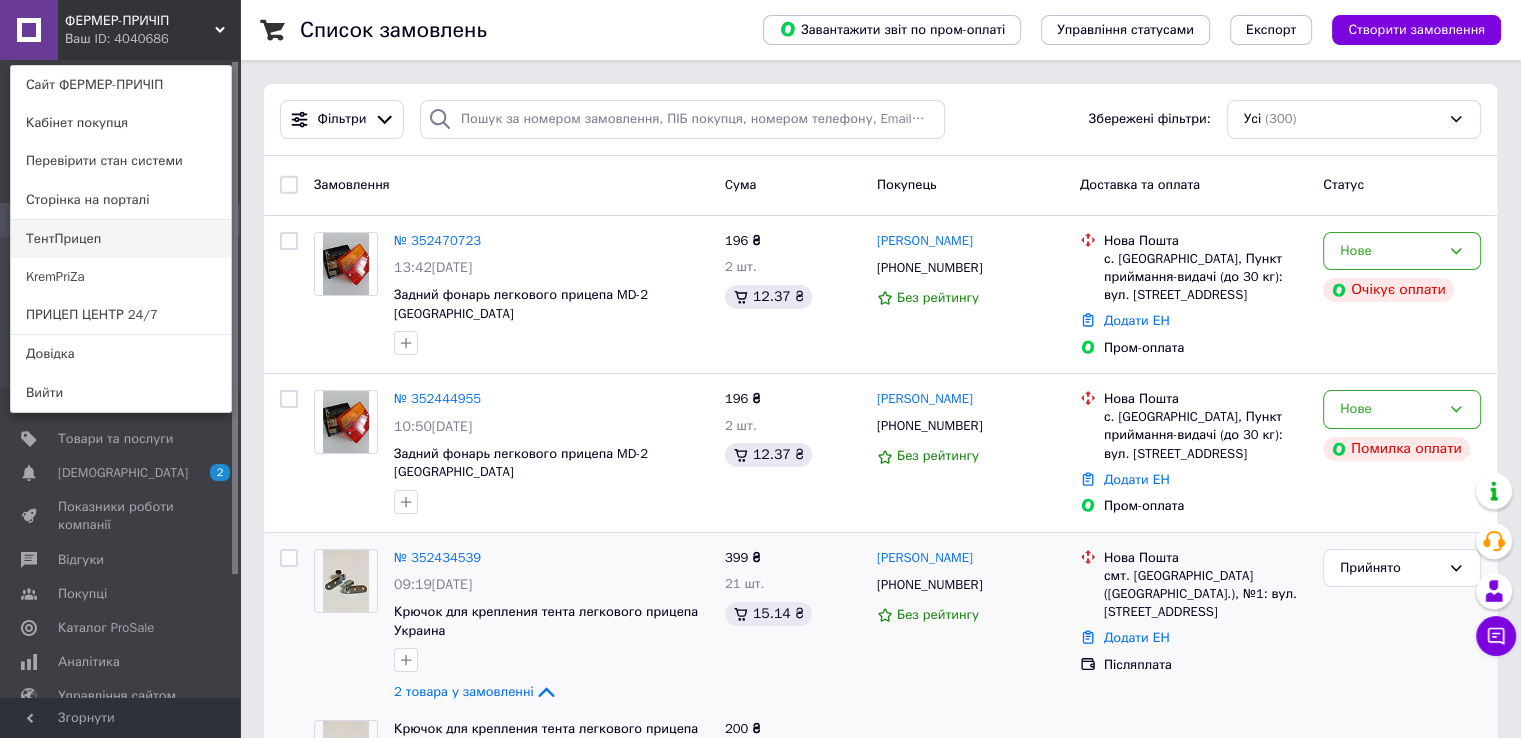 click on "ТентПрицеп" at bounding box center (121, 239) 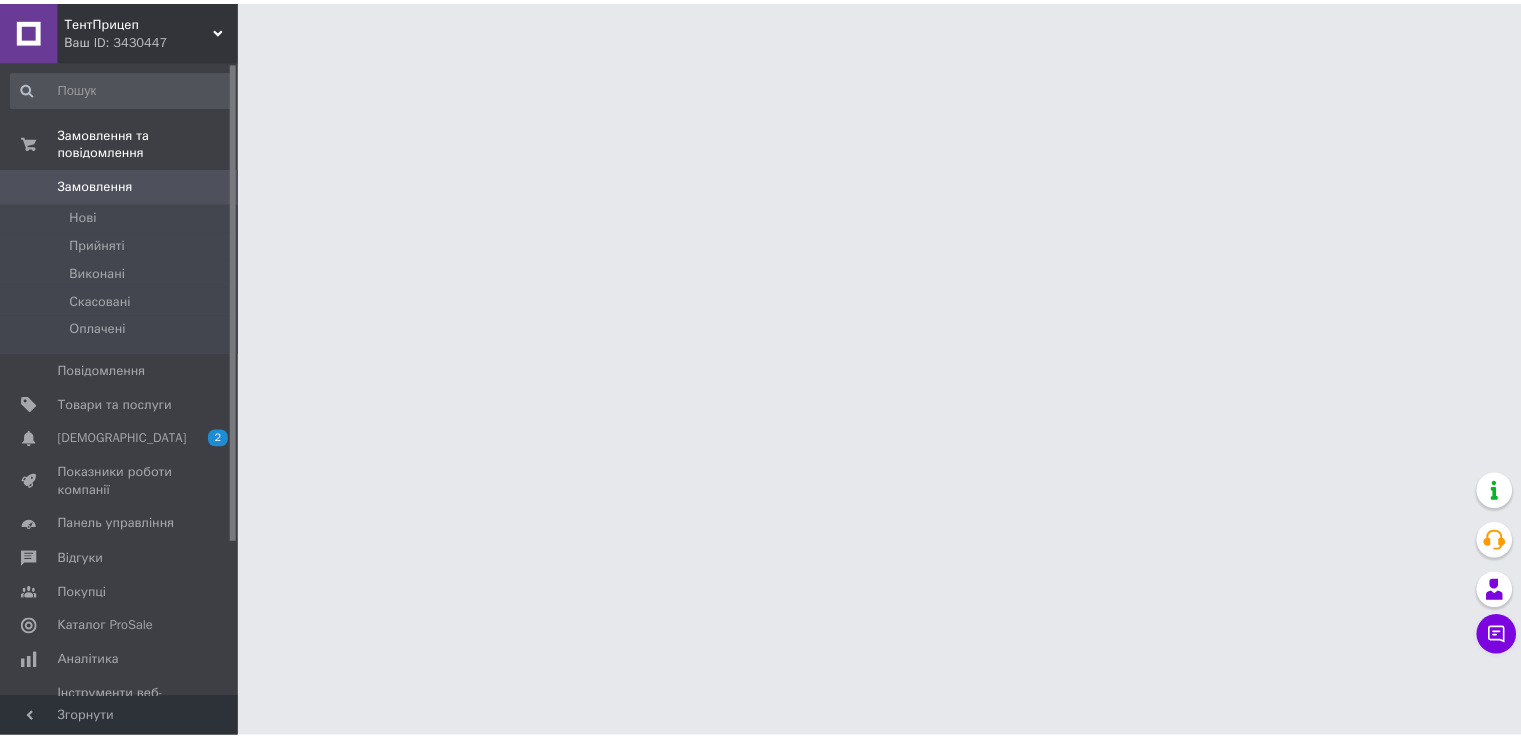 scroll, scrollTop: 0, scrollLeft: 0, axis: both 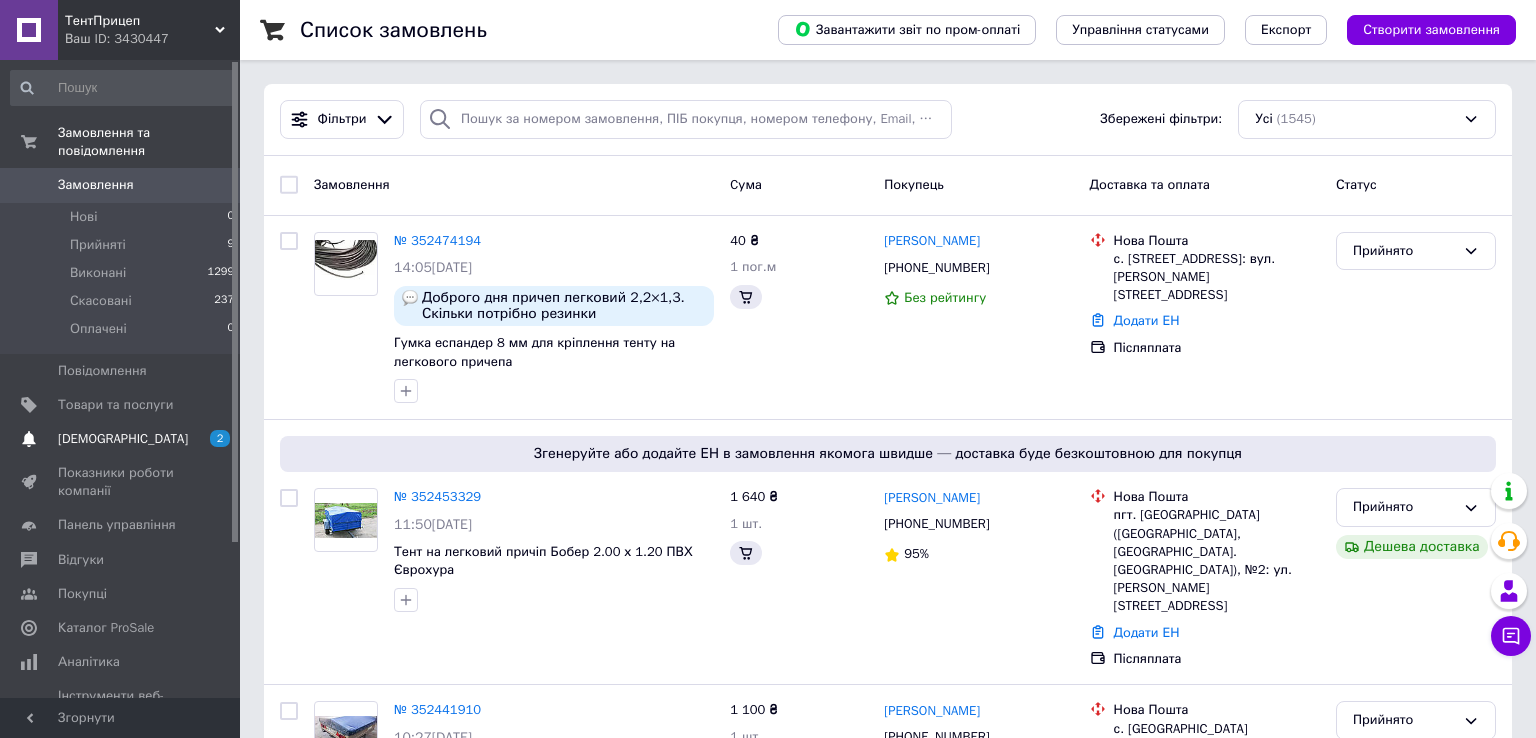 click on "2 0" at bounding box center (212, 439) 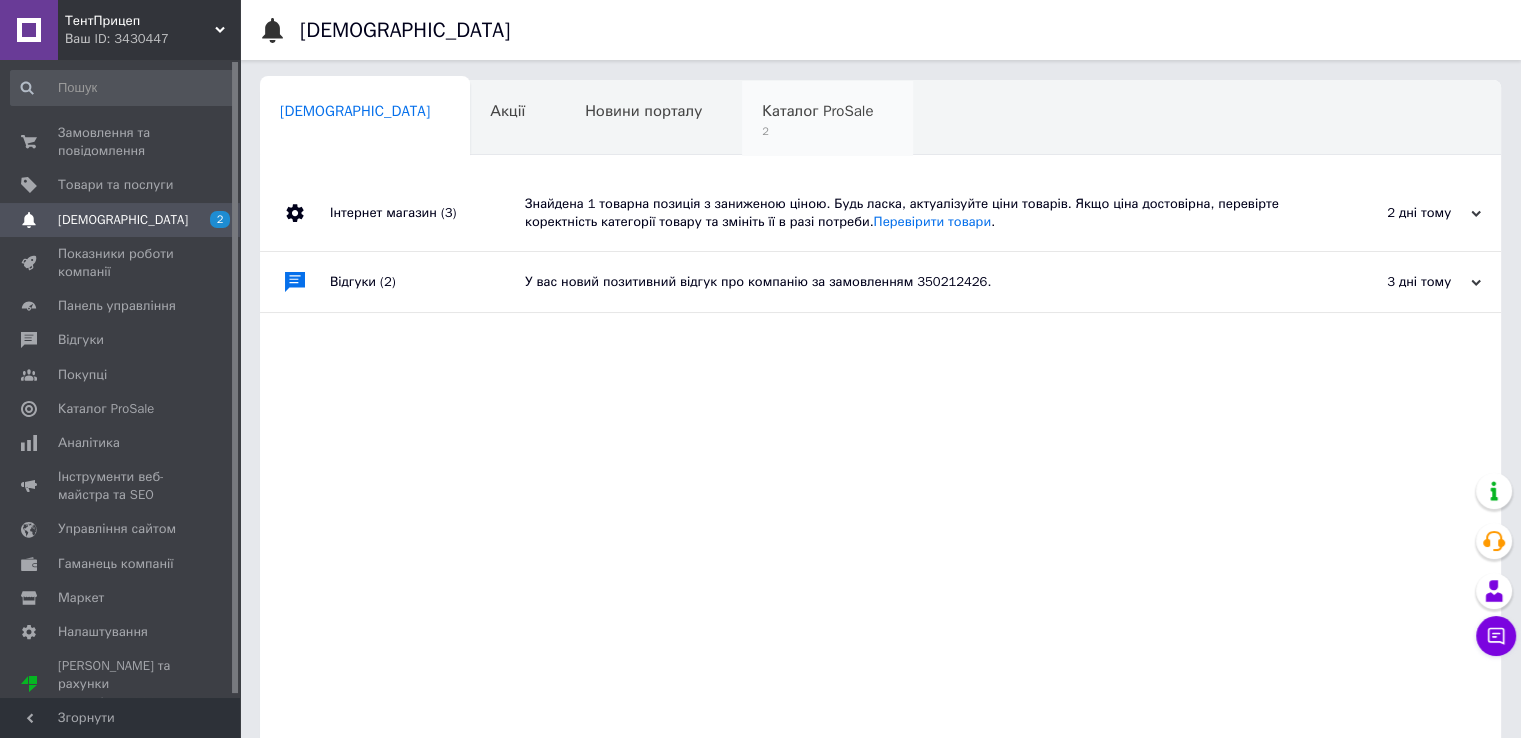 click on "2" at bounding box center (817, 131) 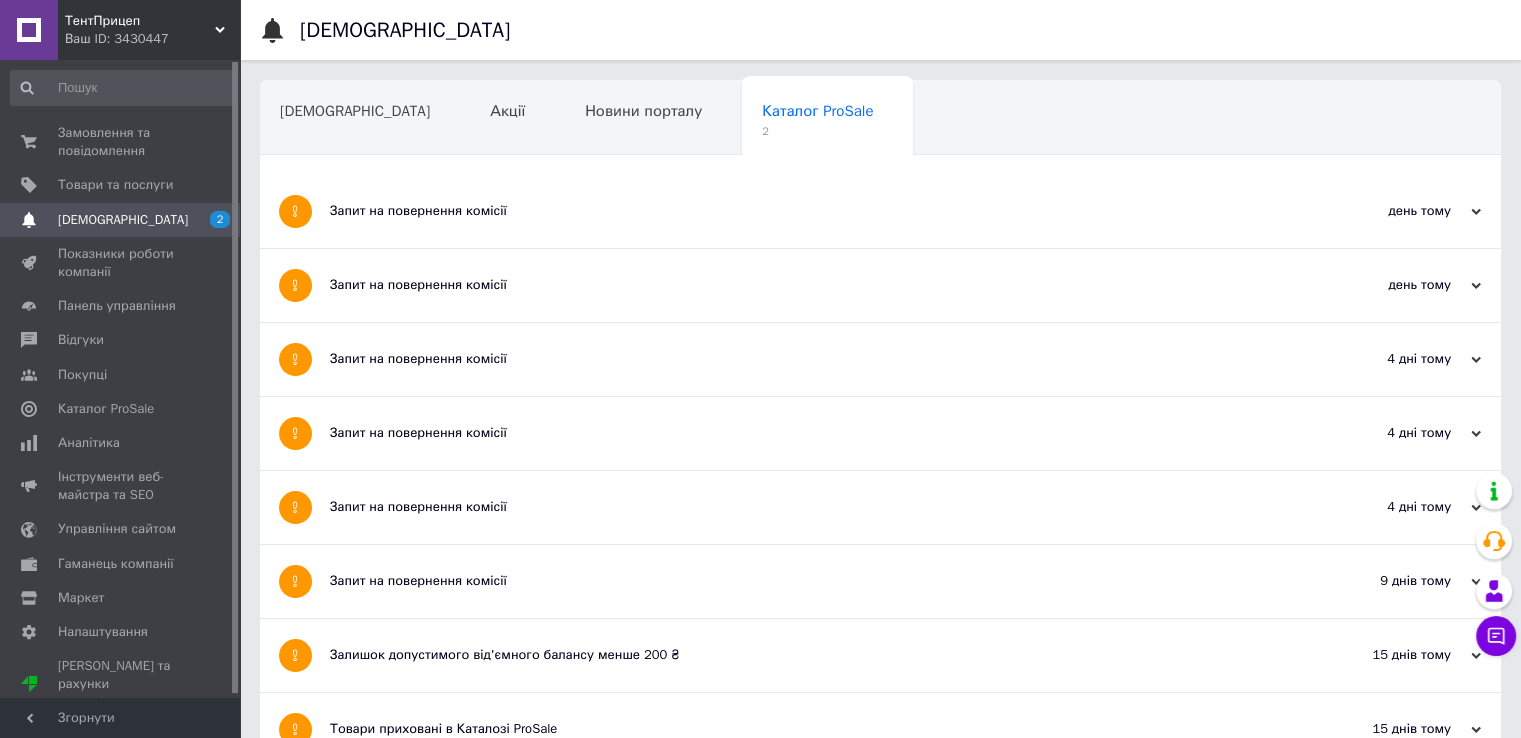 click on "ТентПрицеп" at bounding box center (140, 21) 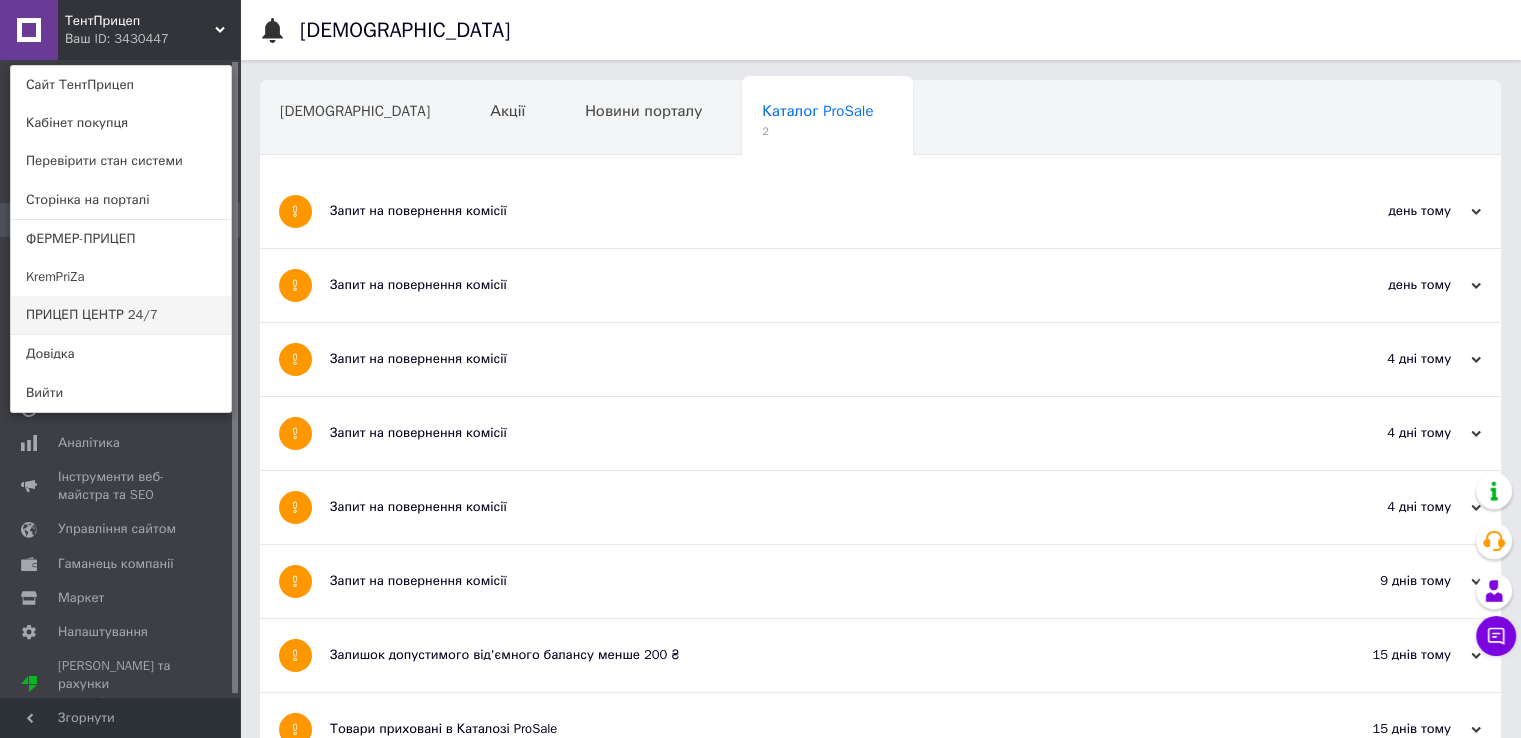 click on "ПРИЦЕП ЦЕНТР 24/7" at bounding box center (121, 315) 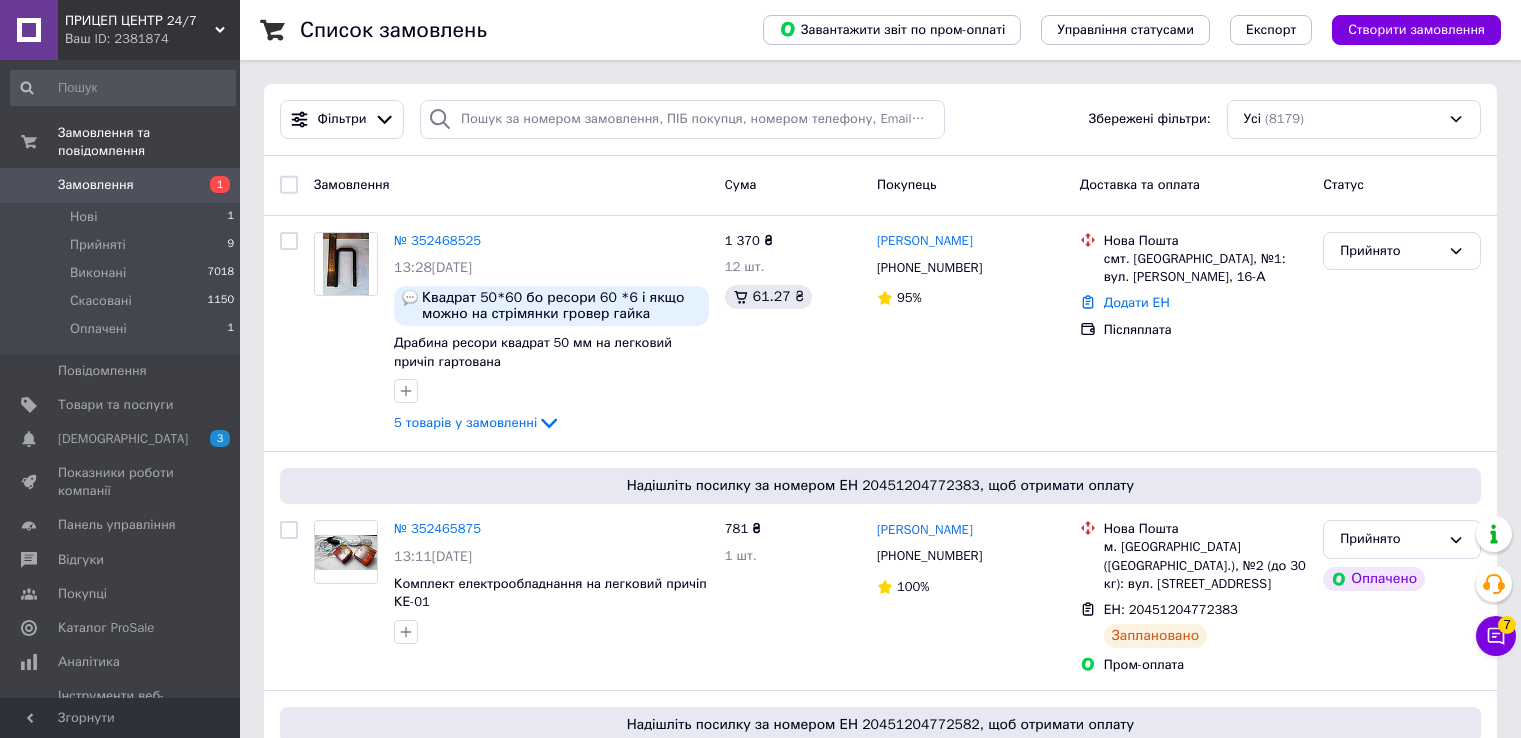 scroll, scrollTop: 0, scrollLeft: 0, axis: both 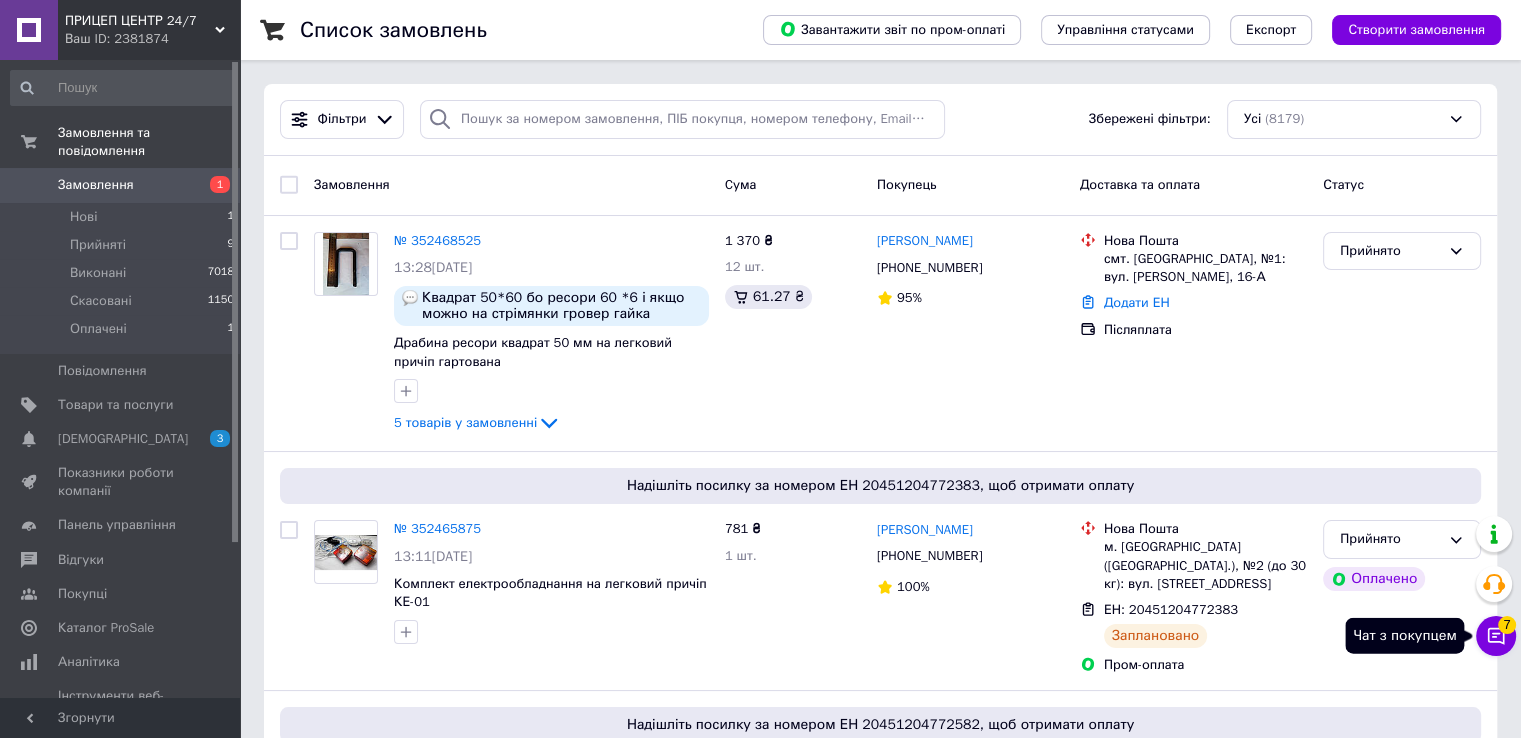 click 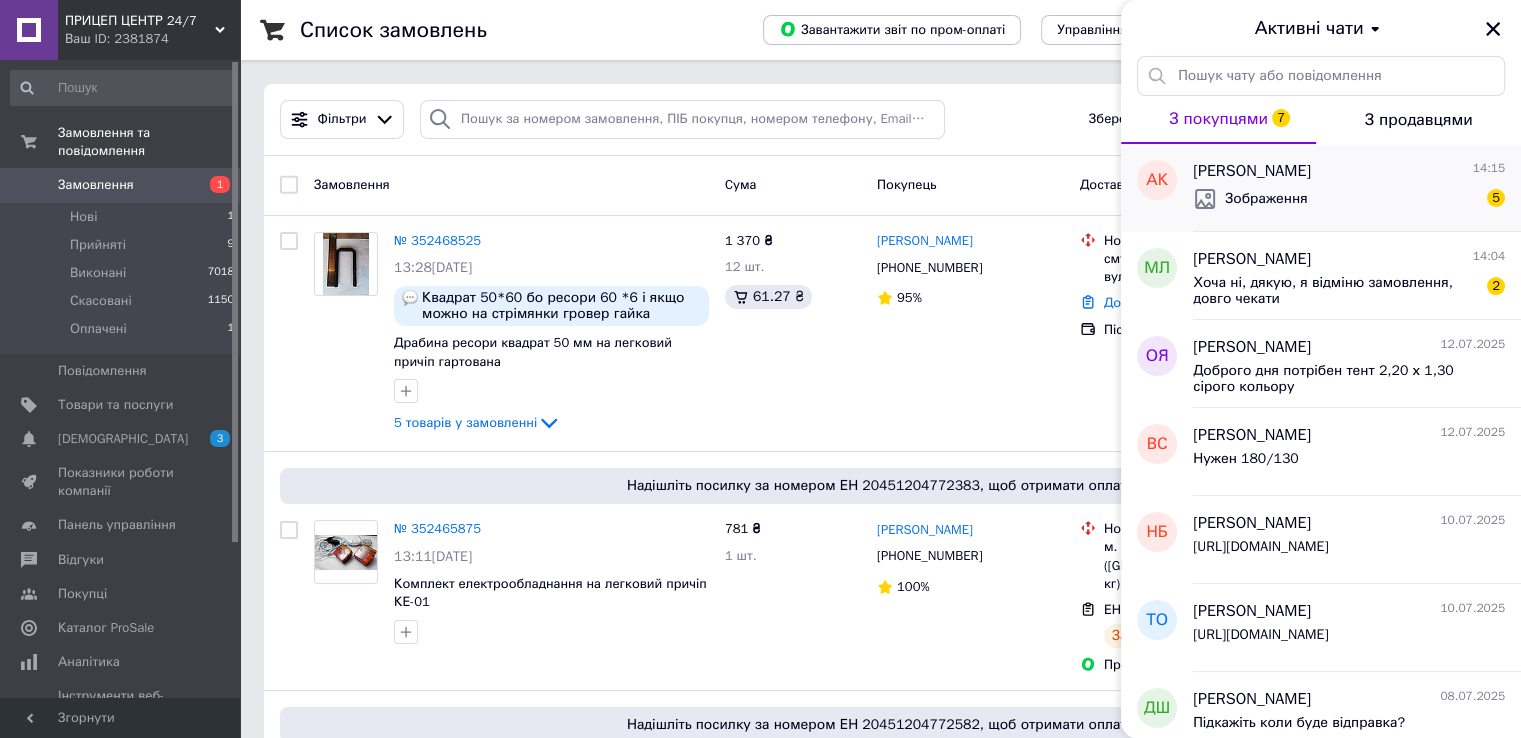 click on "Зображення" at bounding box center (1266, 199) 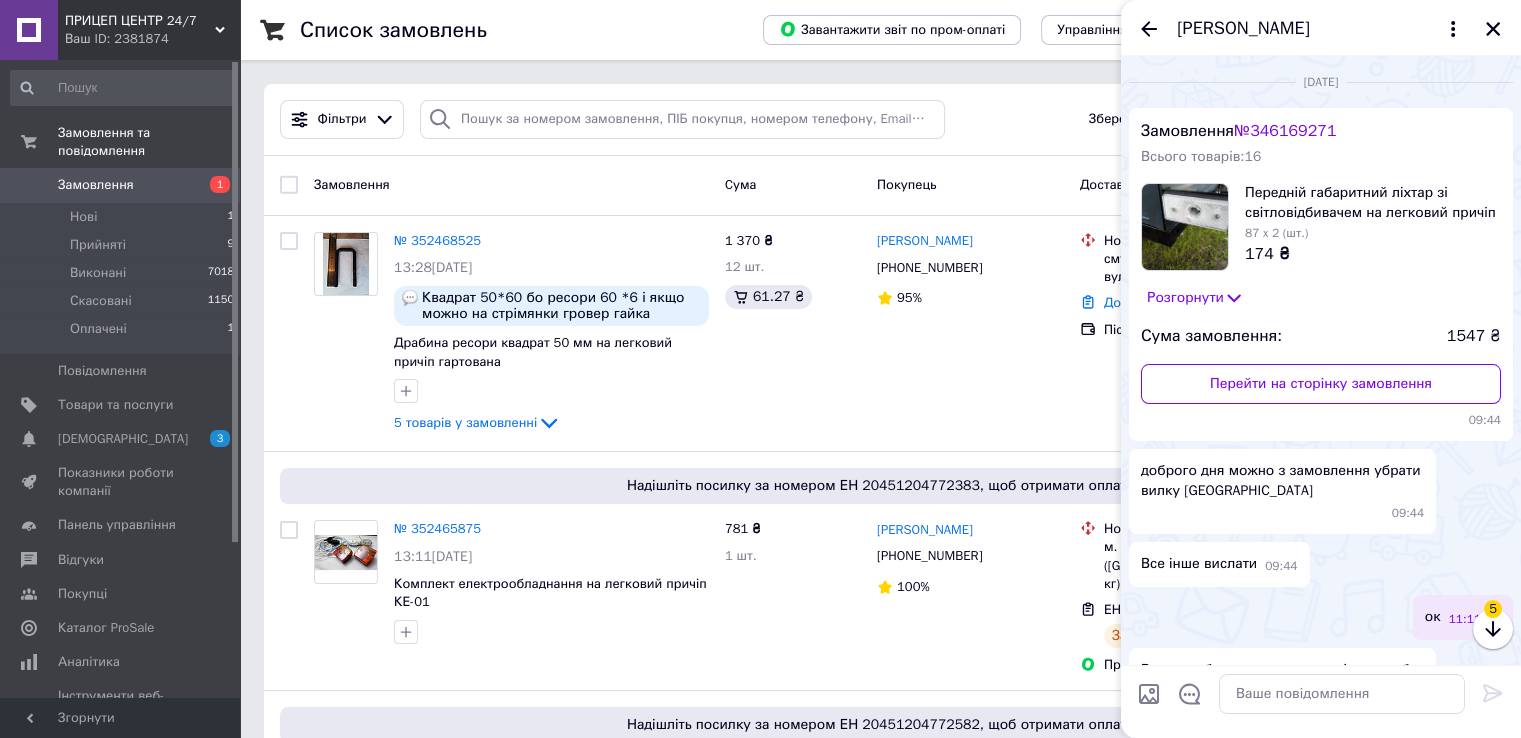 scroll, scrollTop: 1260, scrollLeft: 0, axis: vertical 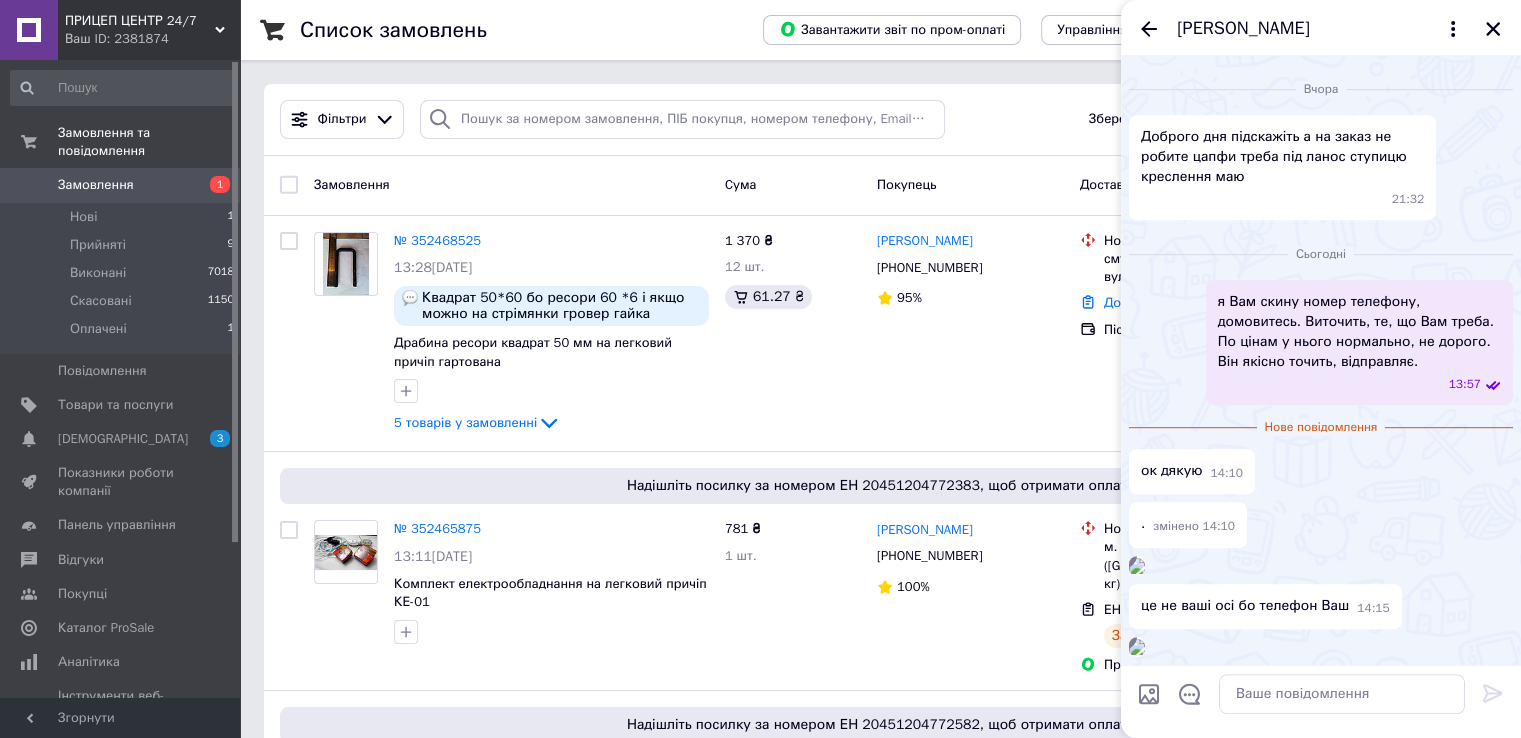 click at bounding box center (1137, 566) 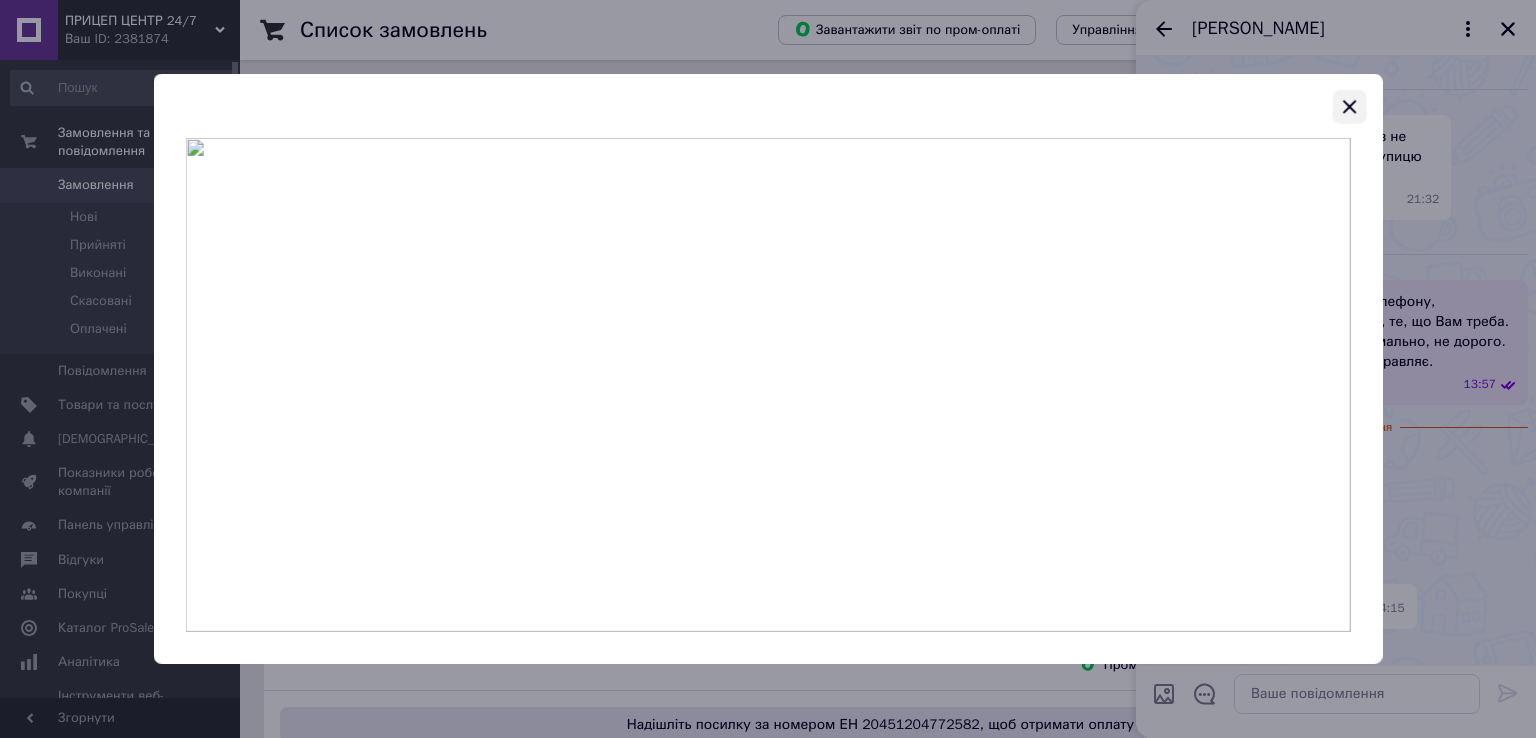 click 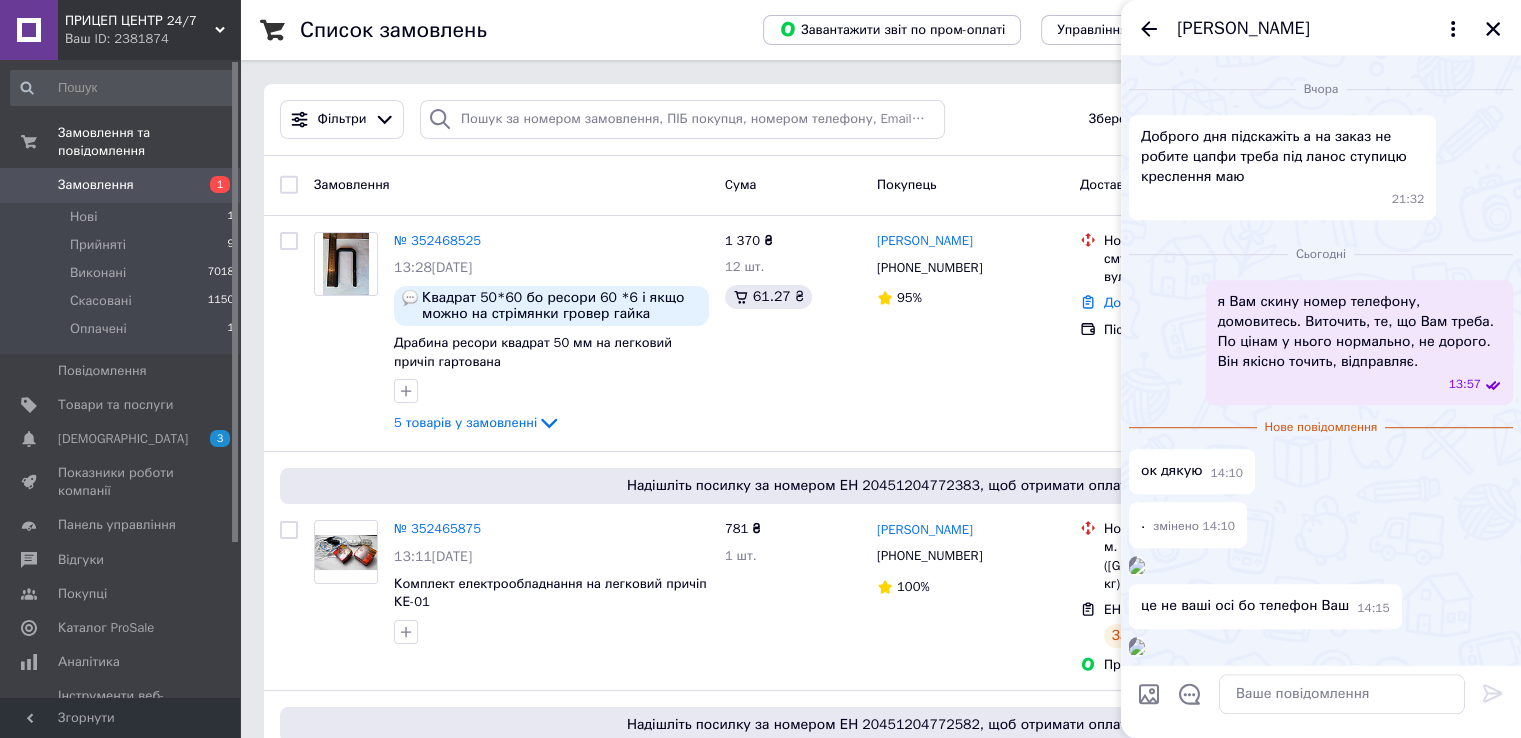 scroll, scrollTop: 1355, scrollLeft: 0, axis: vertical 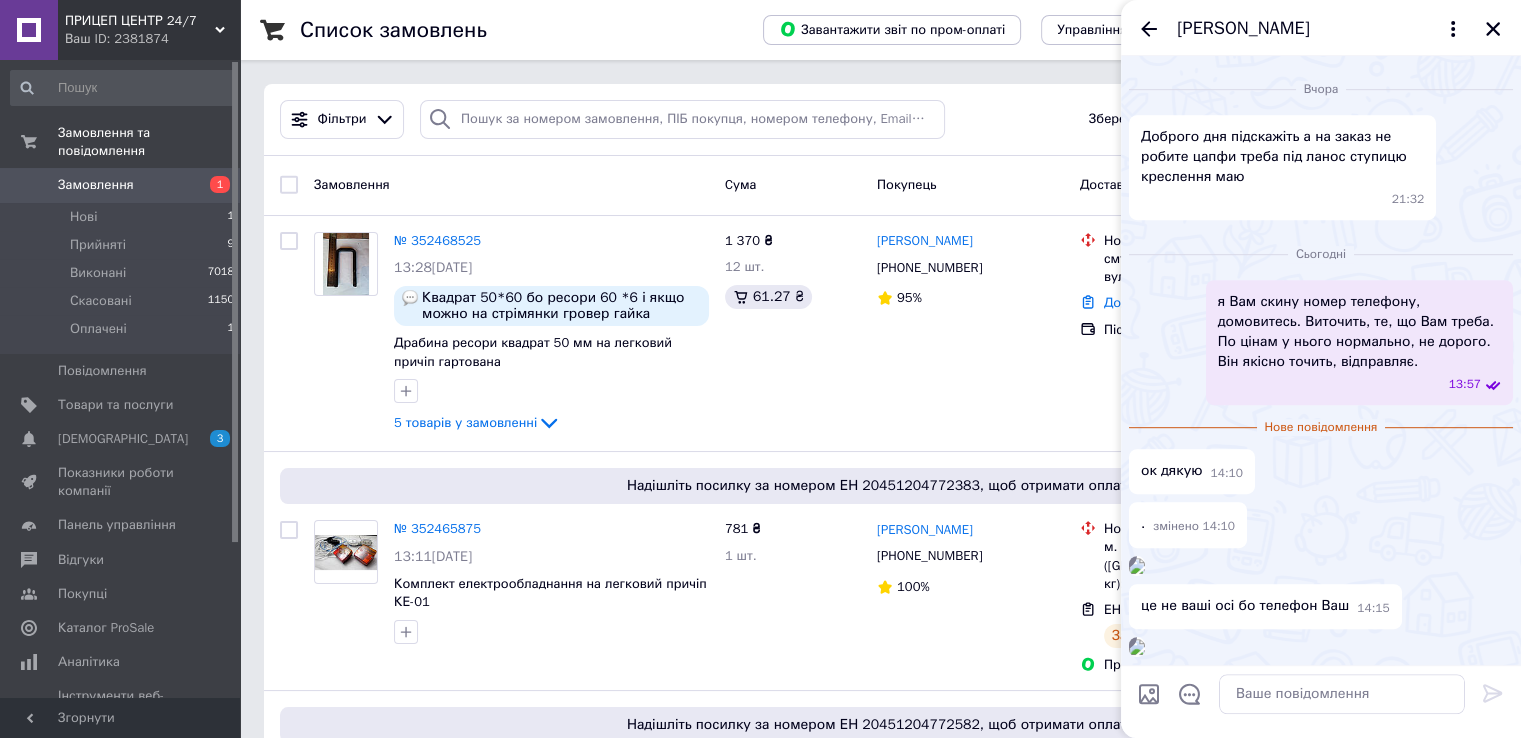 click at bounding box center (1137, 647) 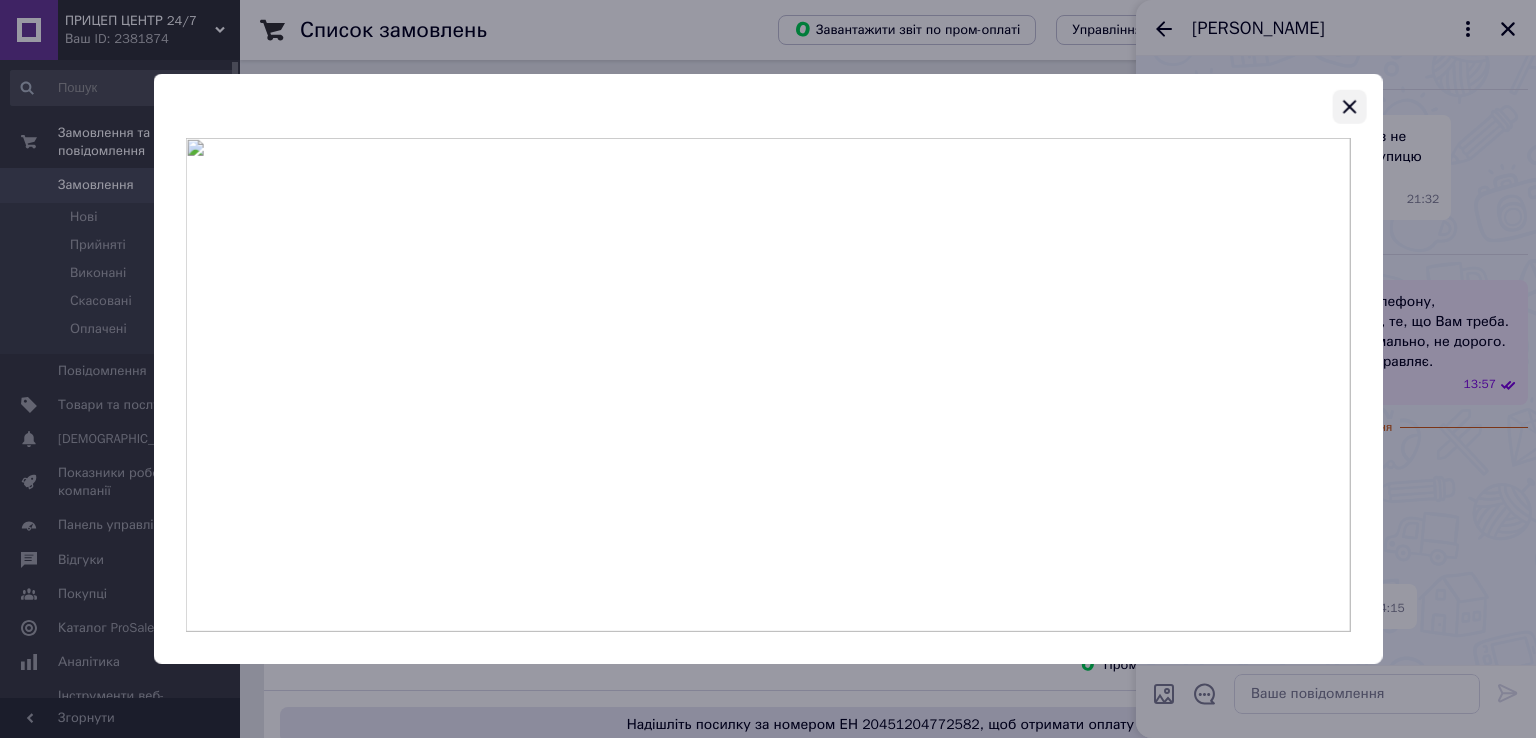 click 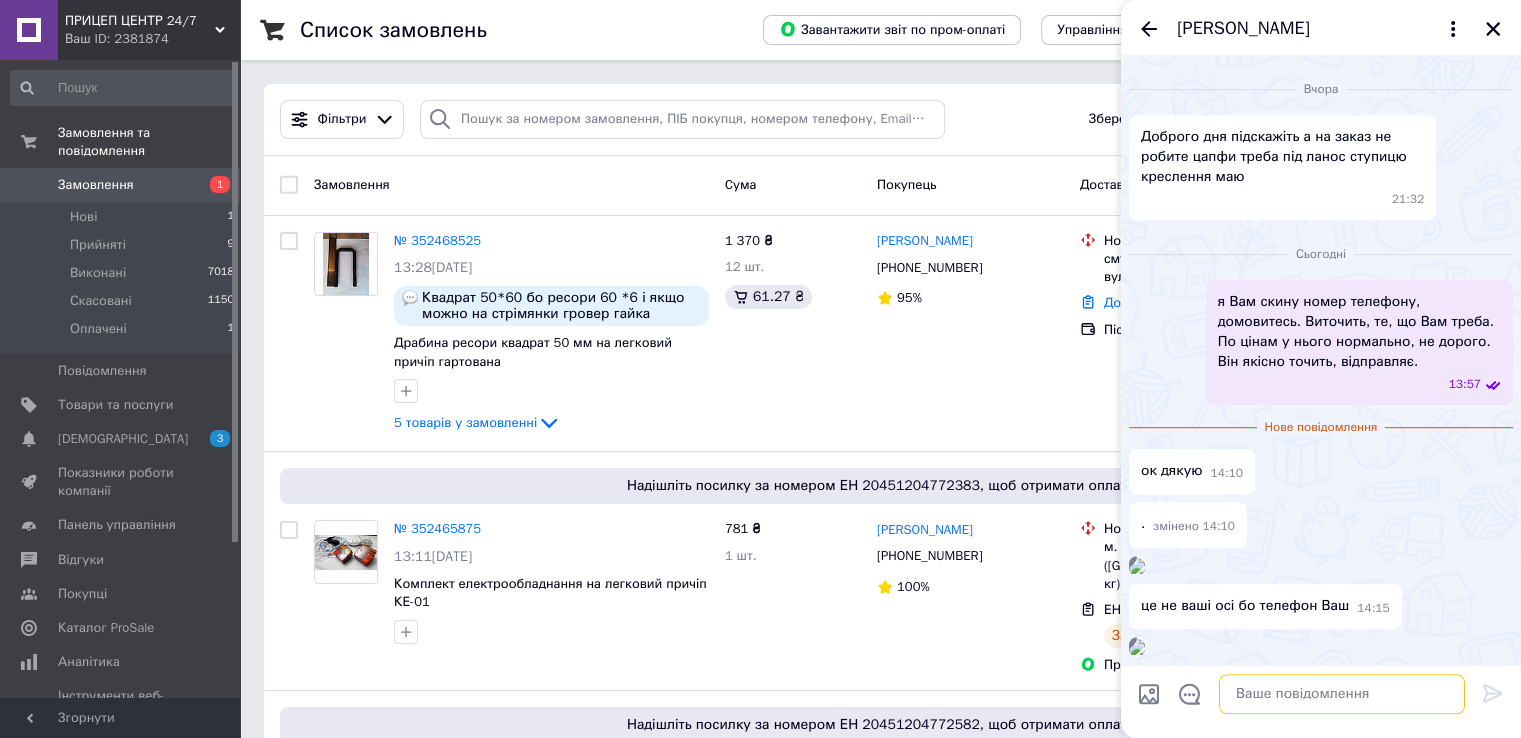 click at bounding box center [1342, 694] 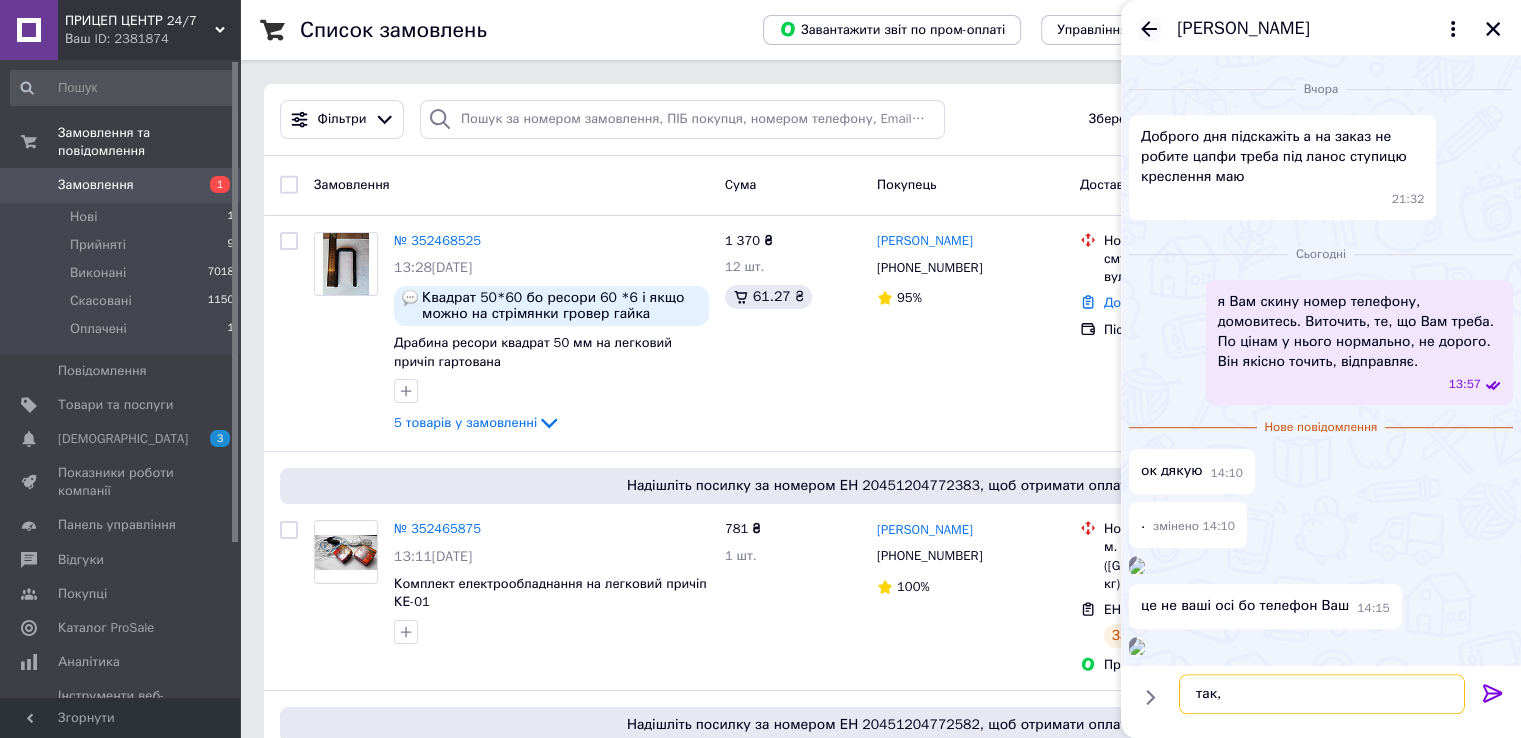 type on "так," 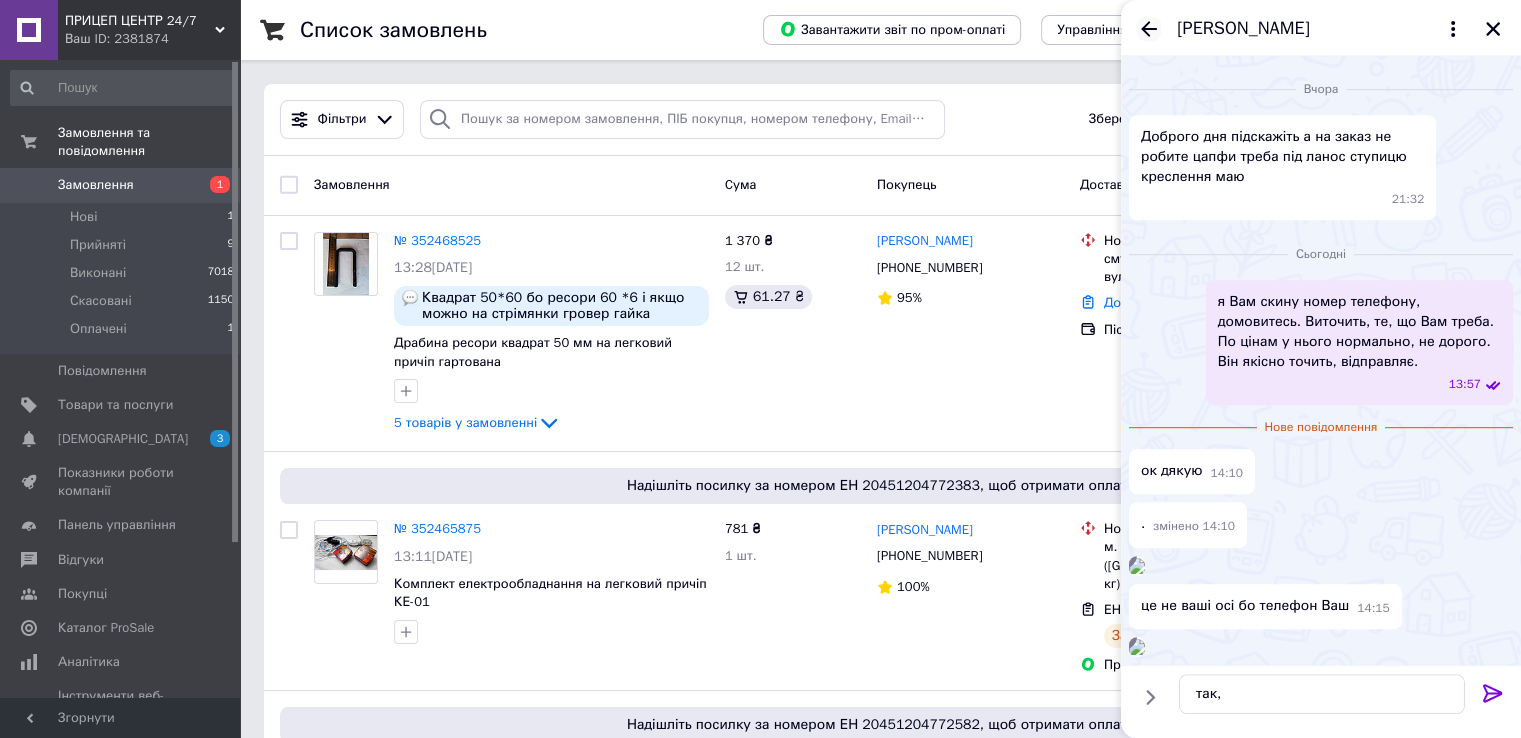 click 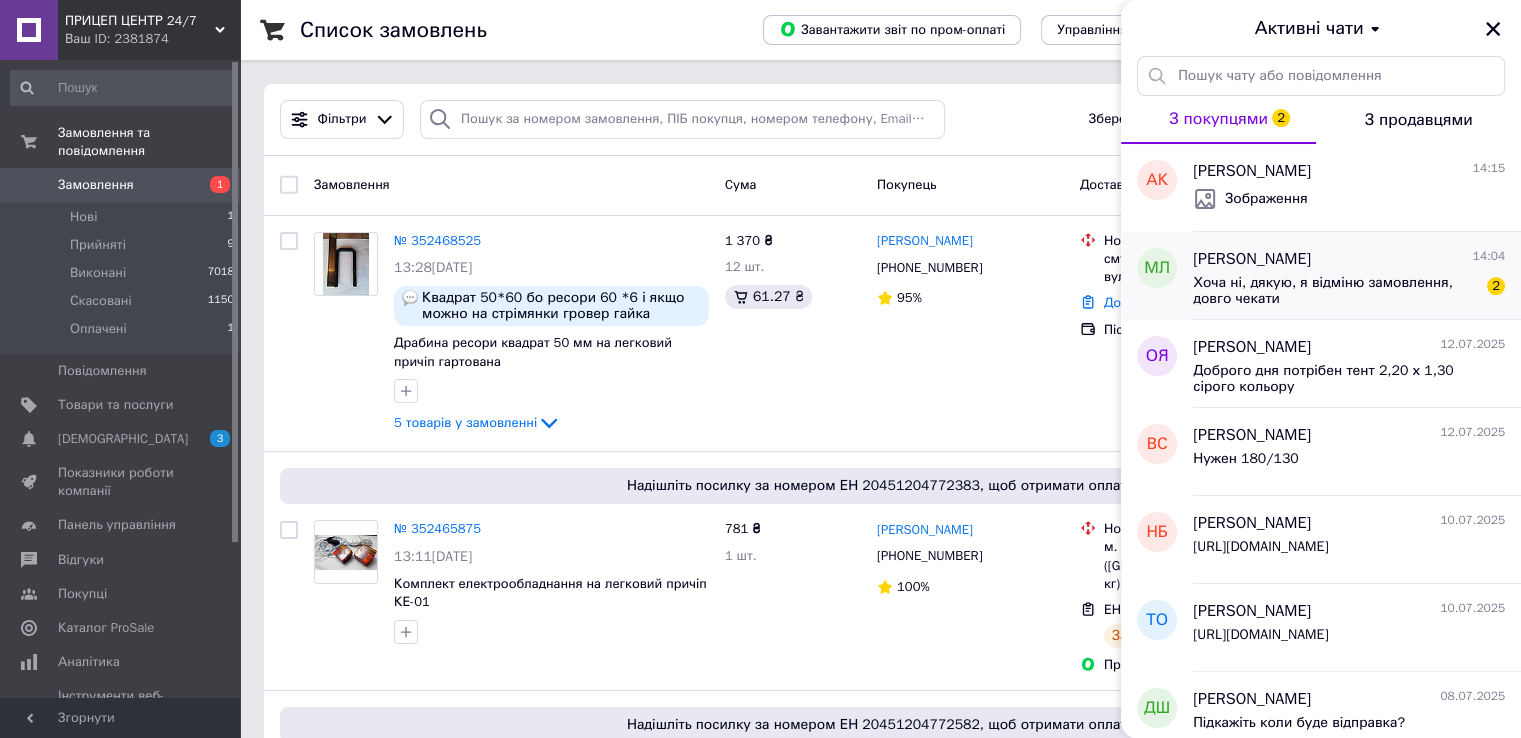 click on "Хоча ні, дякую, я відміню замовлення, довго чекати" at bounding box center [1335, 291] 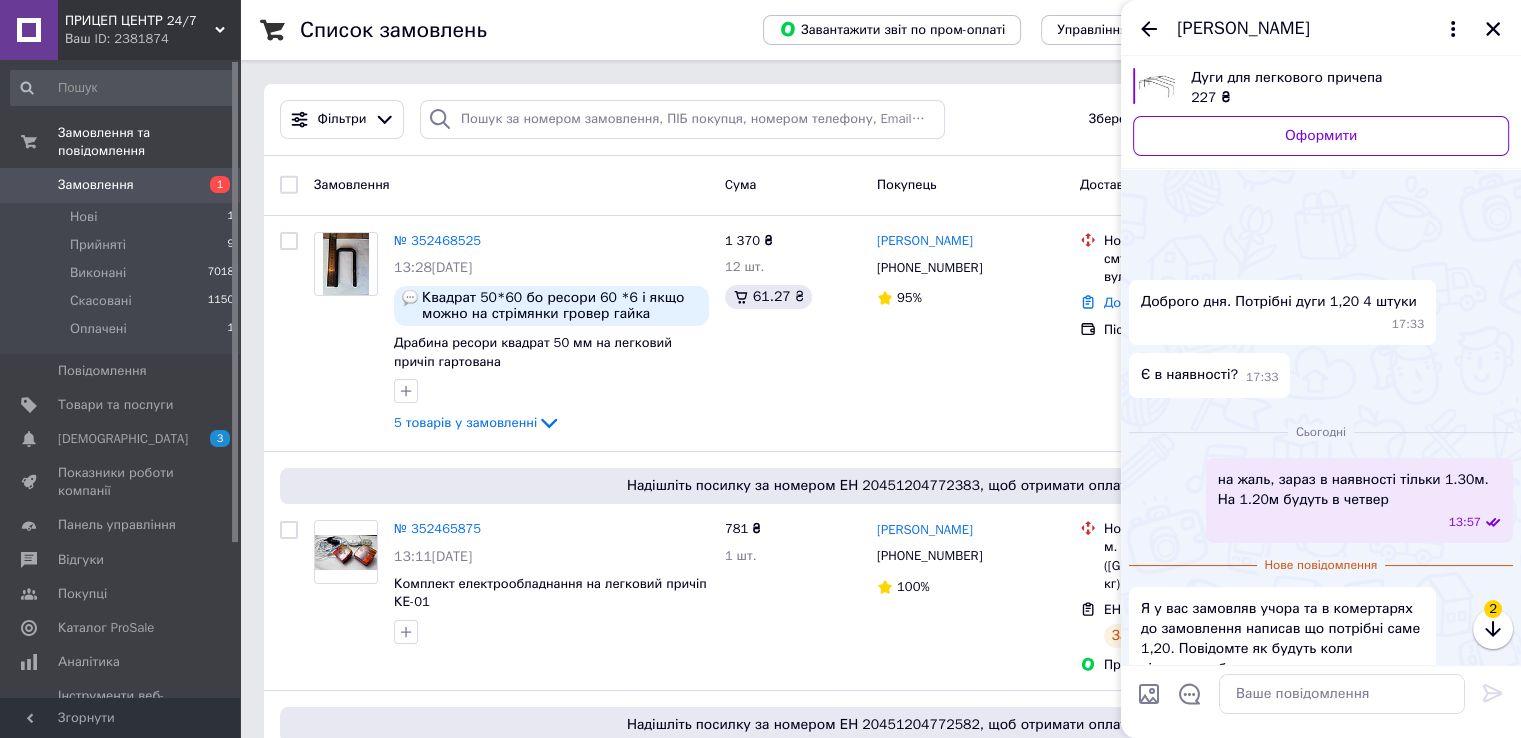 scroll, scrollTop: 149, scrollLeft: 0, axis: vertical 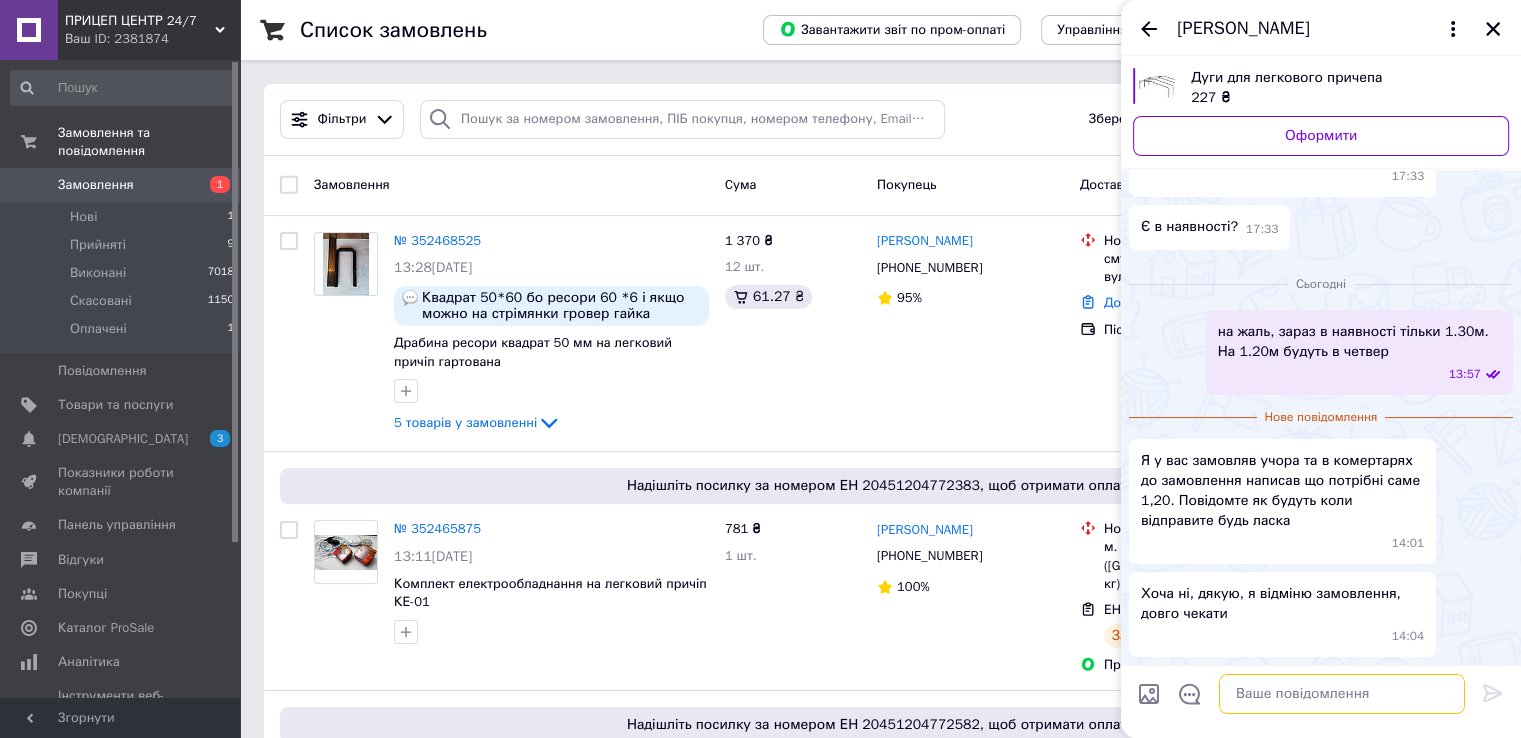 click at bounding box center (1342, 694) 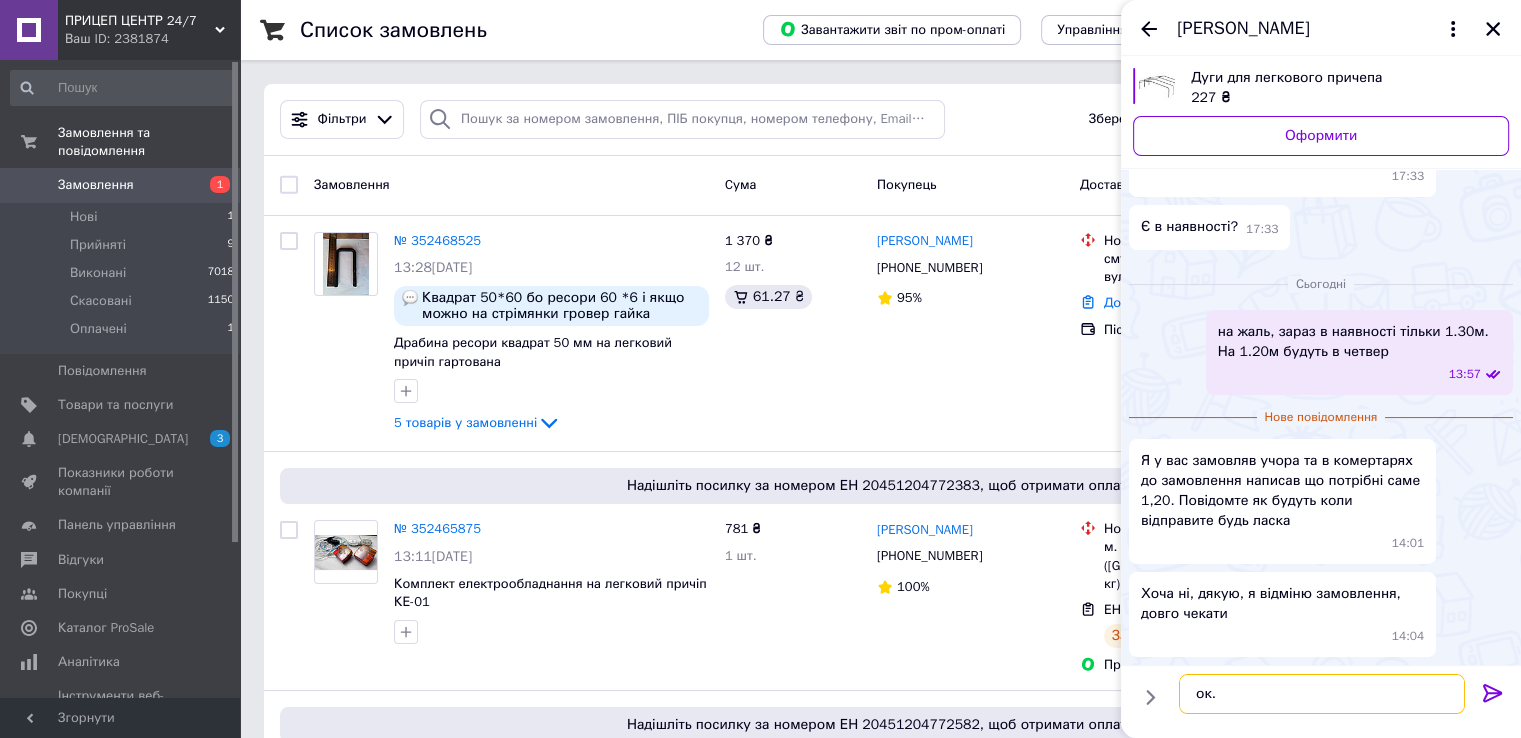 type on "ок." 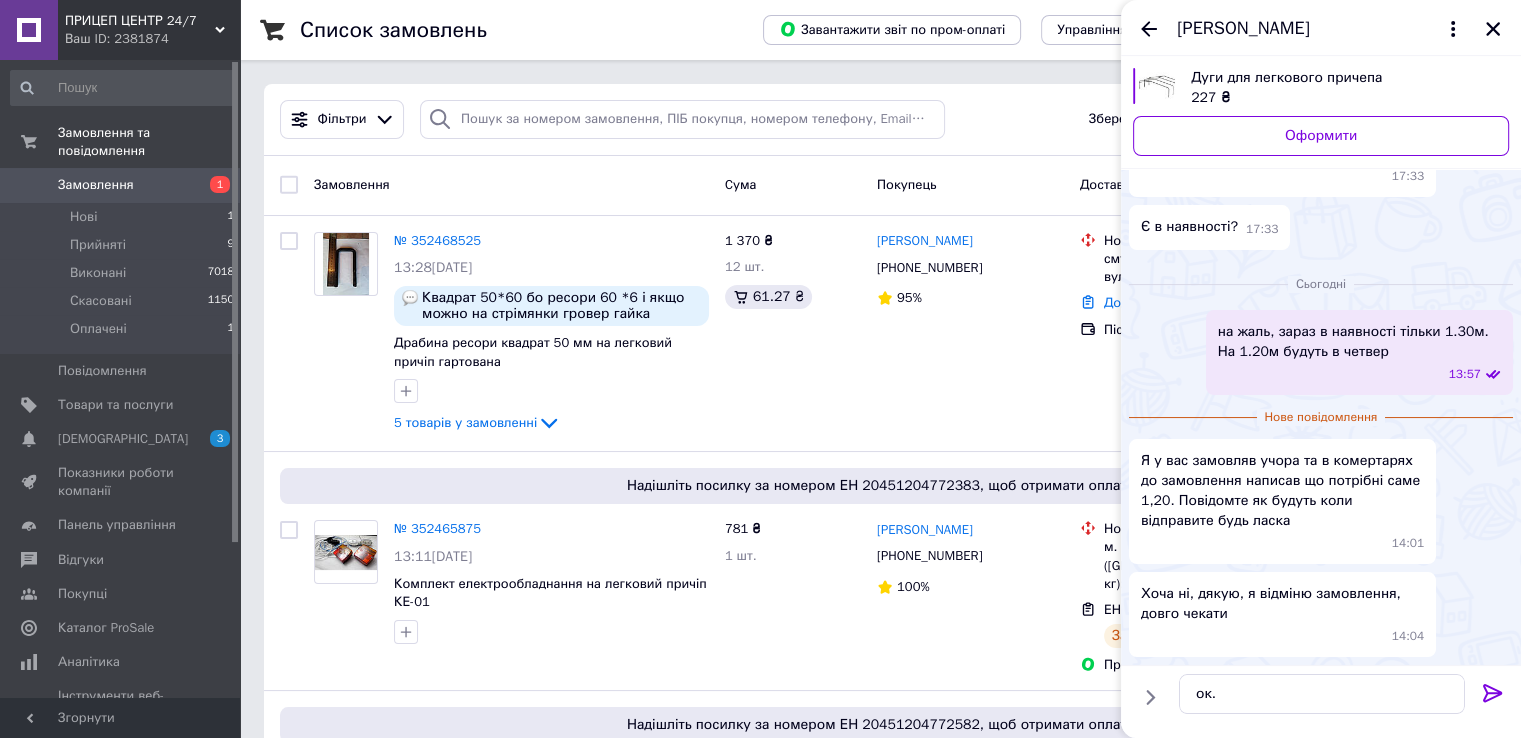 click 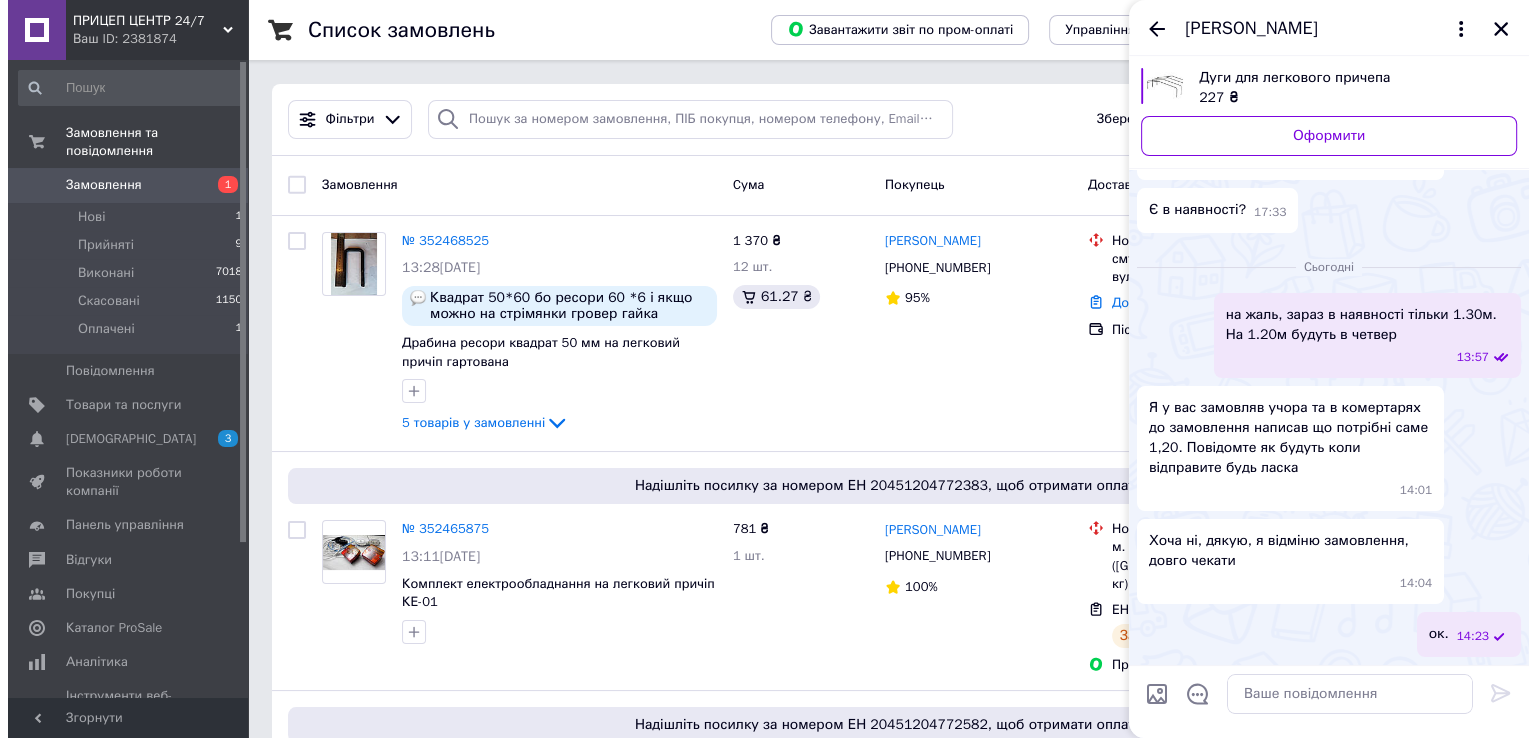 scroll, scrollTop: 115, scrollLeft: 0, axis: vertical 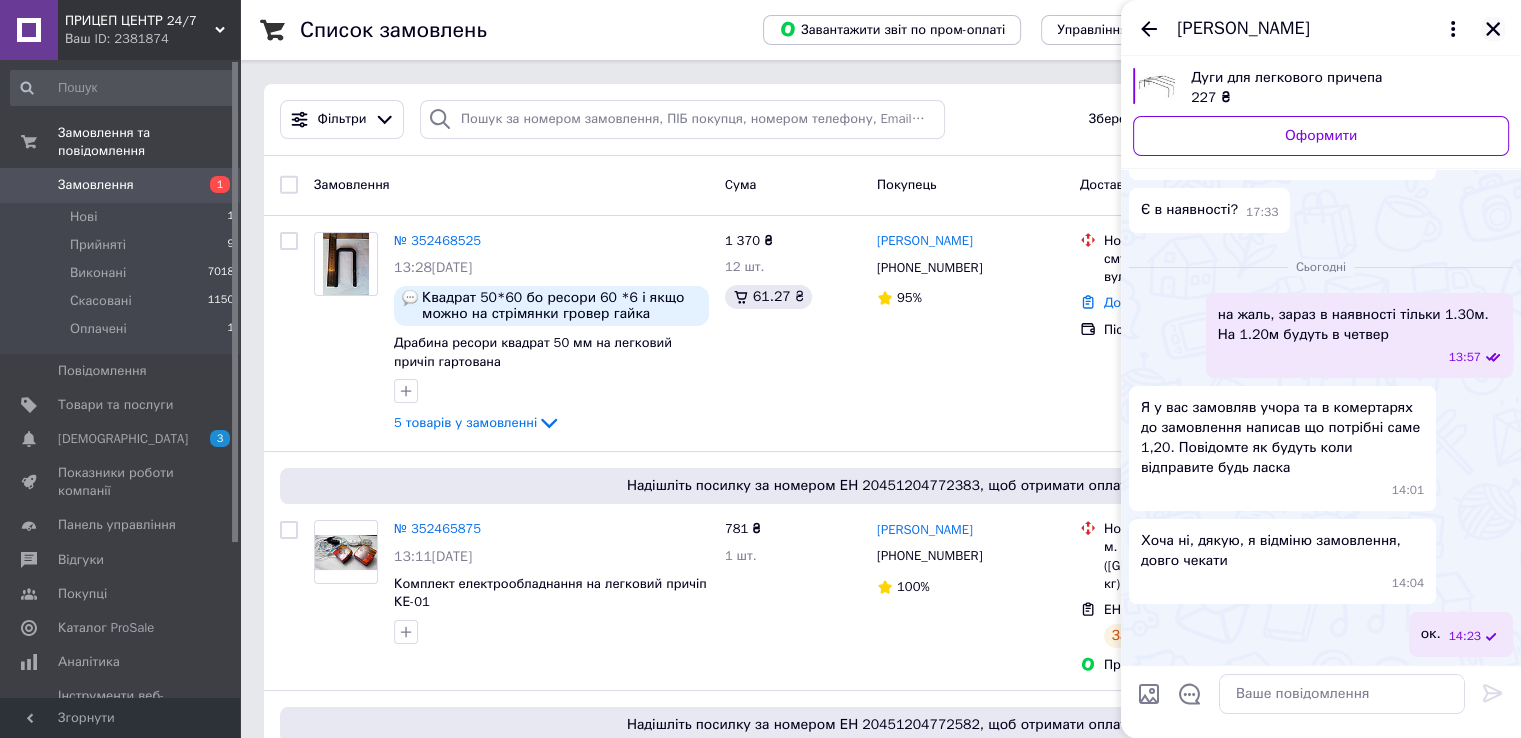 click 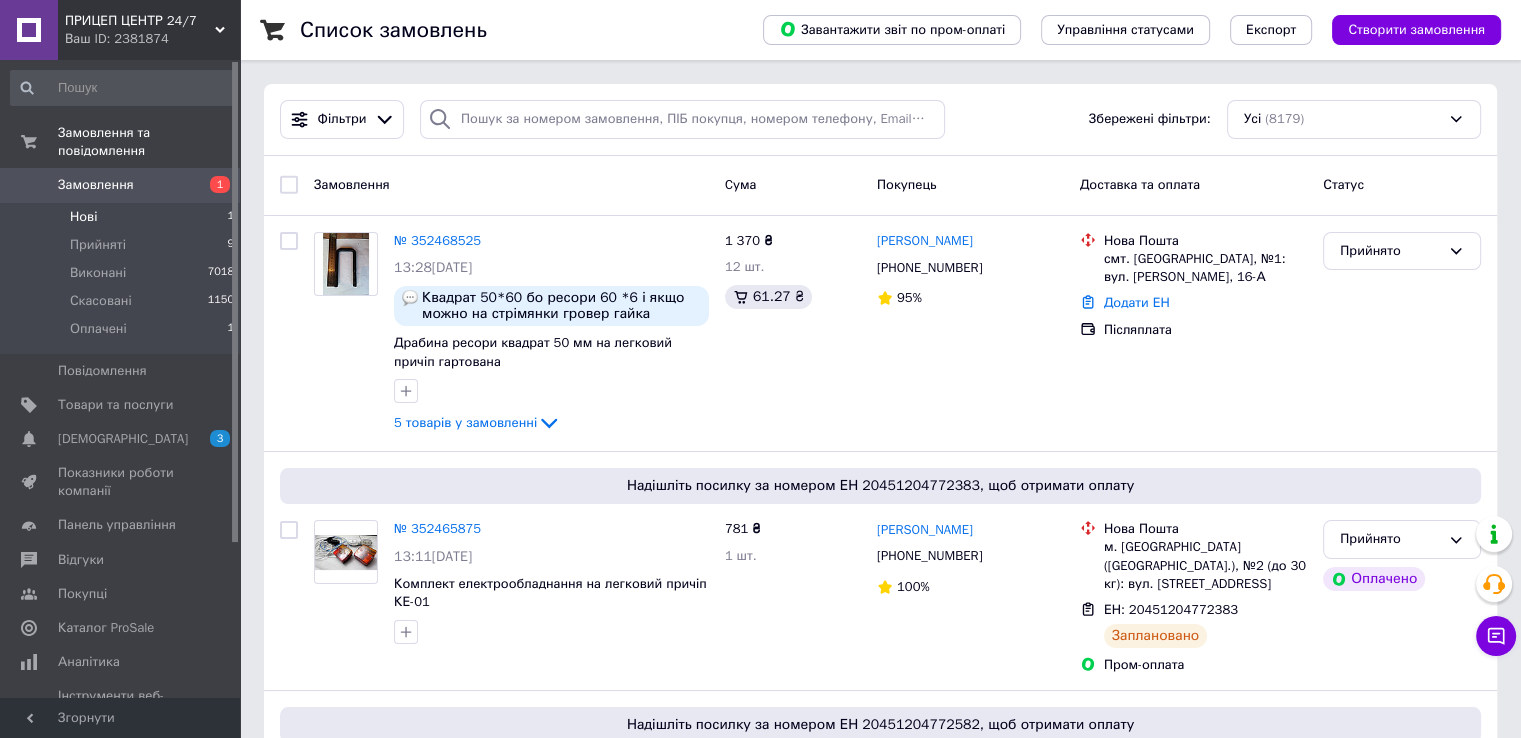click on "Нові 1" at bounding box center [123, 217] 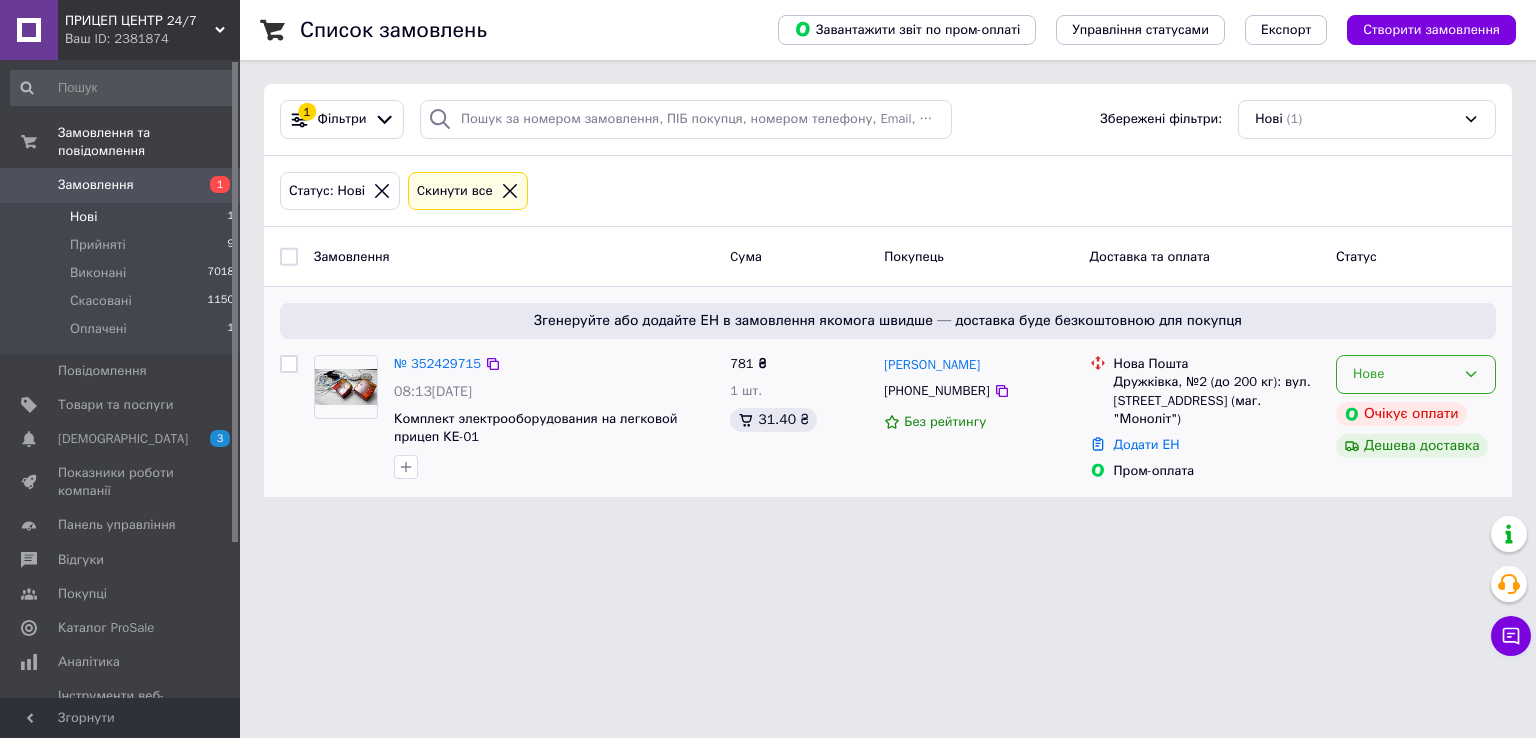 click on "Нове" at bounding box center (1416, 374) 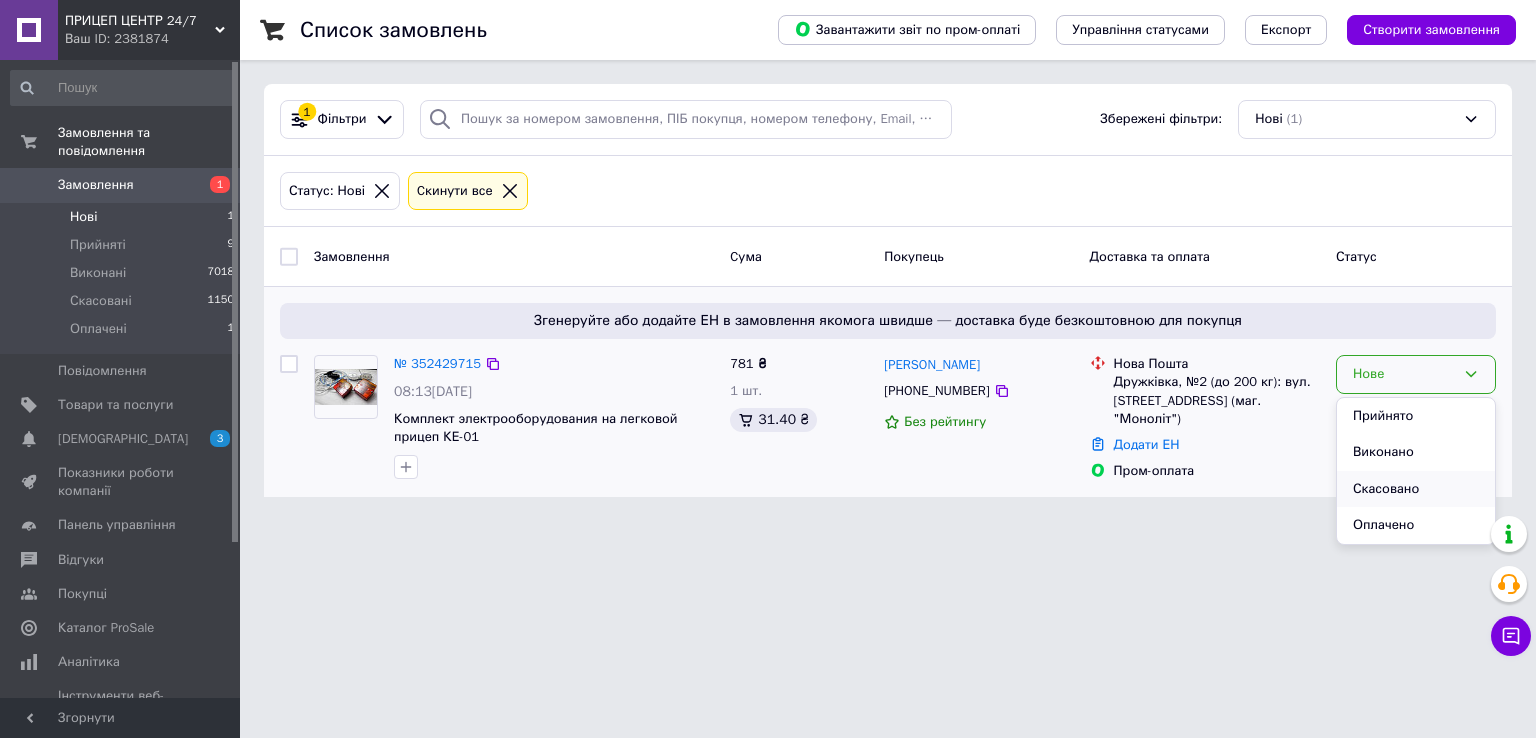 click on "Скасовано" at bounding box center (1416, 489) 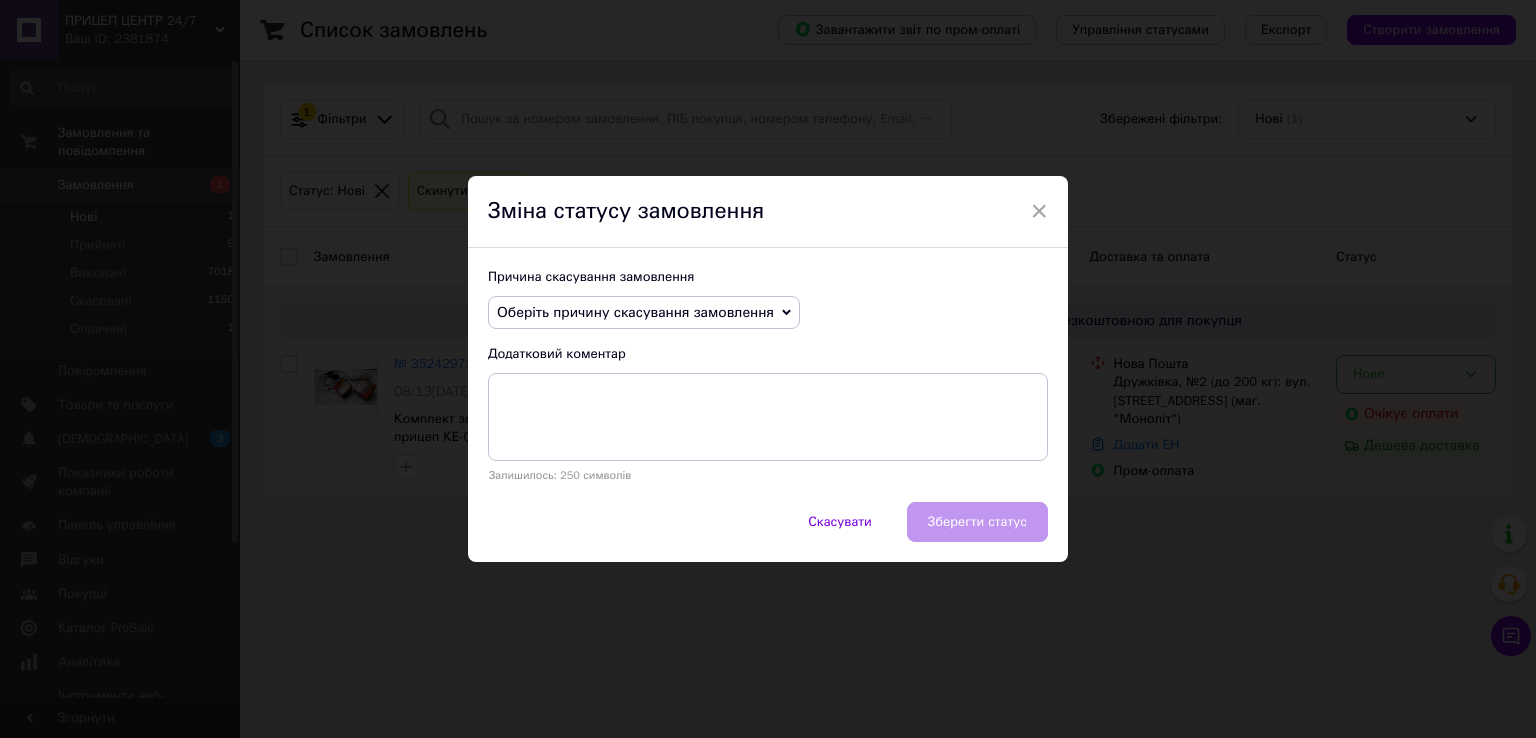 click on "Оберіть причину скасування замовлення" at bounding box center (635, 312) 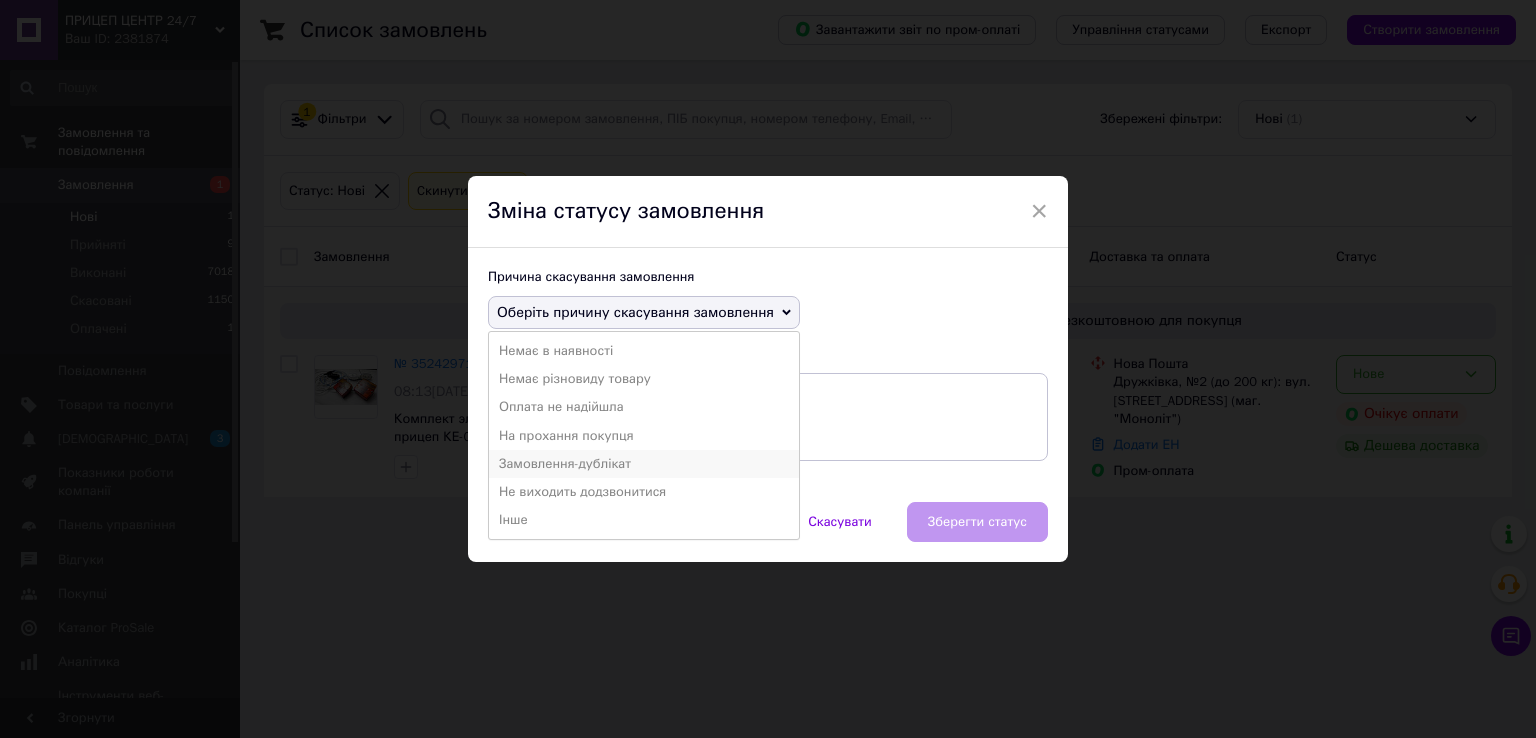 click on "Замовлення-дублікат" at bounding box center (644, 464) 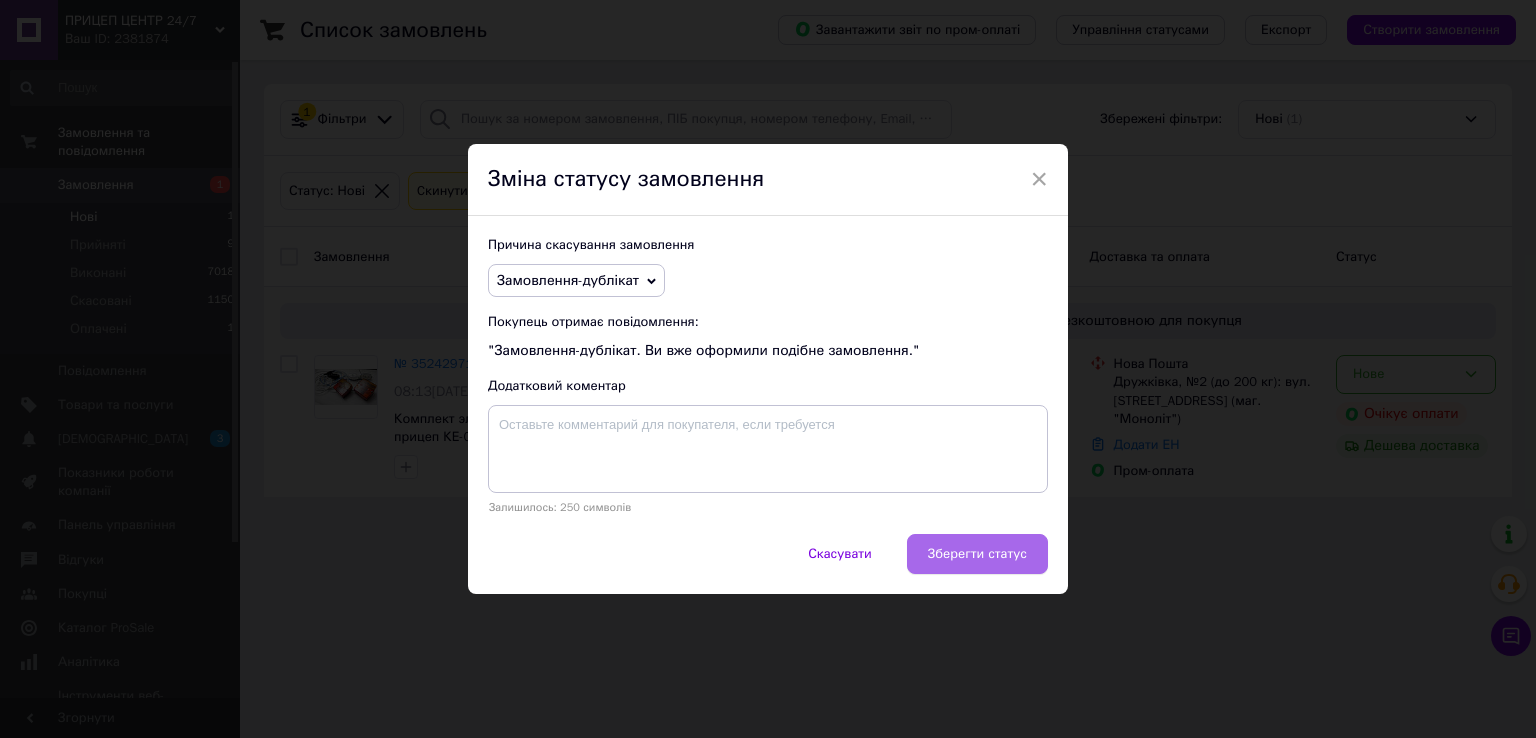 click on "Зберегти статус" at bounding box center (977, 554) 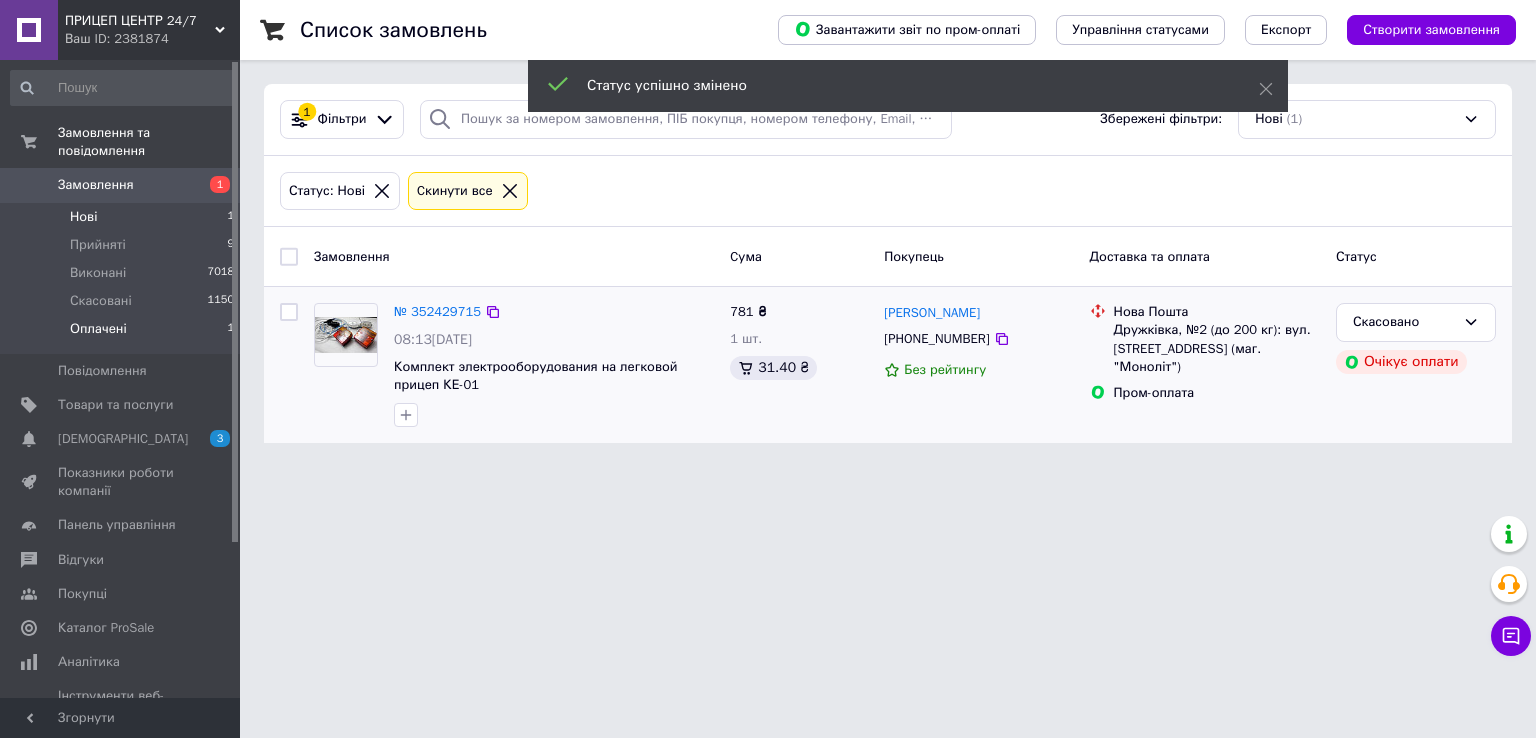 click on "Оплачені 1" at bounding box center (123, 334) 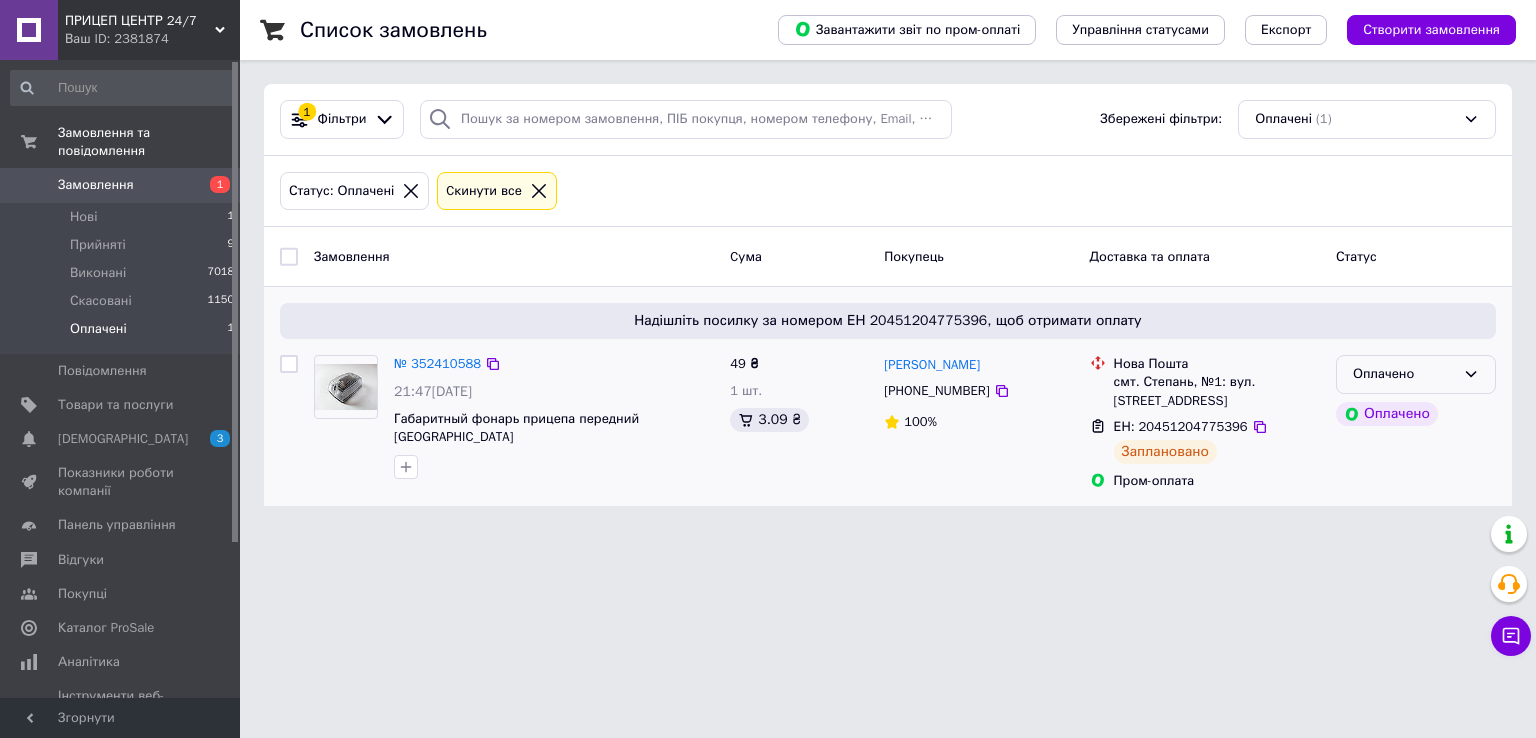 click on "Оплачено" at bounding box center [1416, 374] 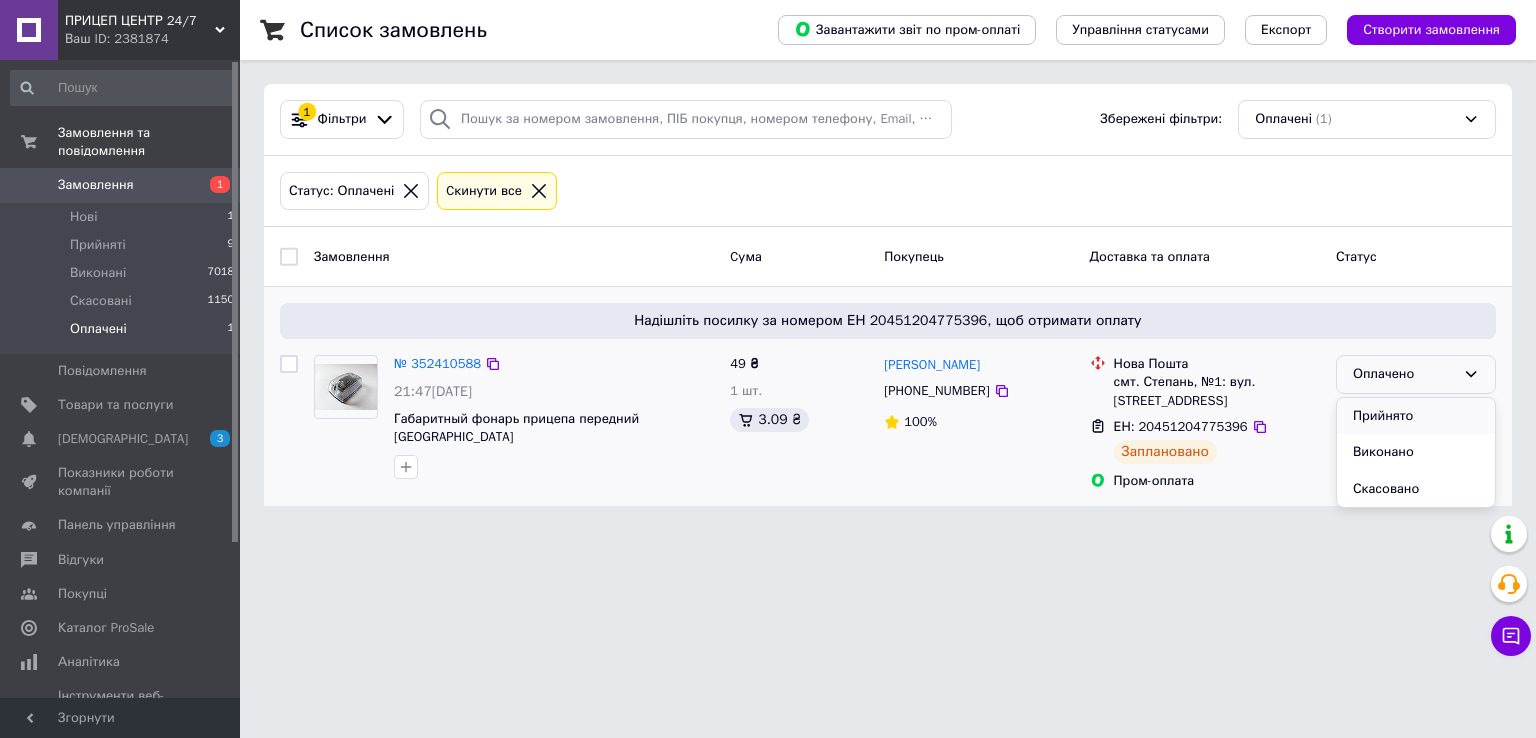 click on "Прийнято" at bounding box center (1416, 416) 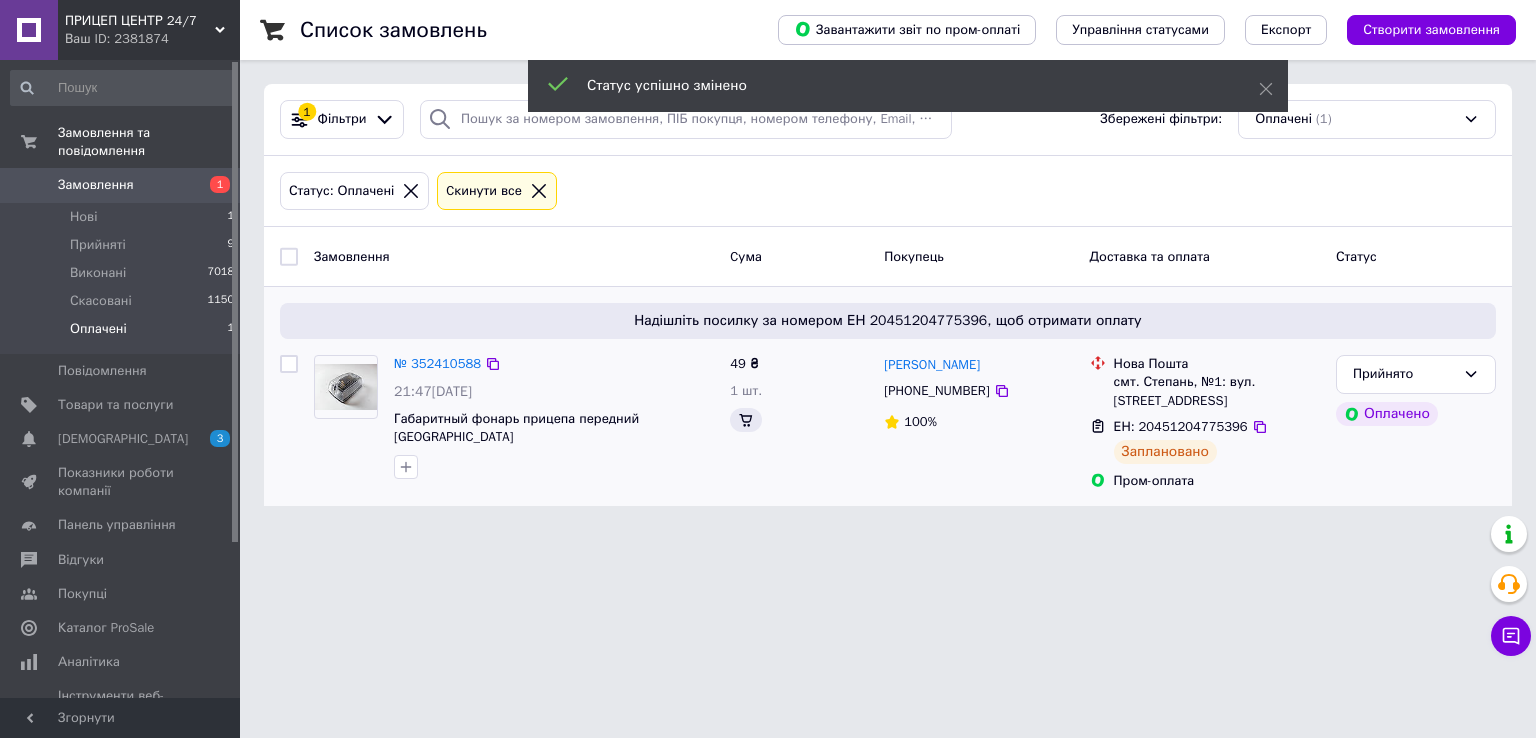 click on "ПРИЦЕП ЦЕНТР 24/7" at bounding box center (140, 21) 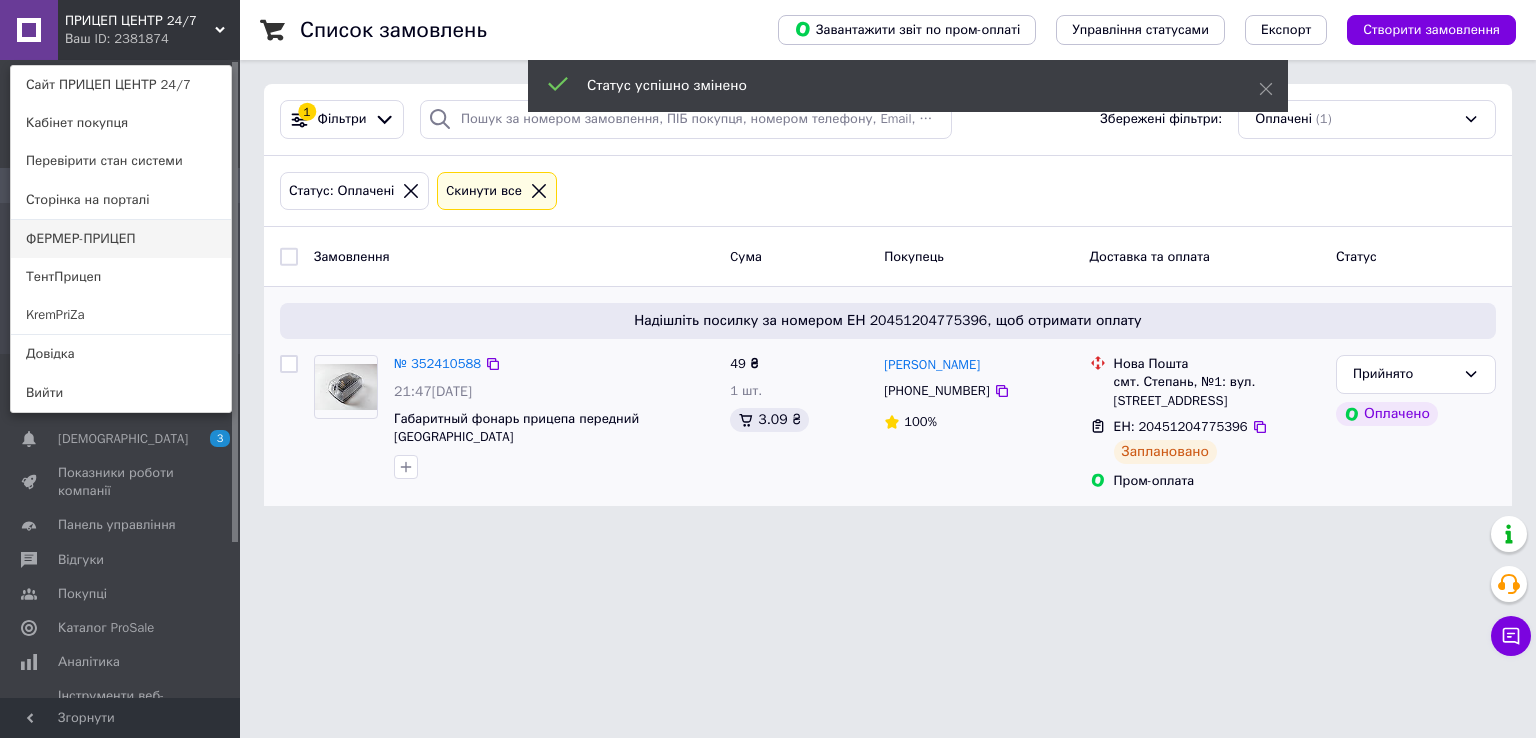 click on "ФЕРМЕР-ПРИЦЕП" at bounding box center [121, 239] 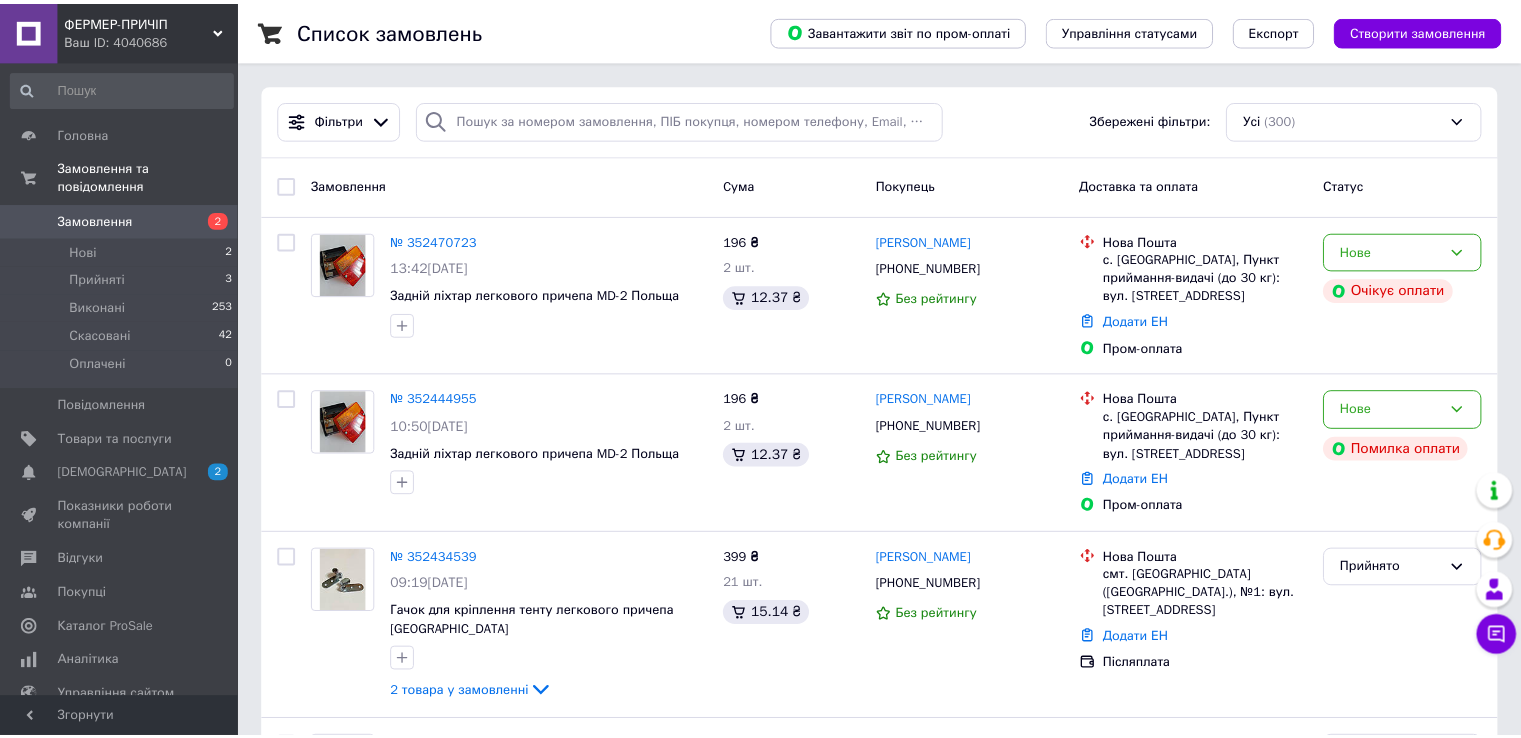 scroll, scrollTop: 0, scrollLeft: 0, axis: both 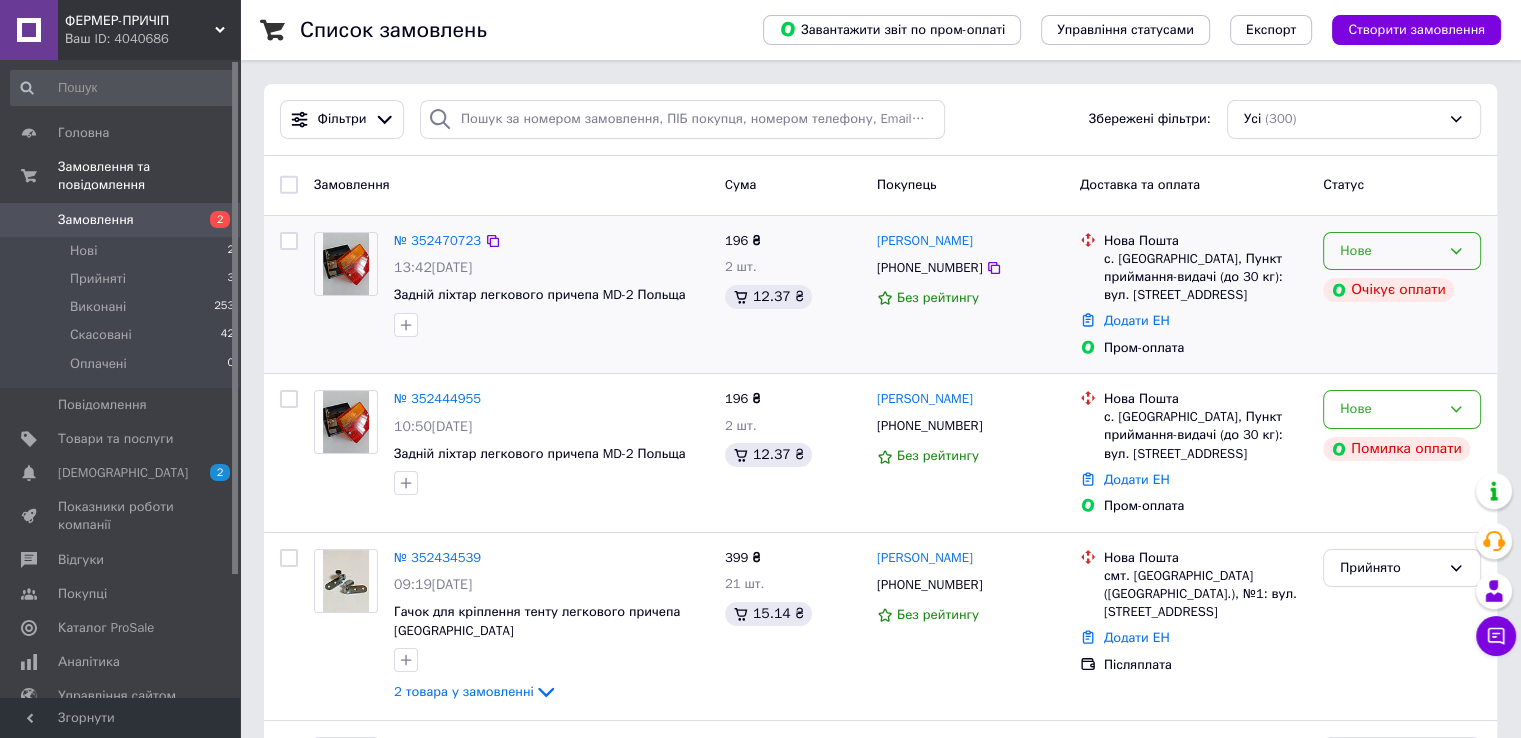click on "Нове" at bounding box center (1390, 251) 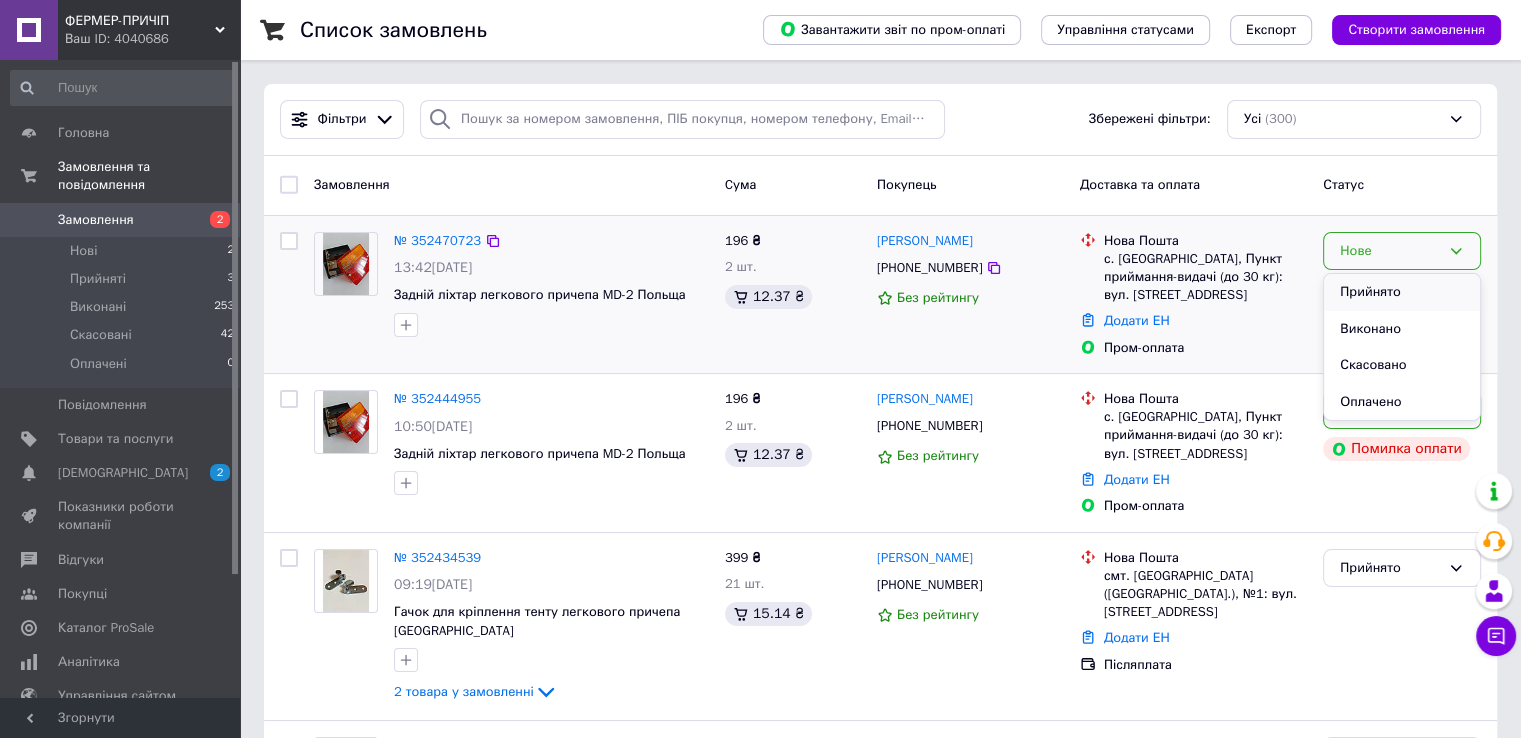 click on "Прийнято" at bounding box center [1402, 292] 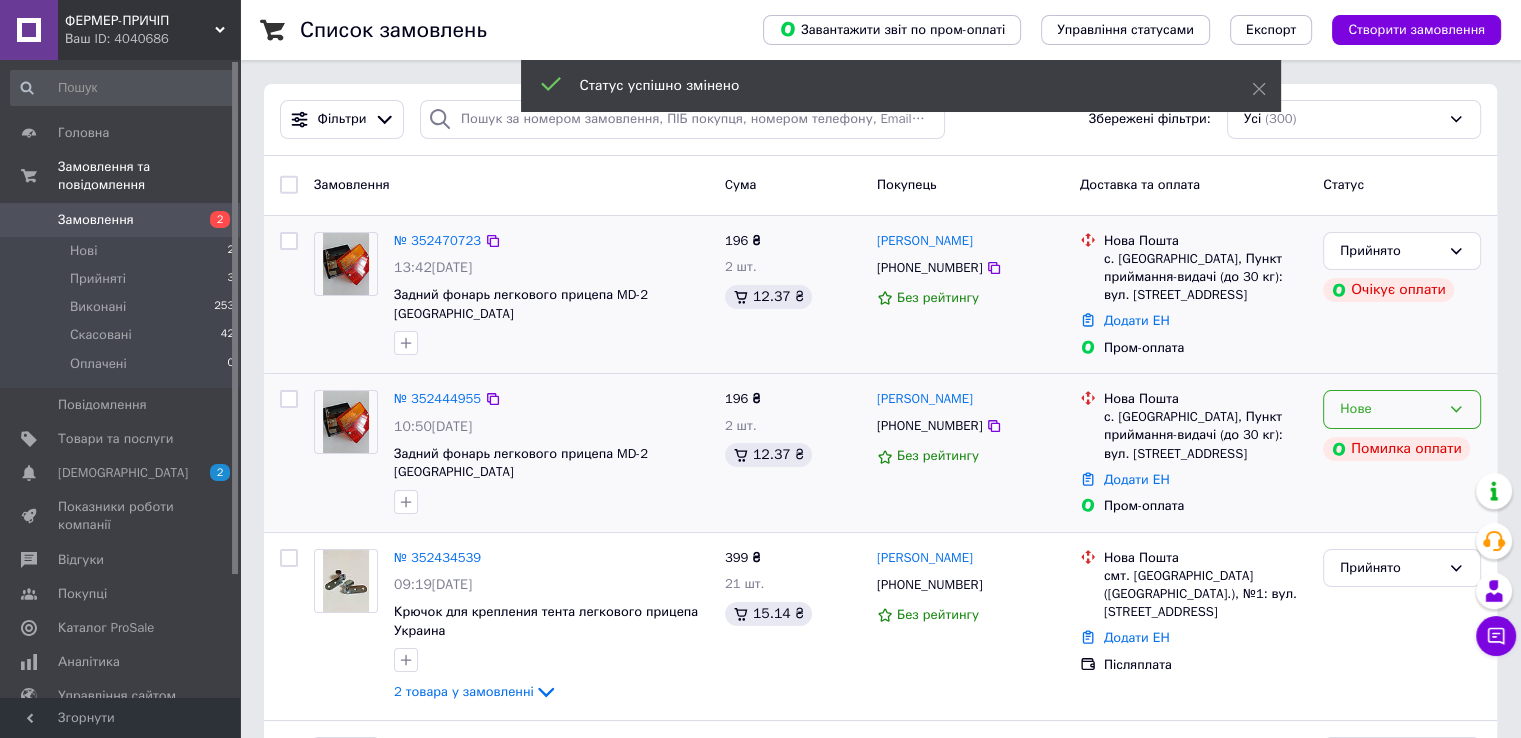 click on "Нове" at bounding box center [1390, 409] 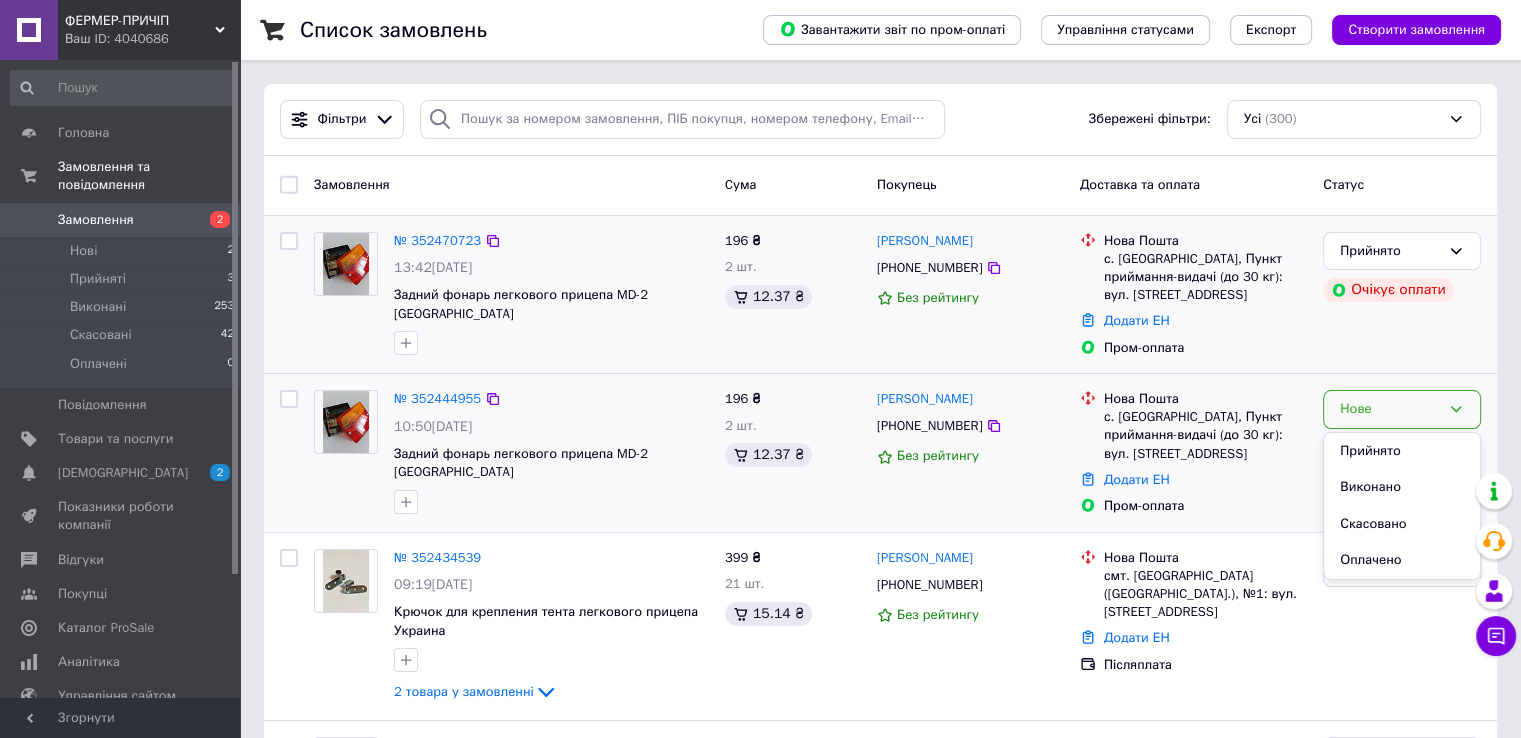 click on "Скасовано" at bounding box center [1402, 524] 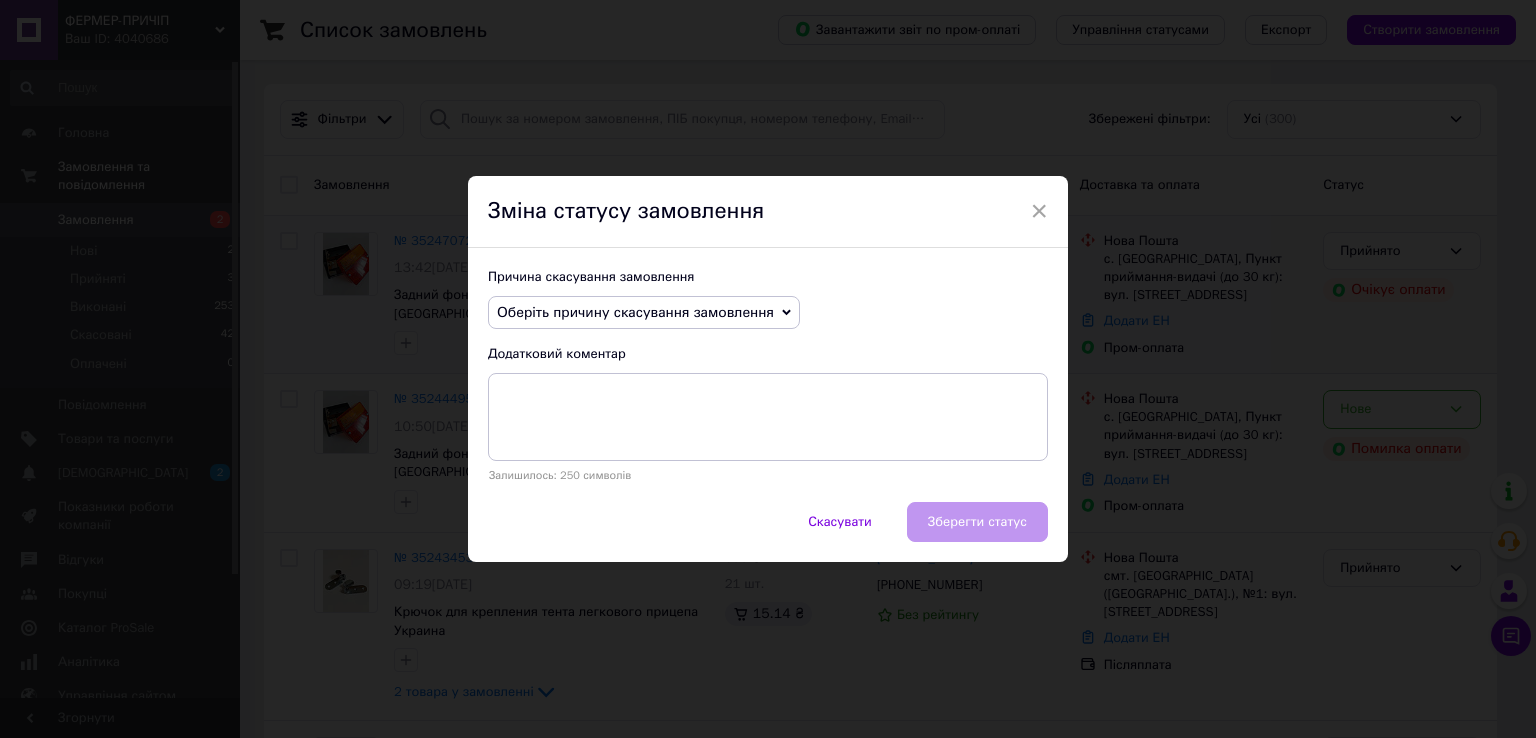 click on "Оберіть причину скасування замовлення" at bounding box center [635, 312] 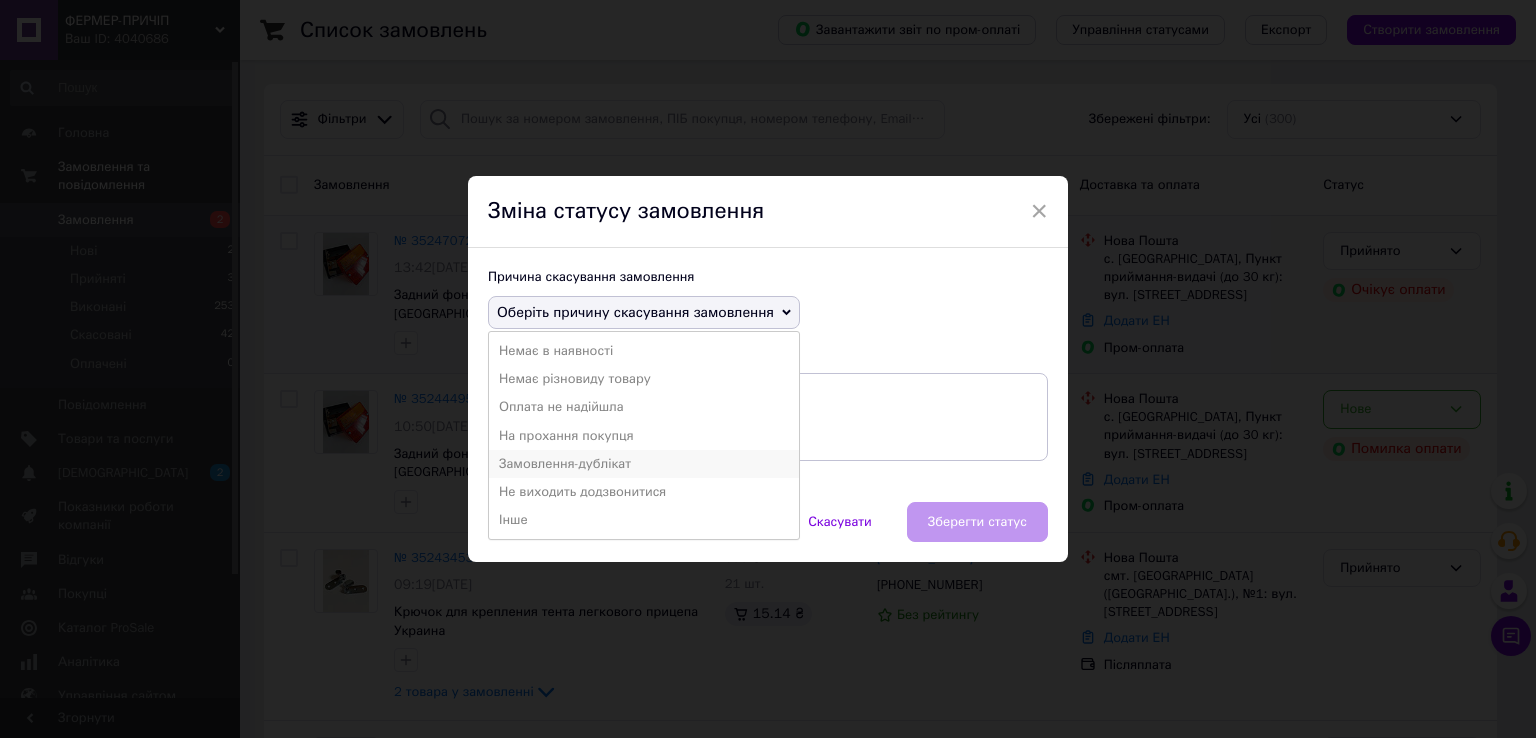 click on "Замовлення-дублікат" at bounding box center (644, 464) 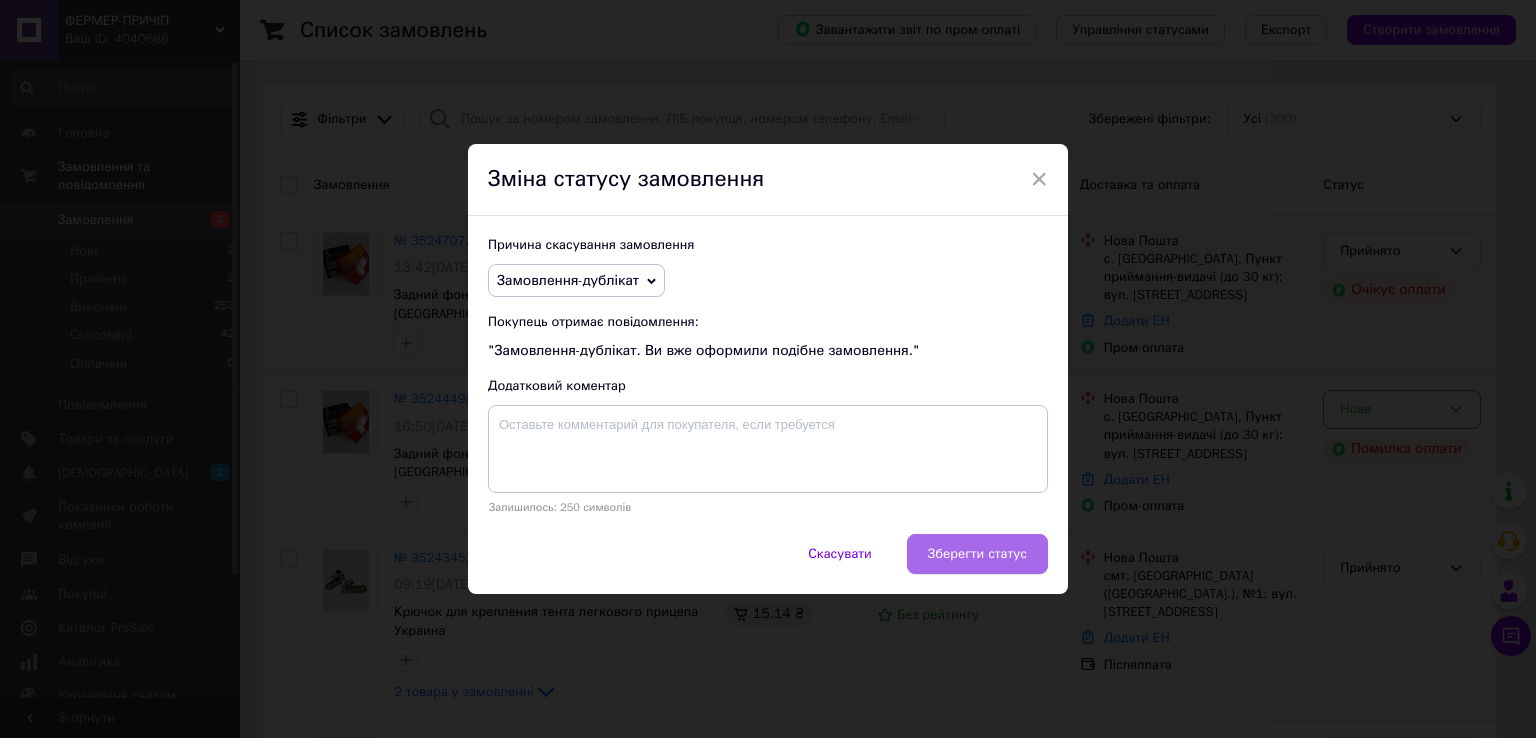 click on "Зберегти статус" at bounding box center [977, 554] 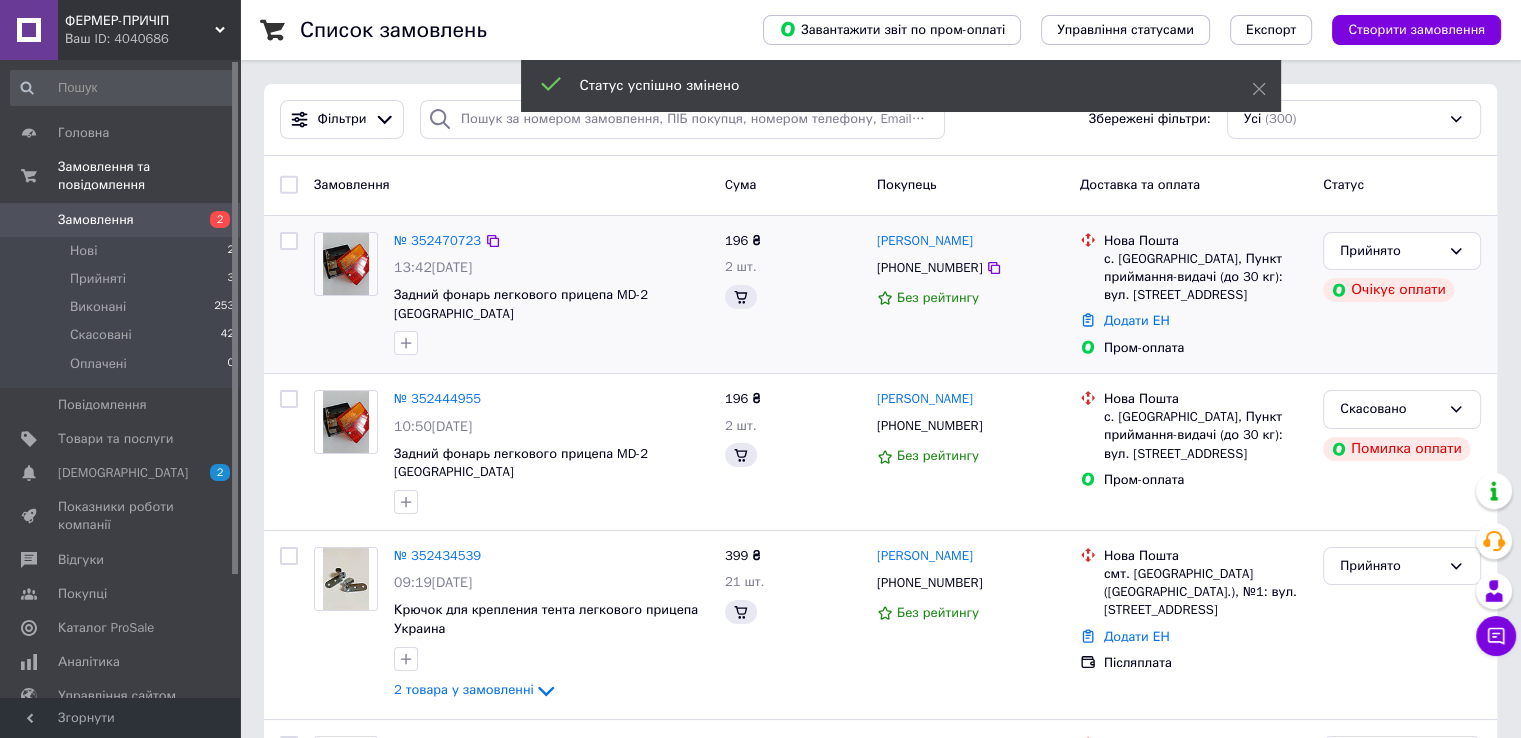 click on "Ваш ID: 4040686" at bounding box center [152, 39] 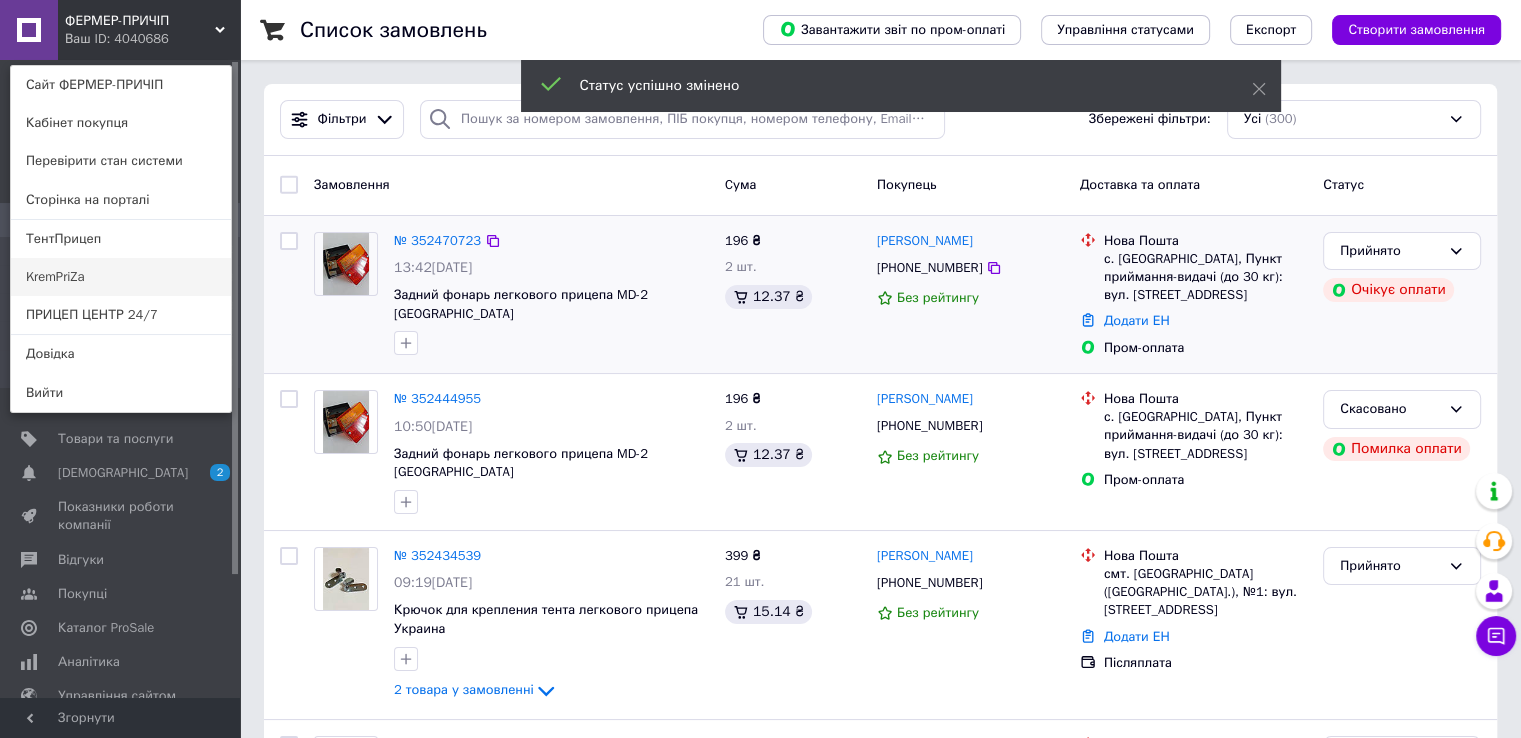 click on "KremPriZa" at bounding box center (121, 277) 